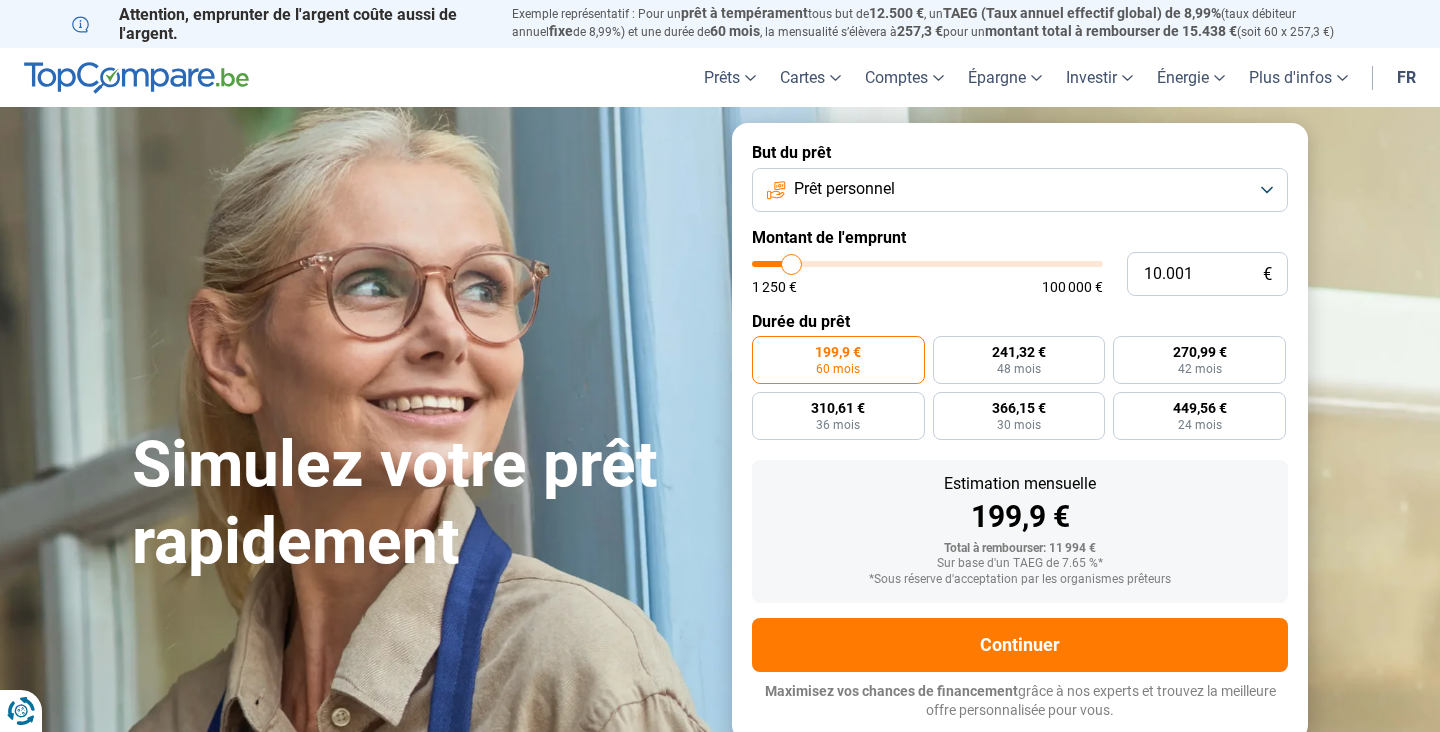 scroll, scrollTop: 0, scrollLeft: 0, axis: both 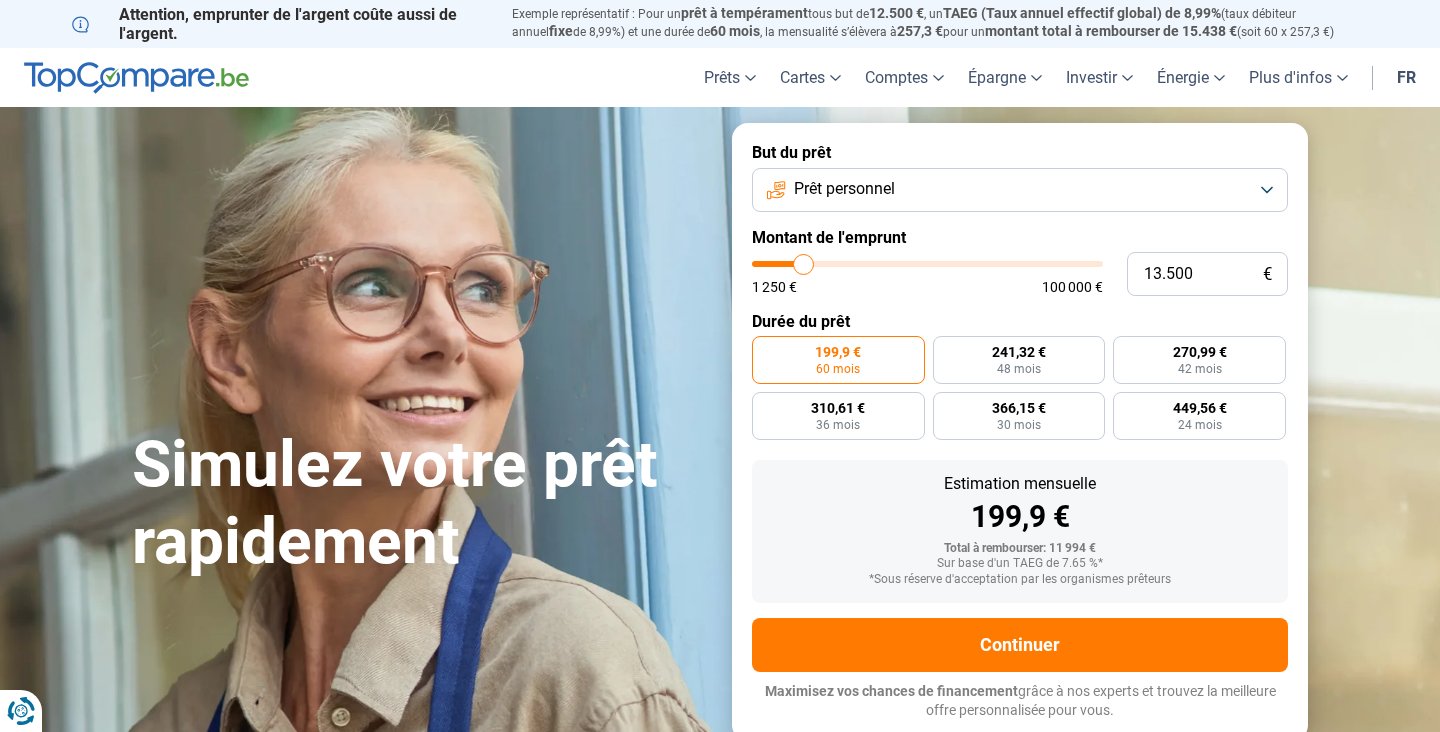 type on "14.250" 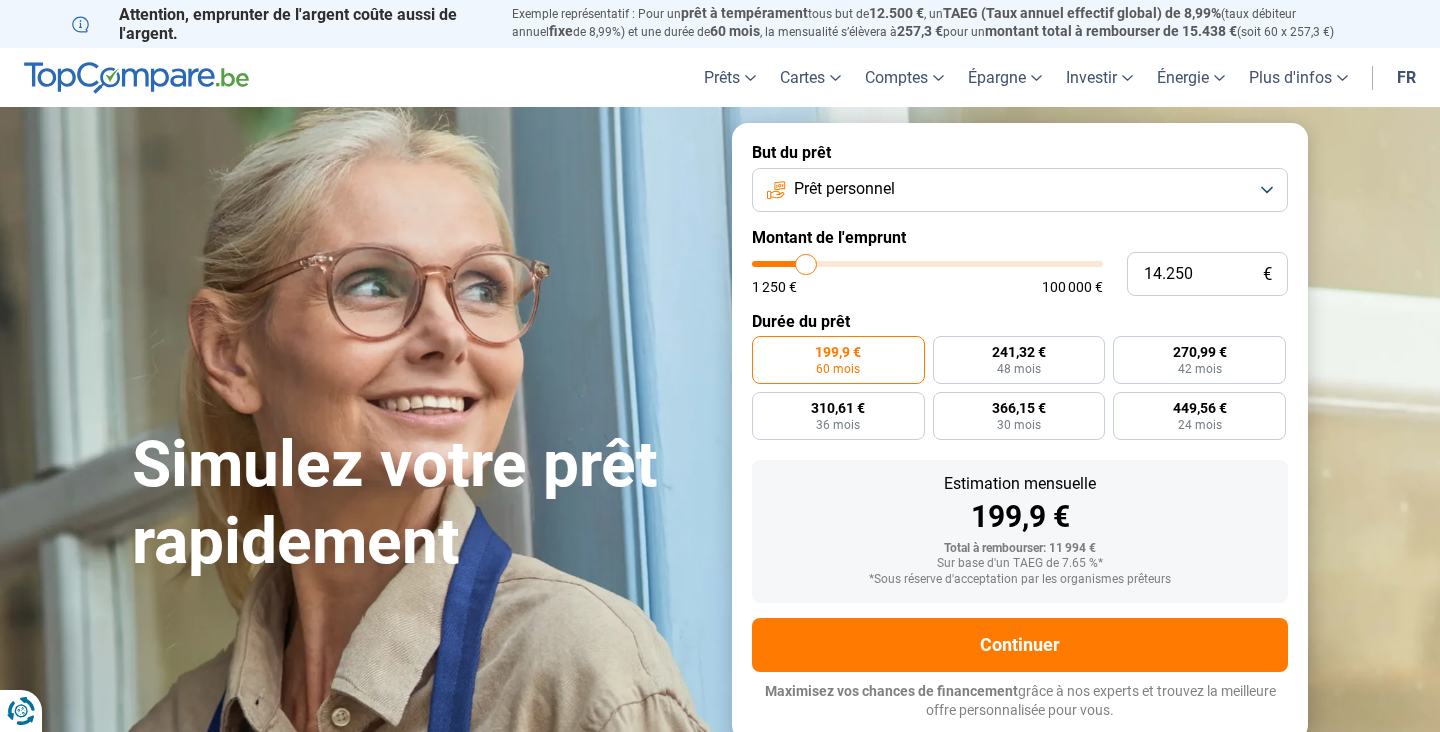type on "16.750" 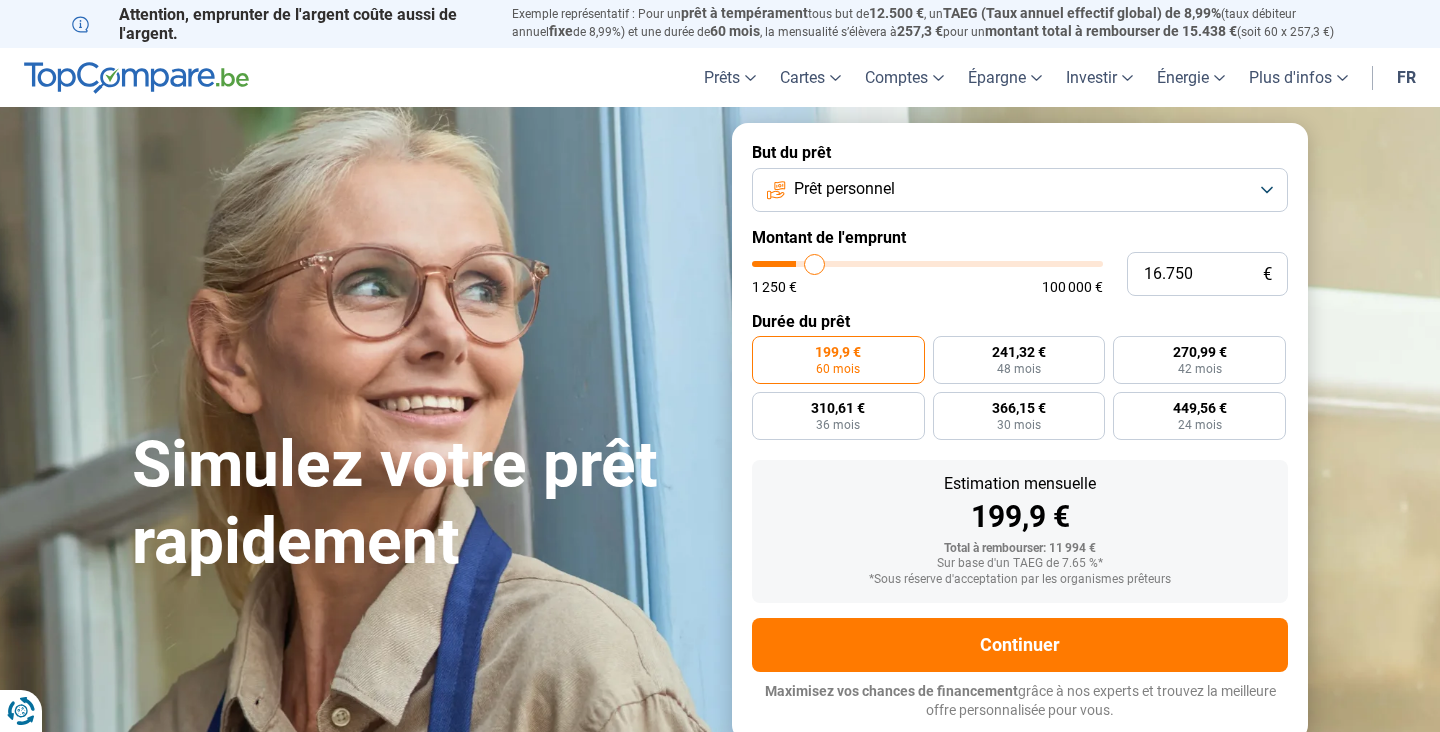 type on "20.500" 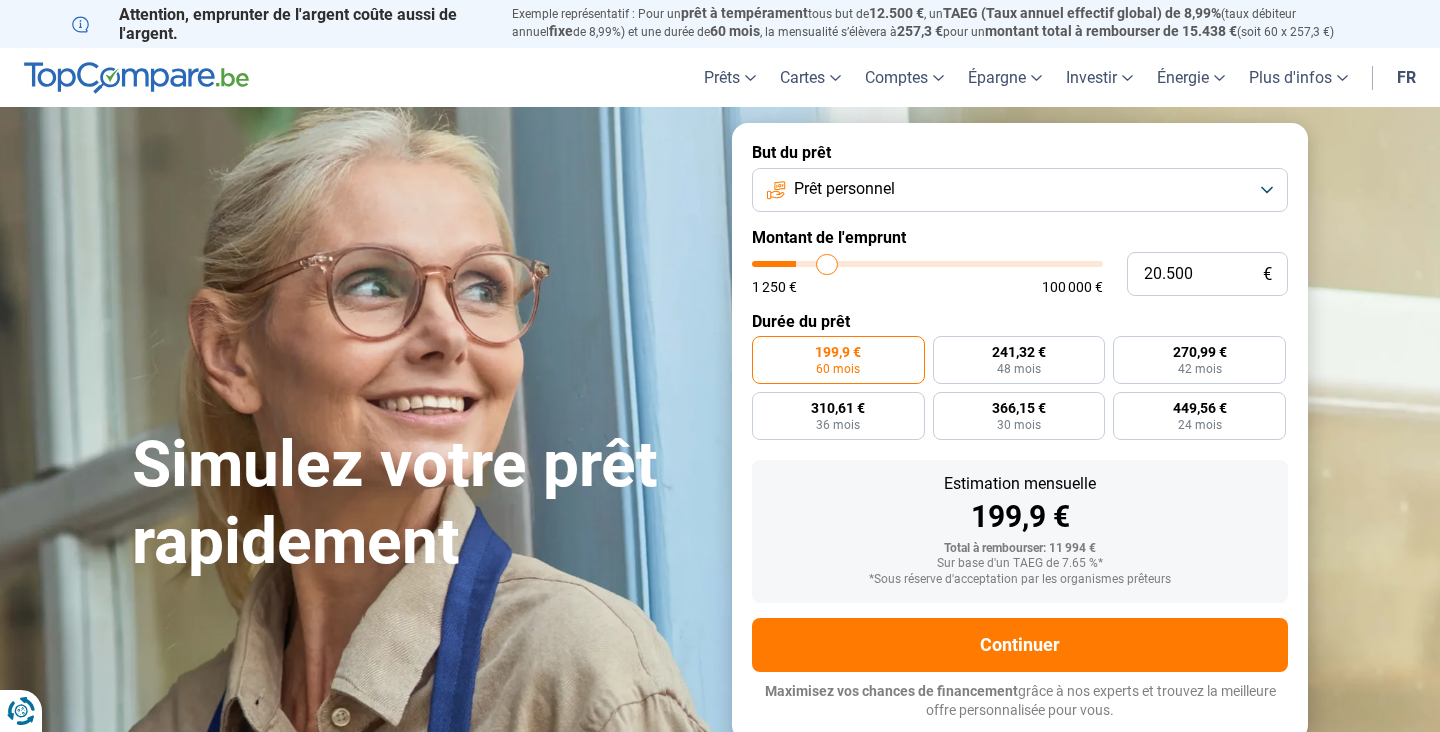 type on "24.750" 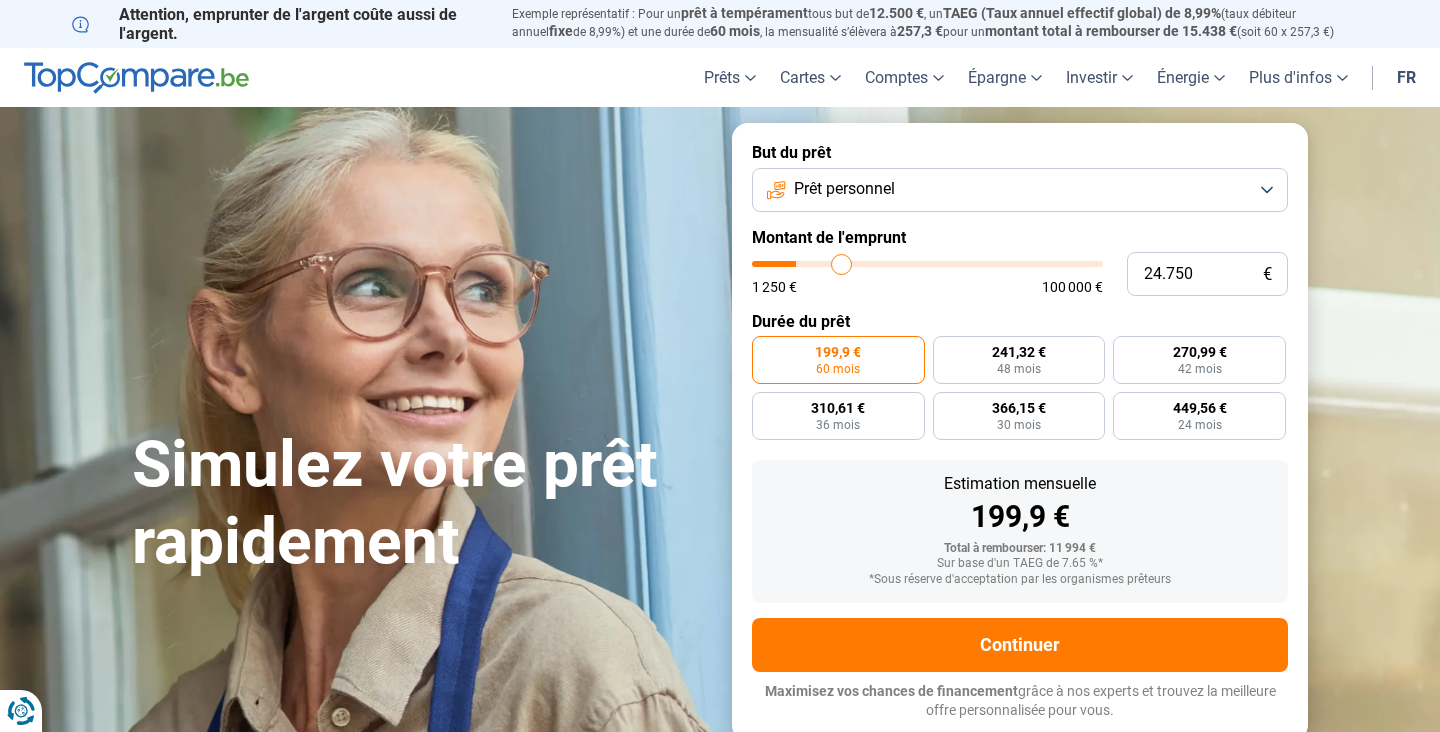 type on "40.750" 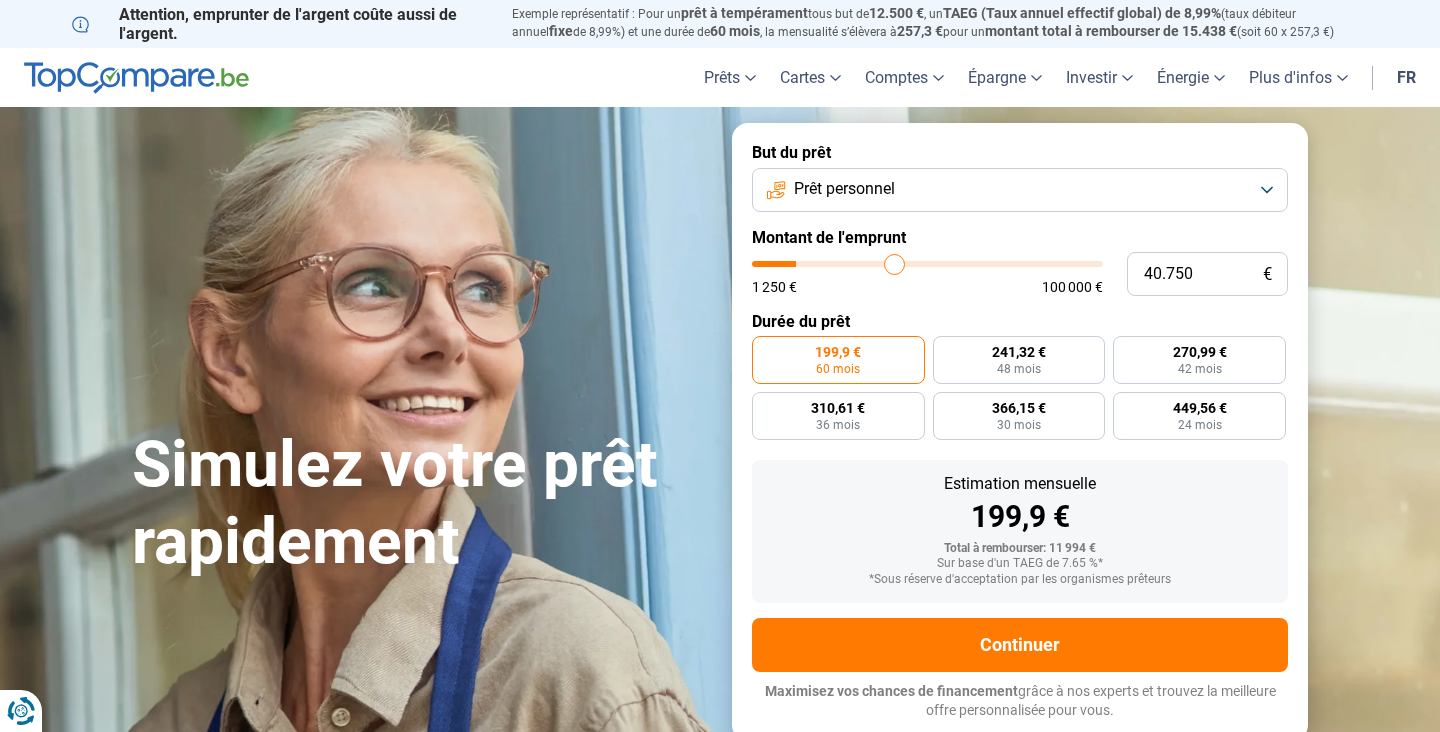 type on "44.250" 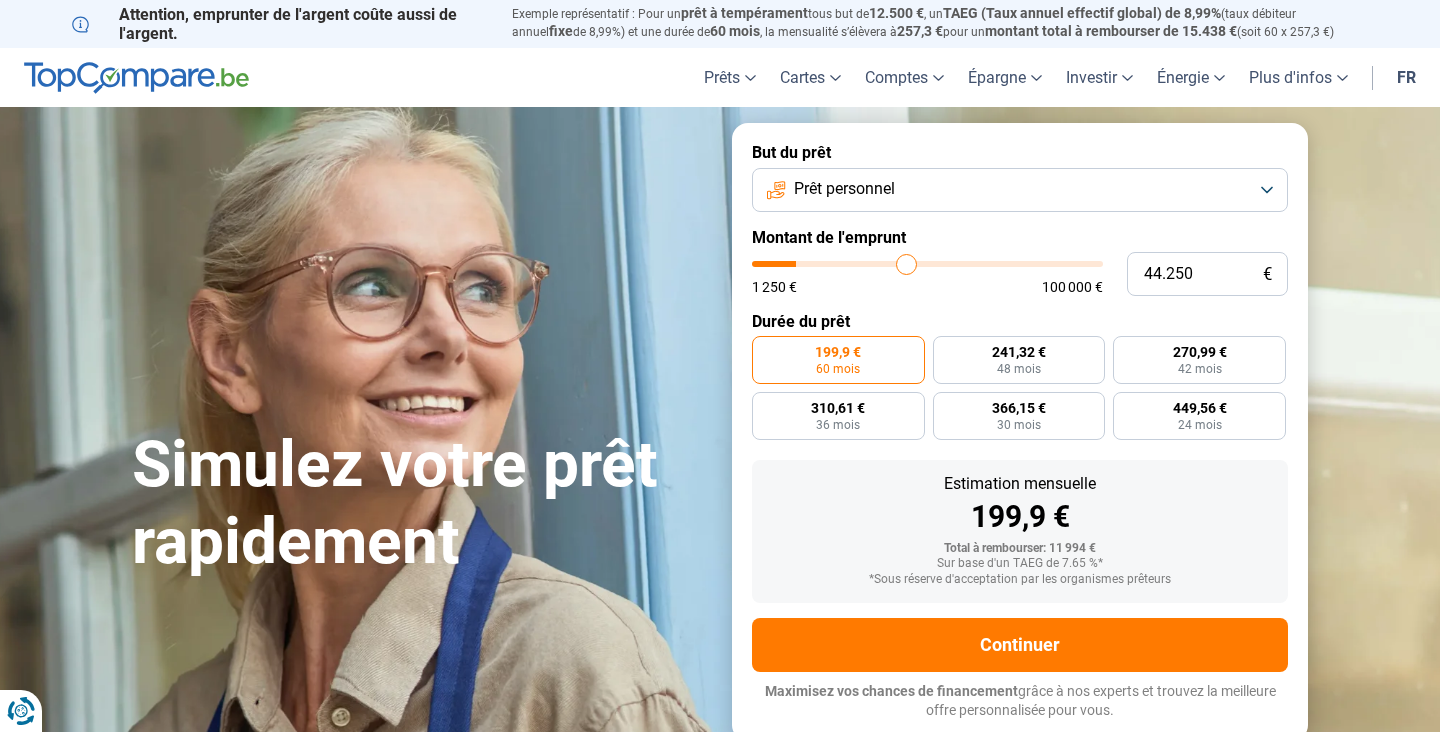 type on "46.500" 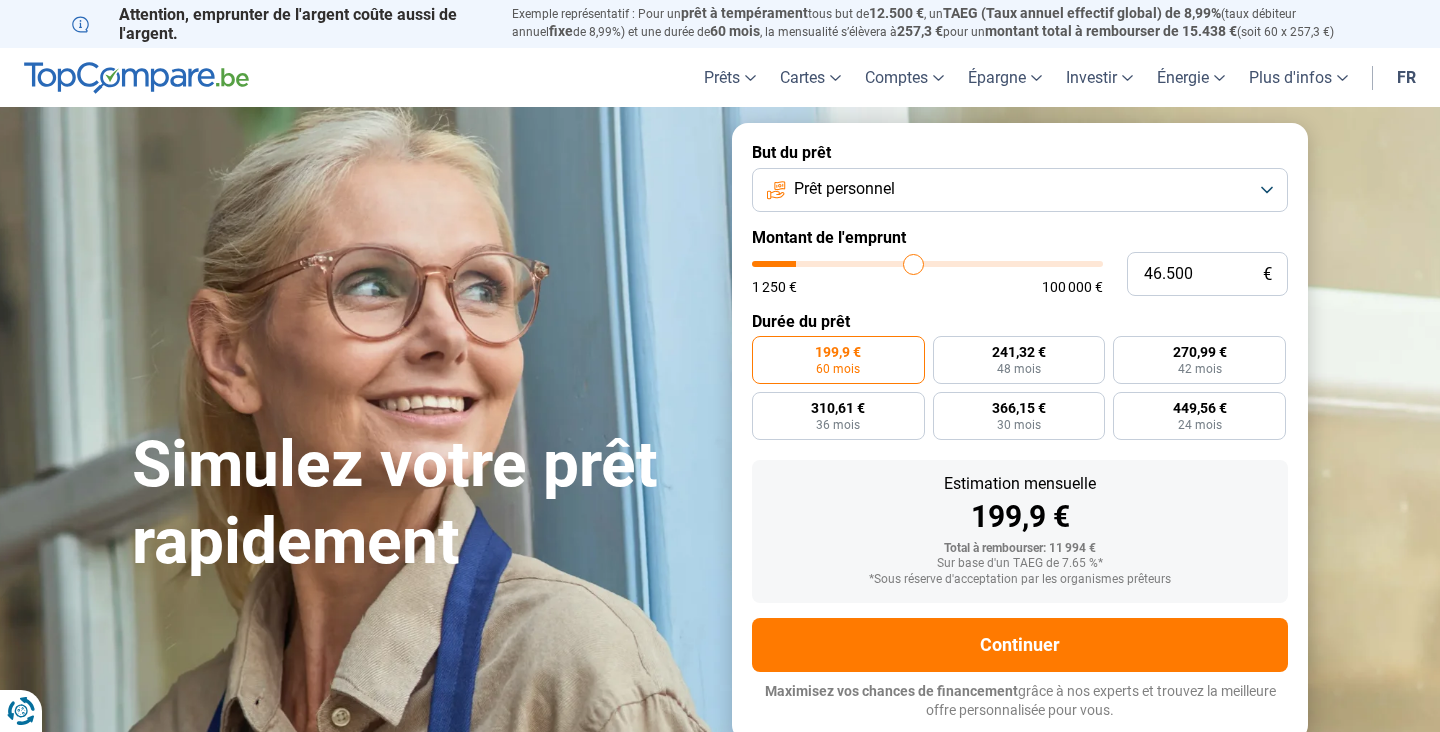 type on "48.250" 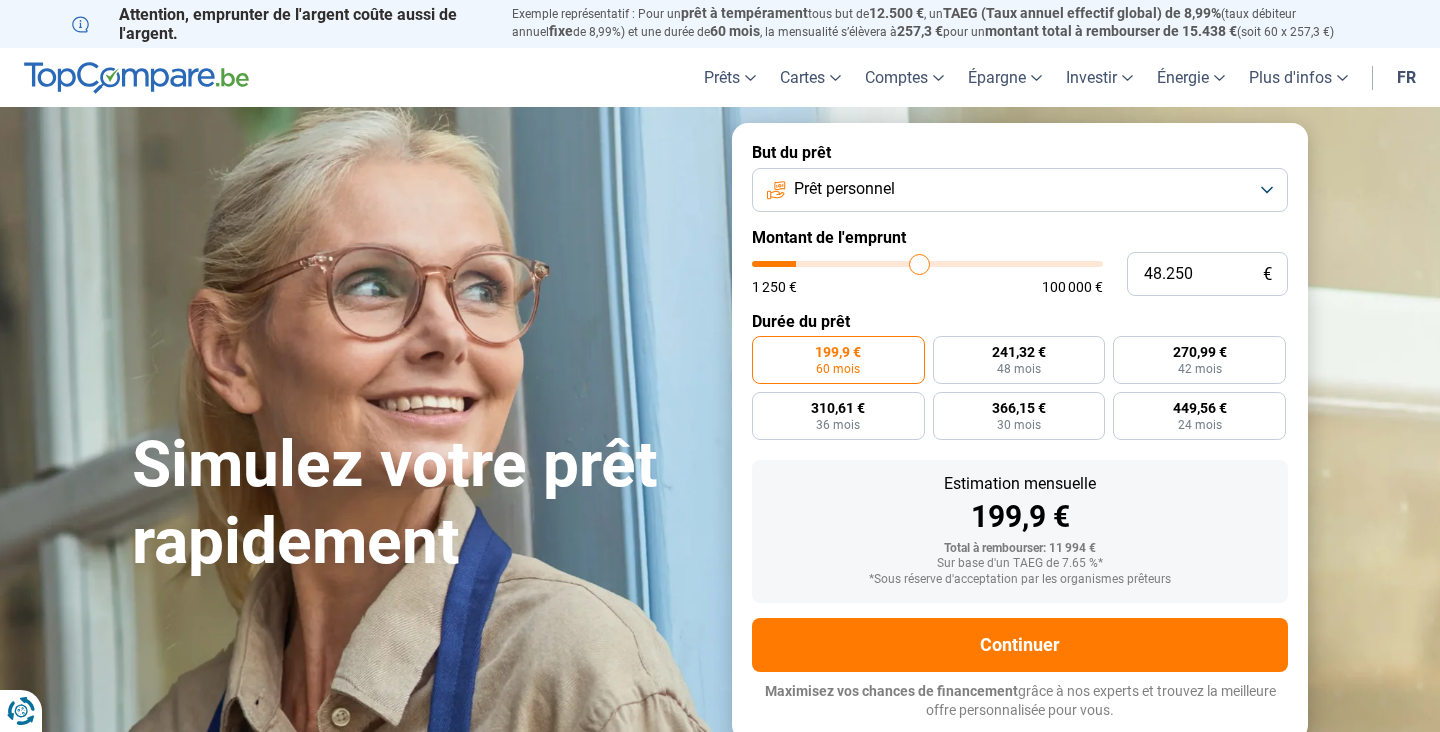 type on "48.750" 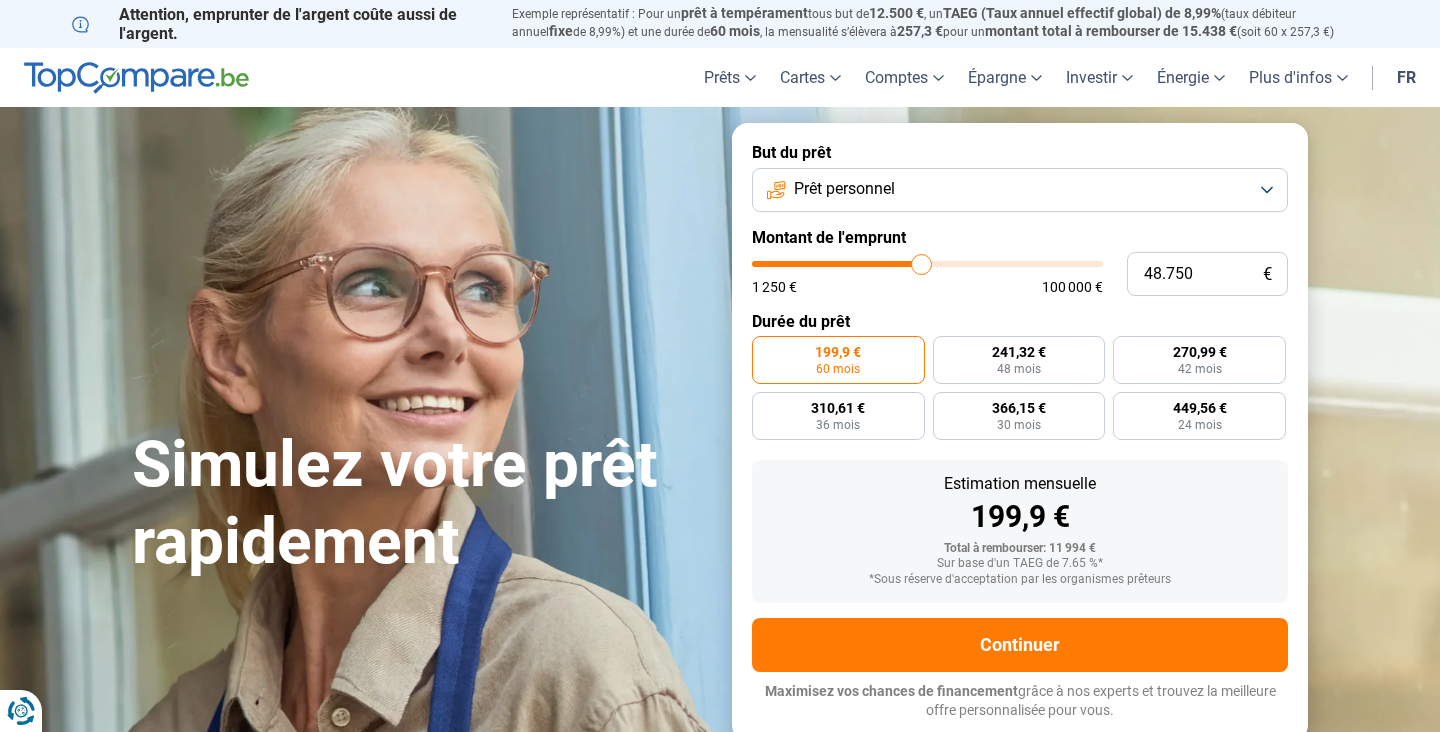 type on "49.250" 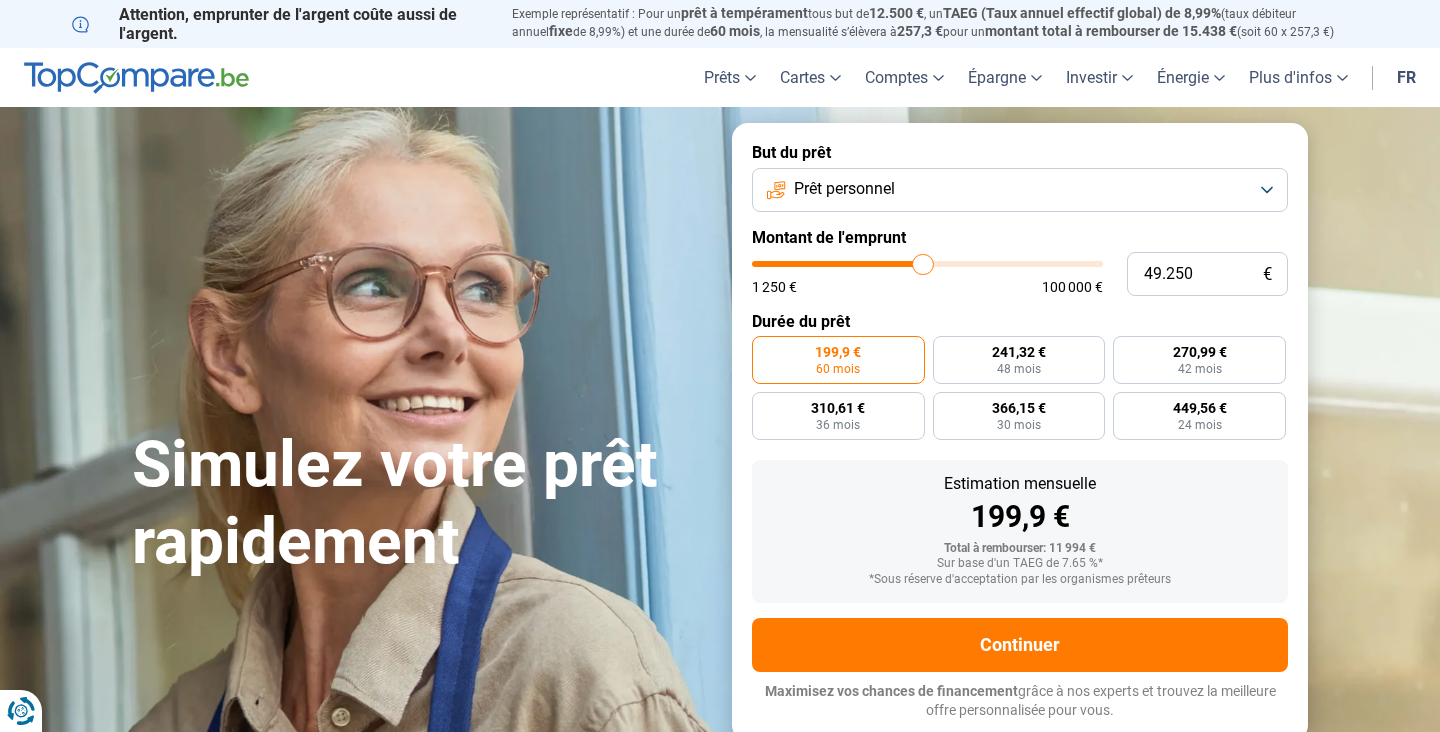 type on "49.500" 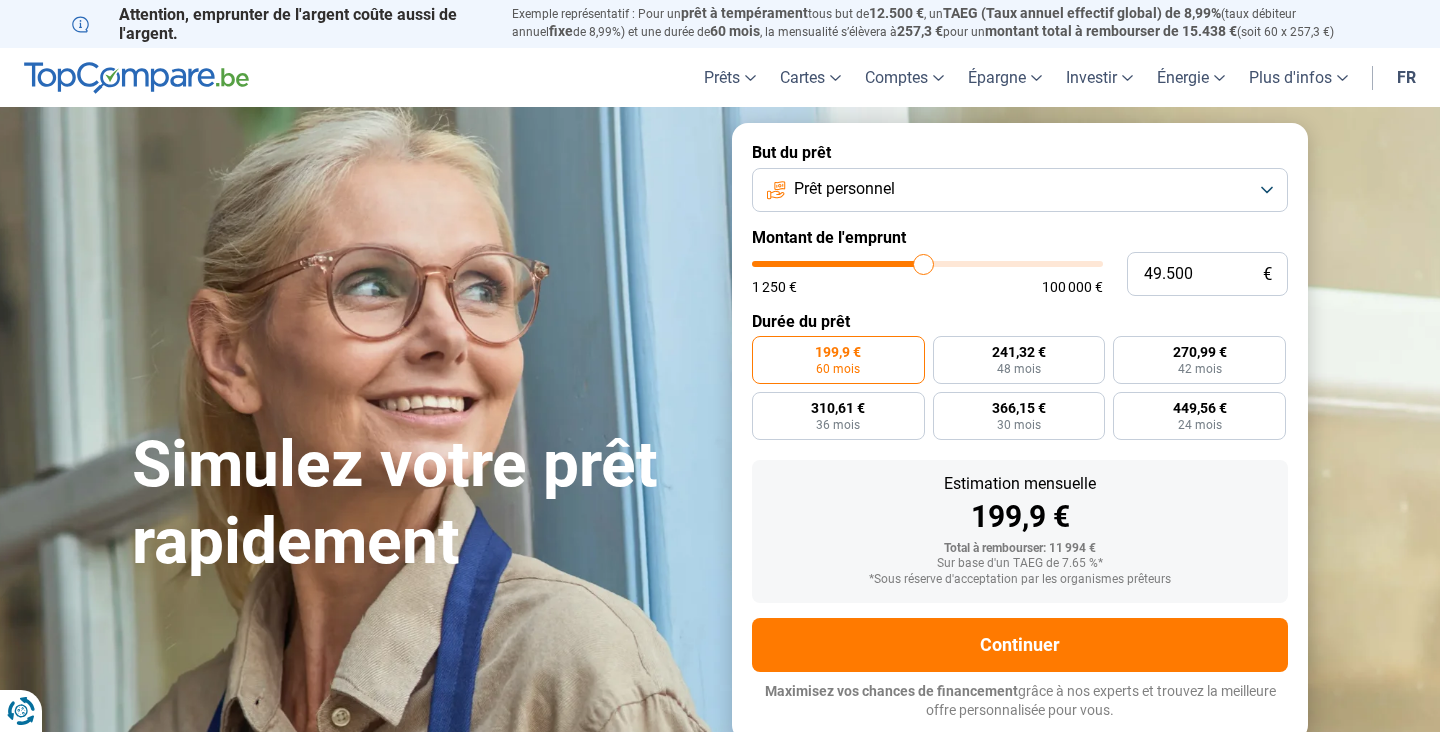 type on "50.000" 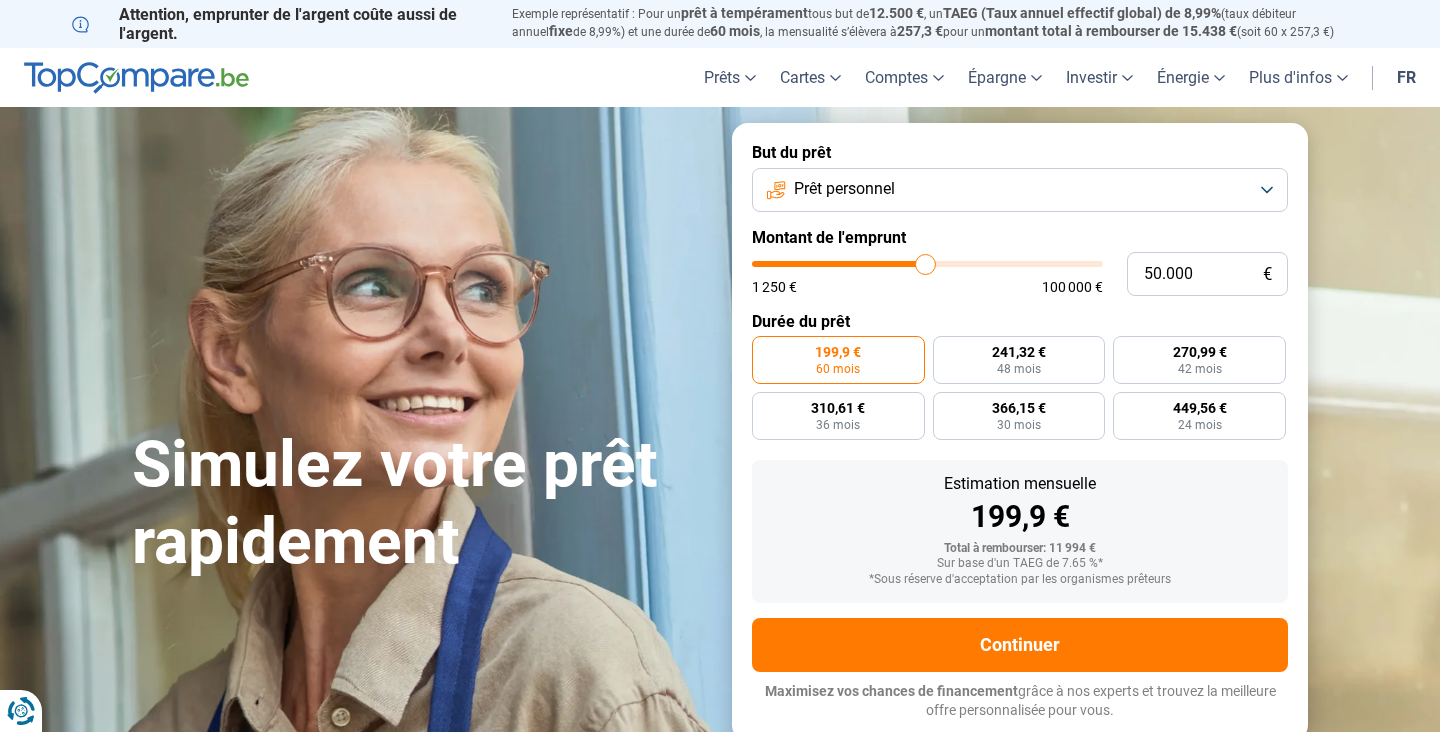 type on "51.000" 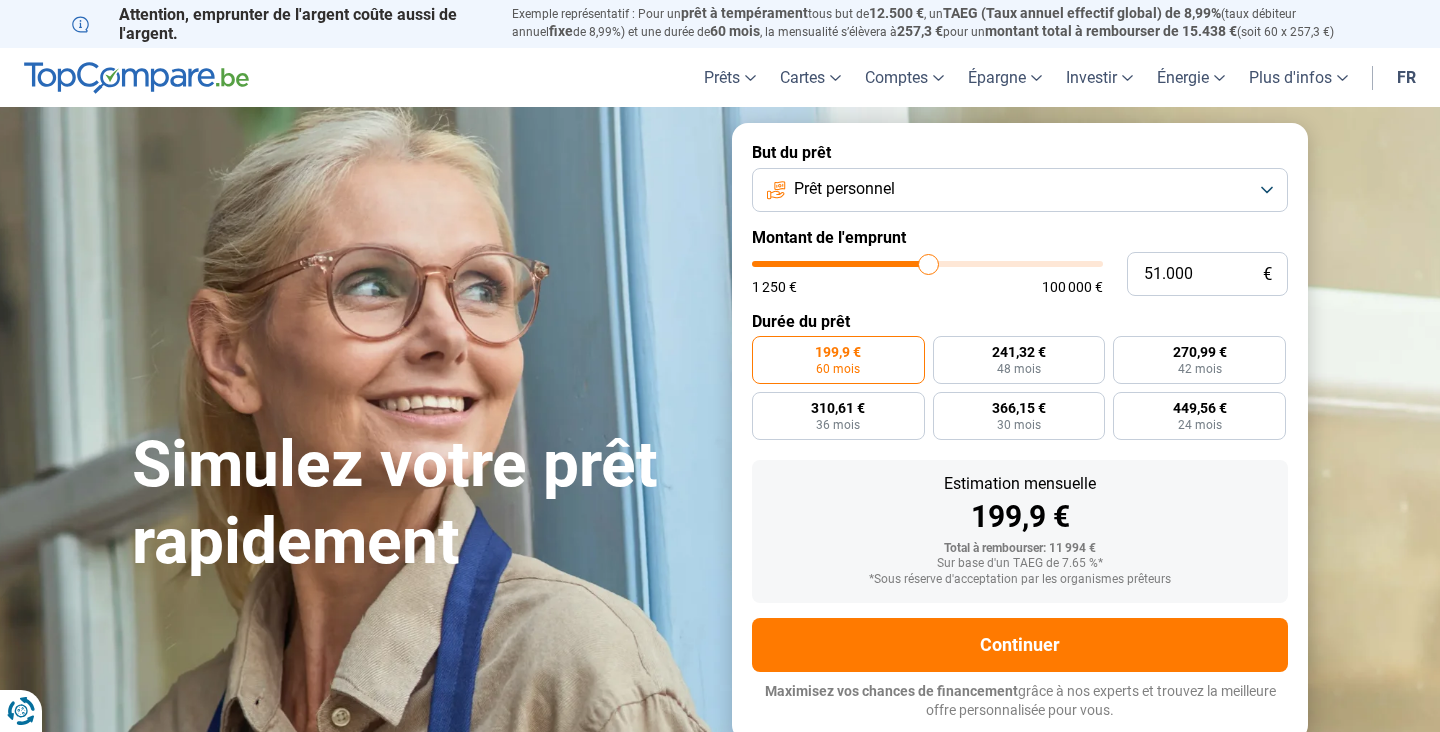 type on "52.500" 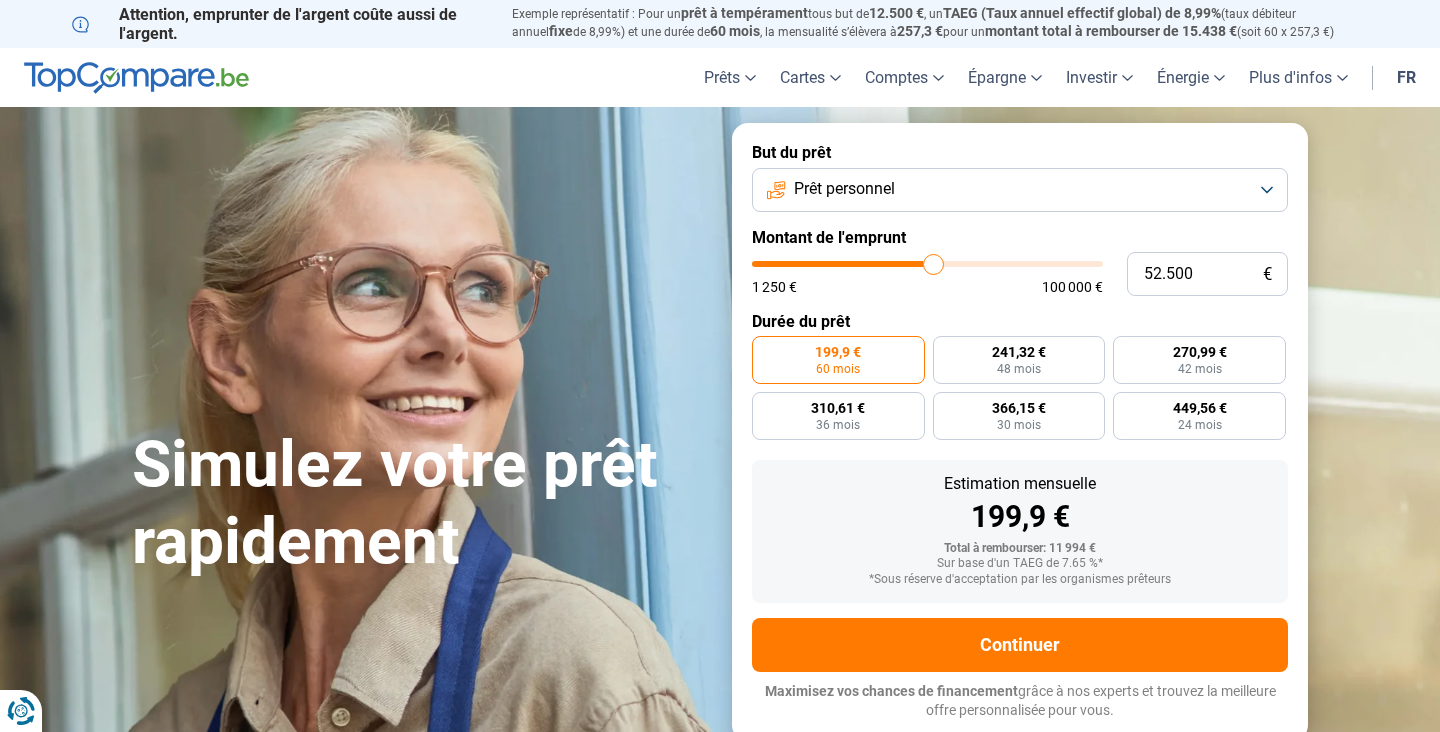 type on "54.250" 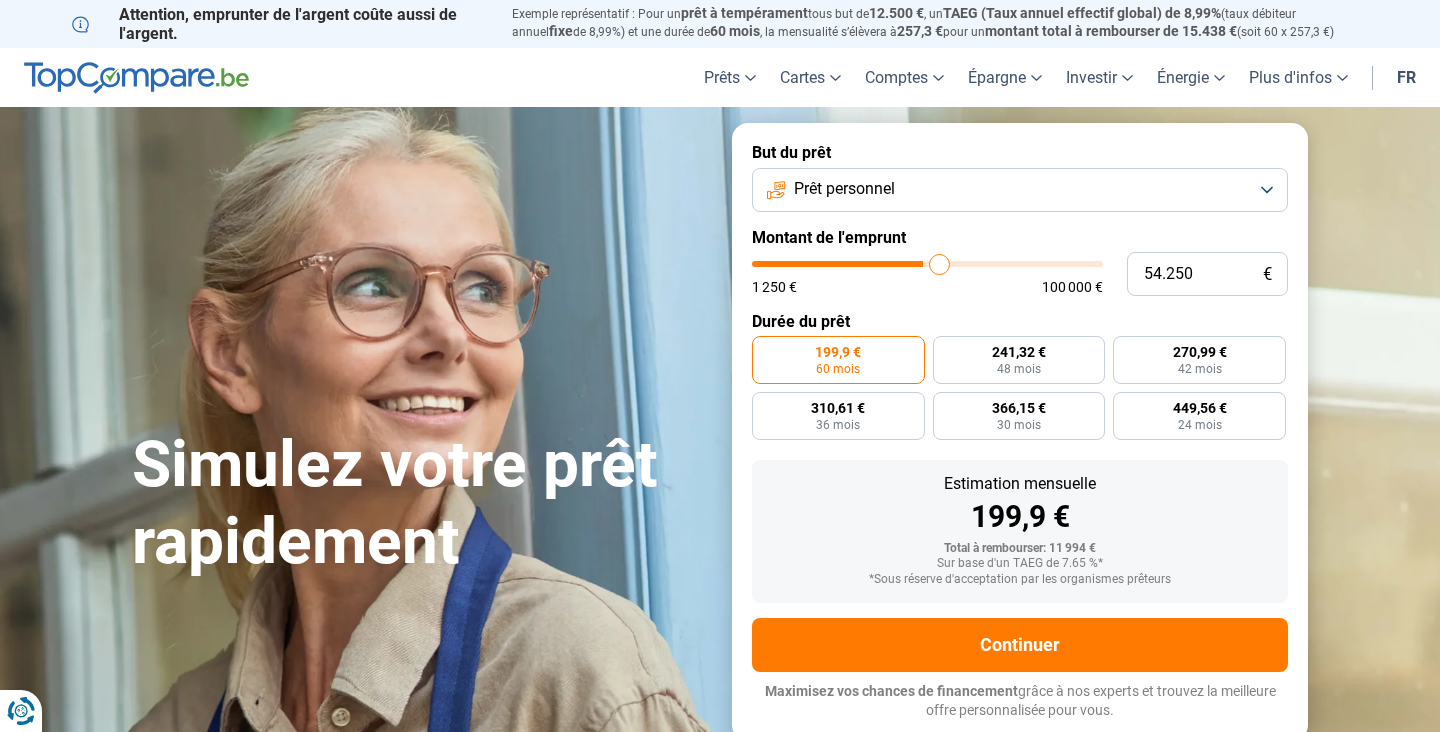 type on "55.500" 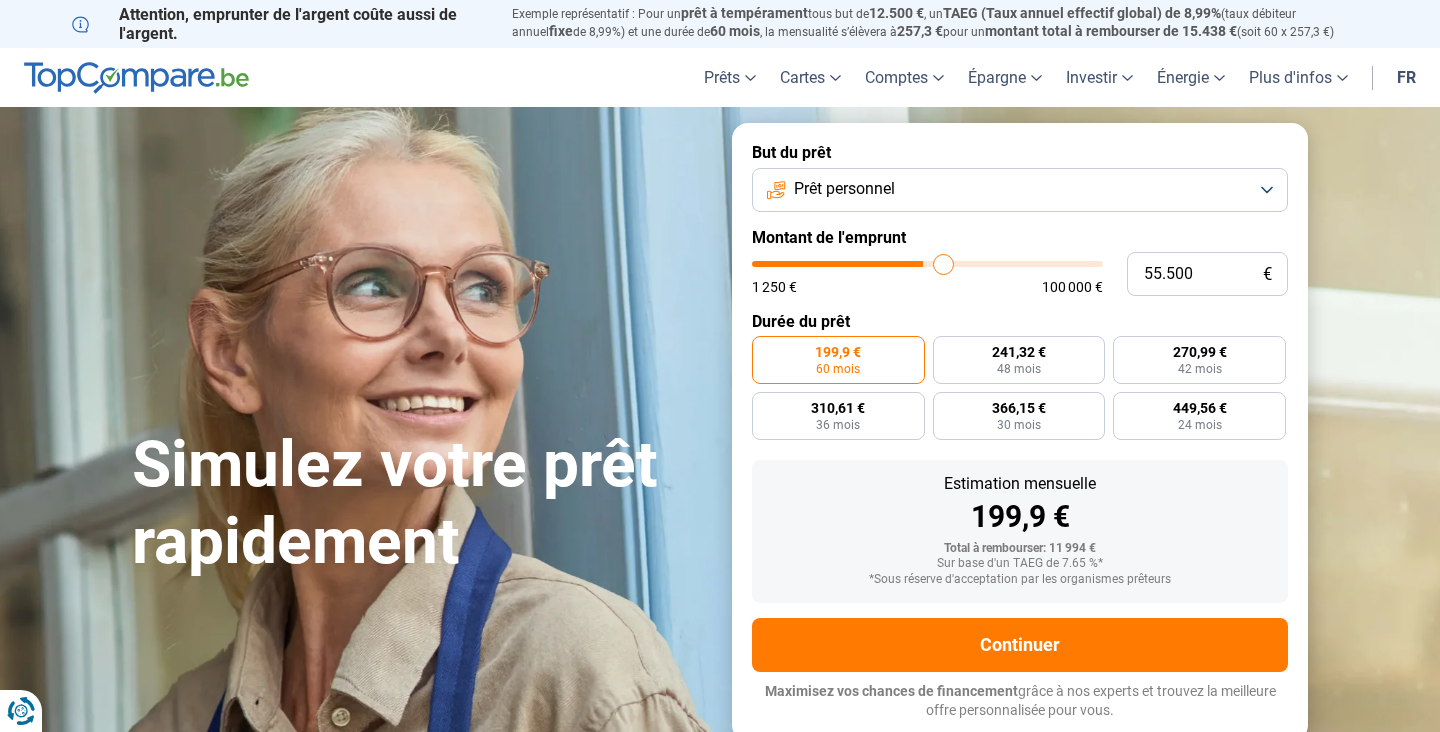 type on "56.250" 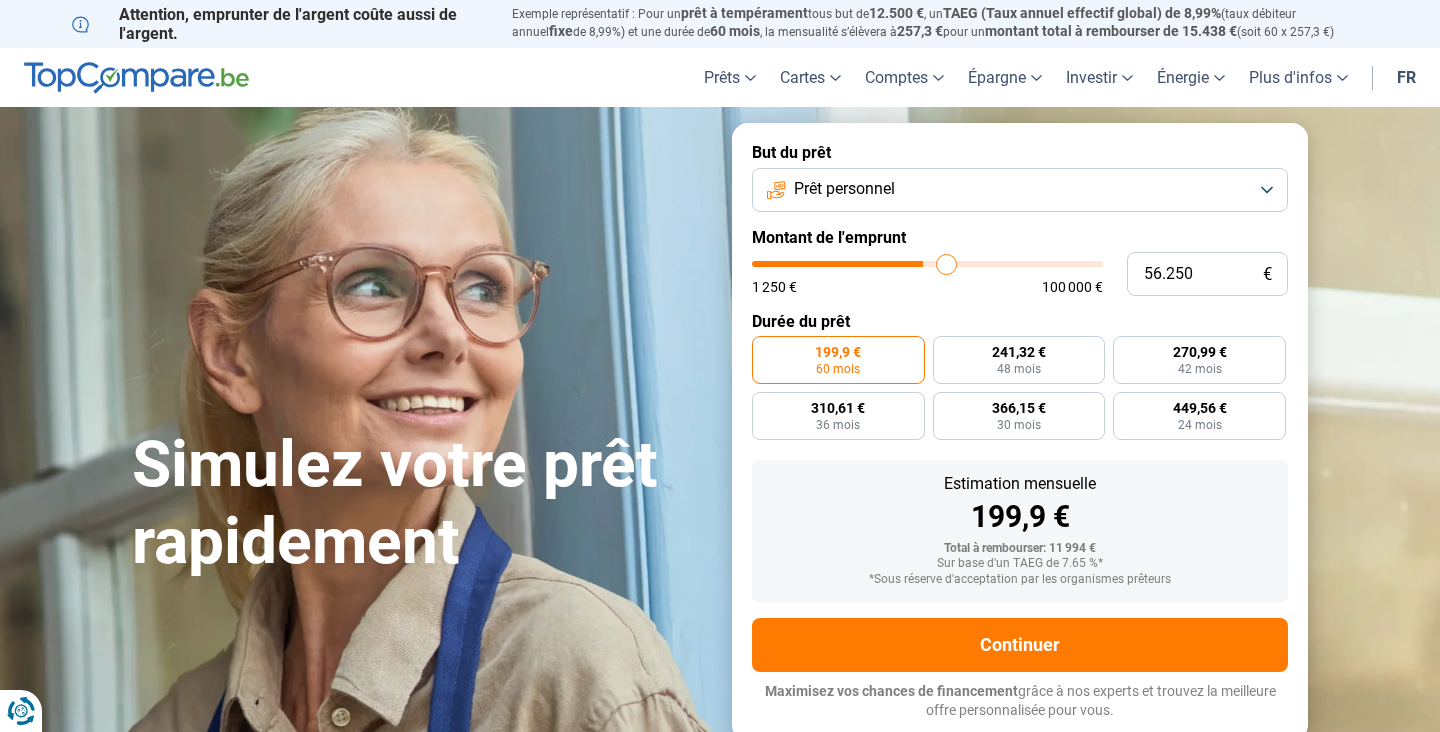 type on "56.500" 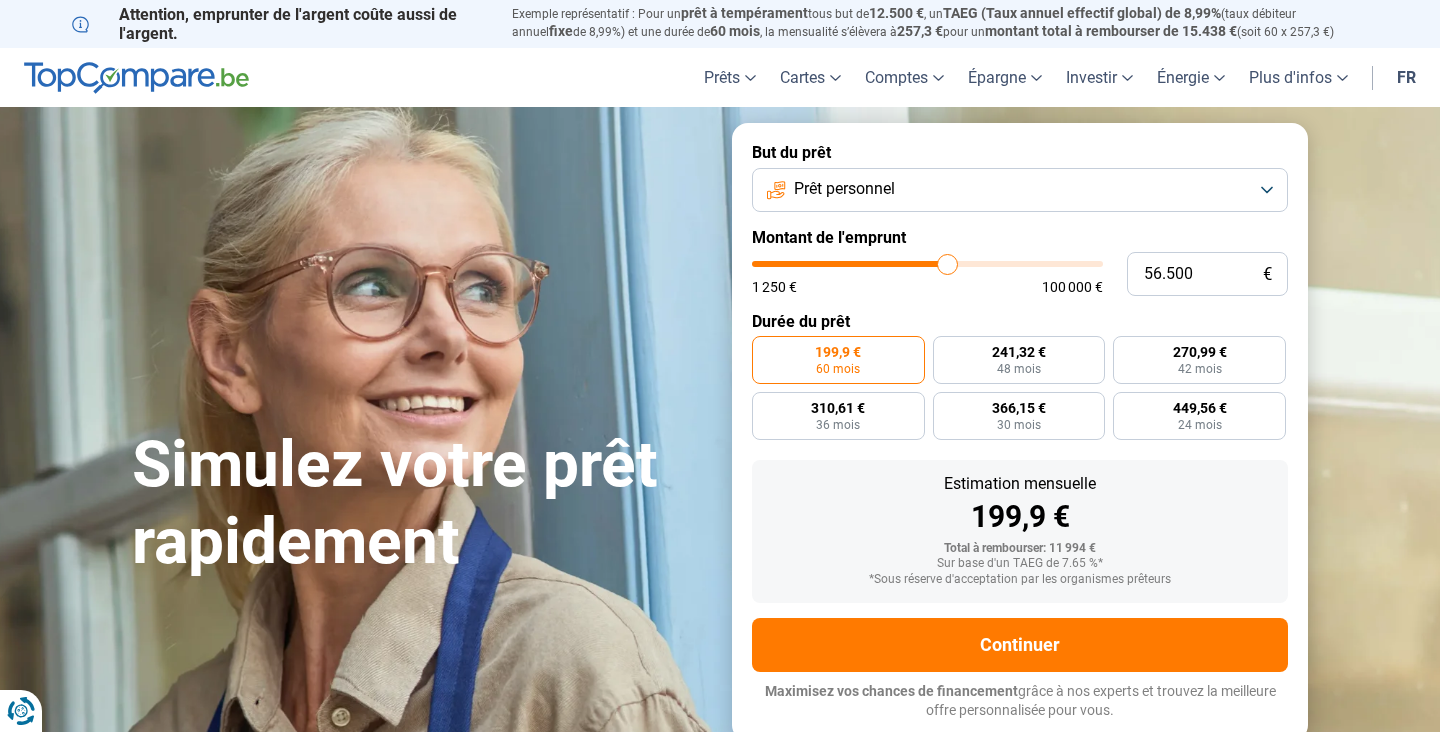 type on "56.750" 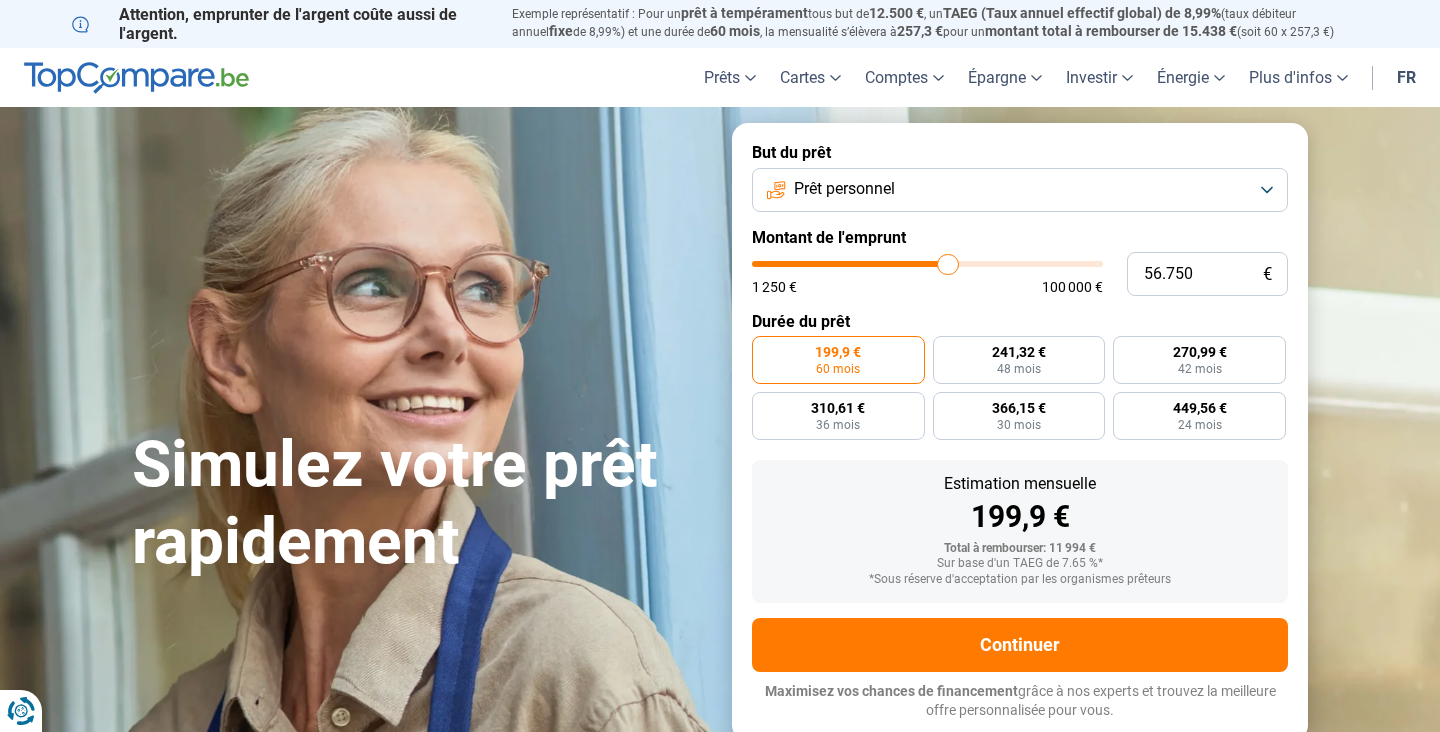 type on "56.500" 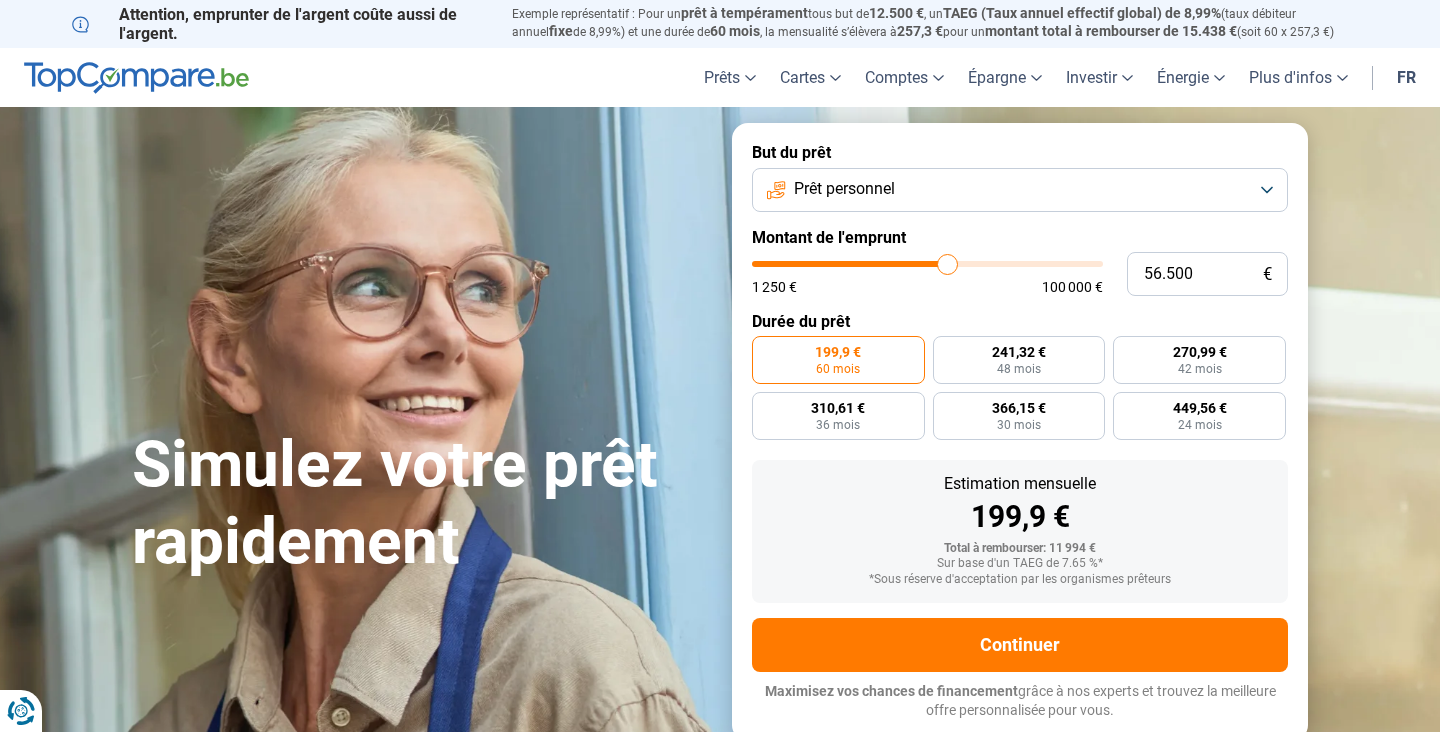 type on "56.250" 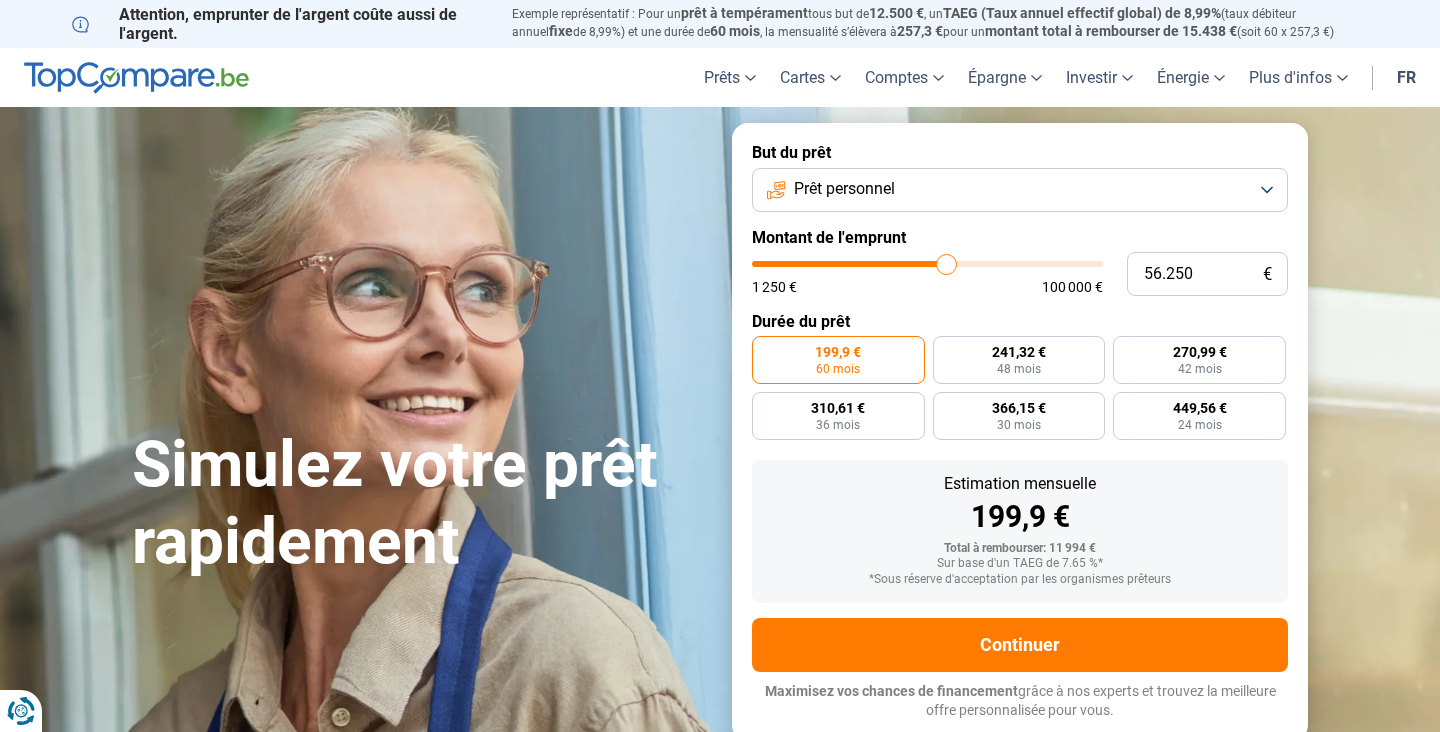 type on "55.500" 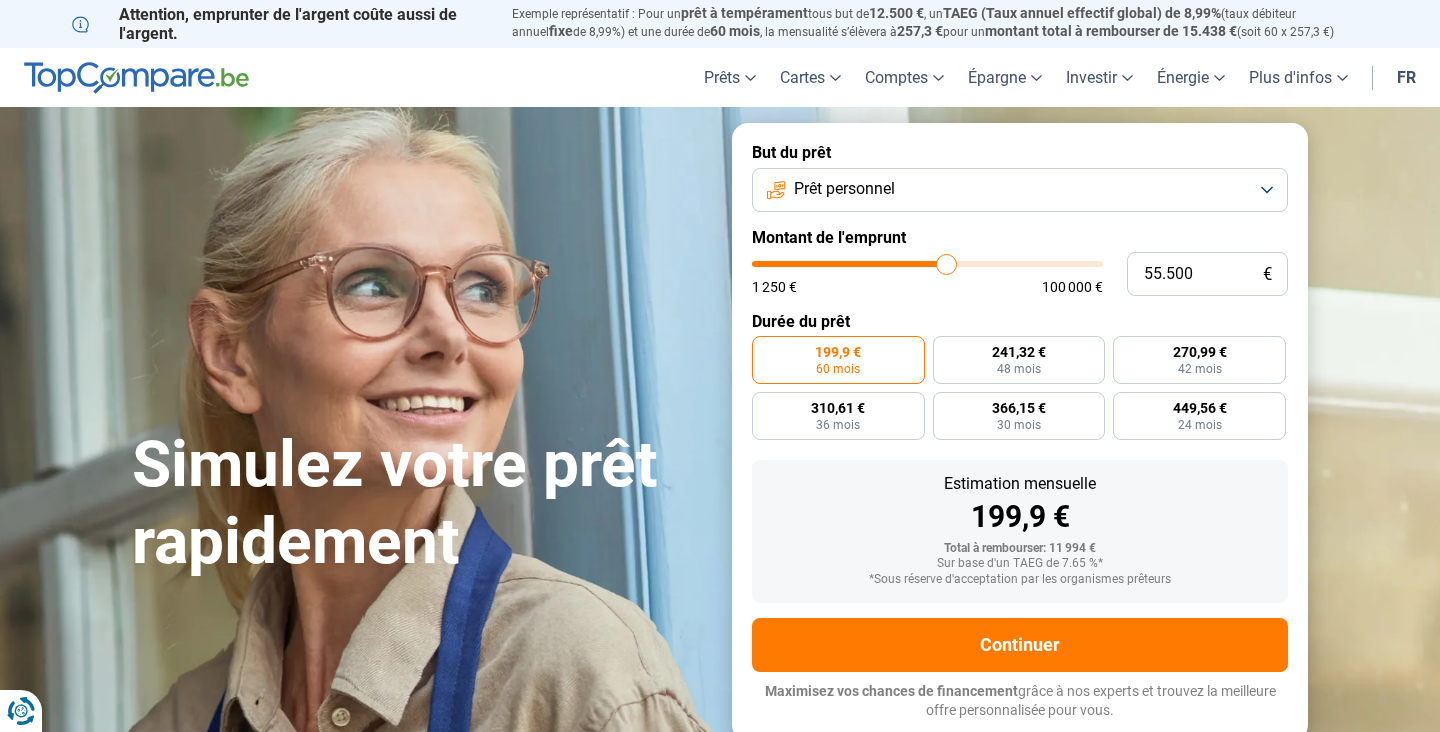 type on "55500" 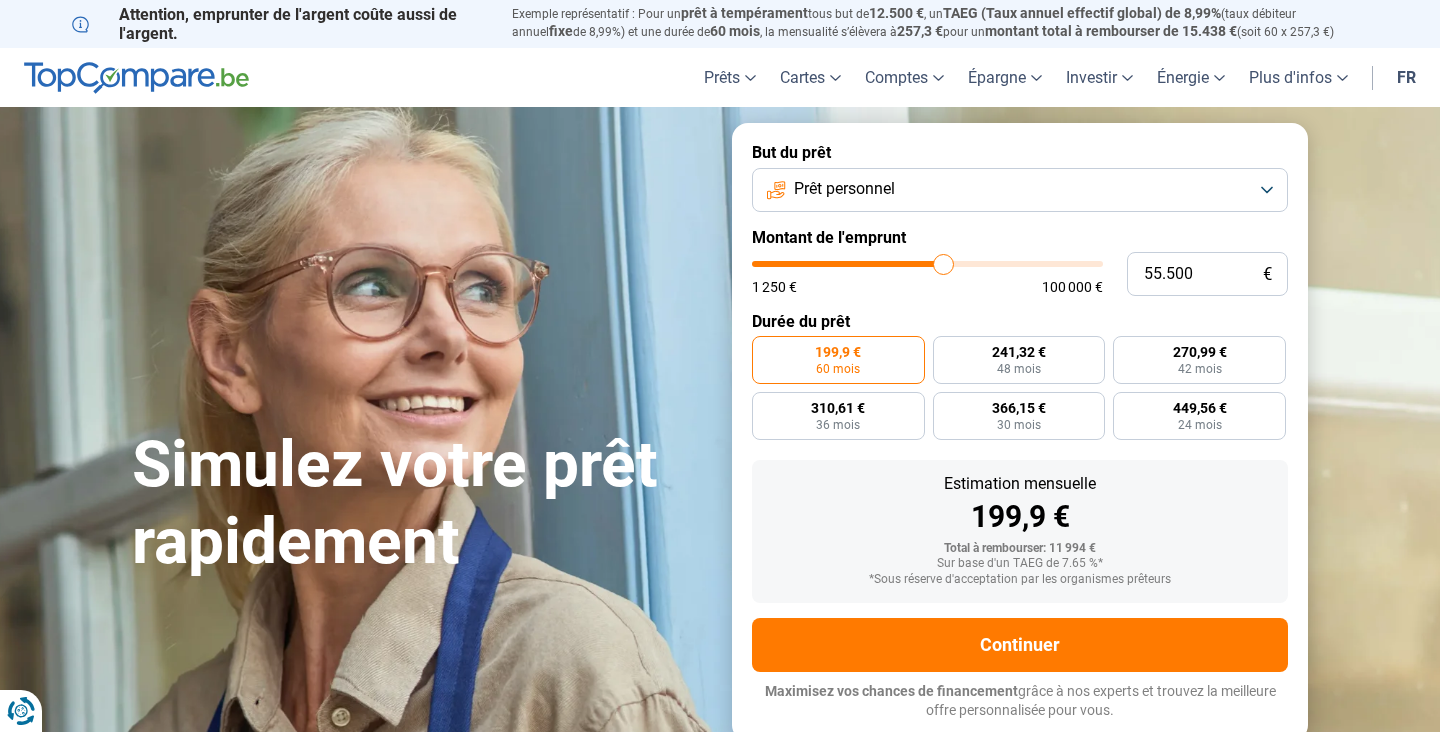type on "54.250" 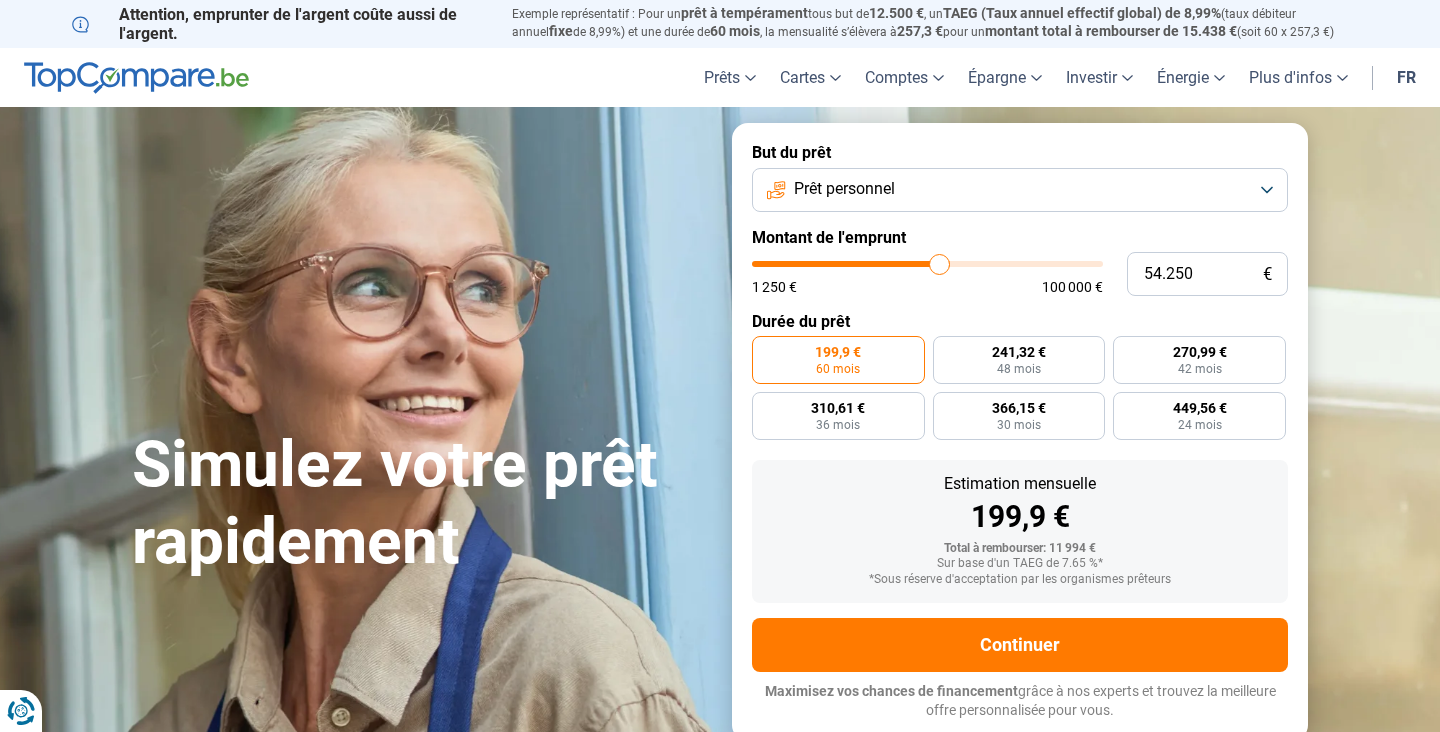 type on "51.000" 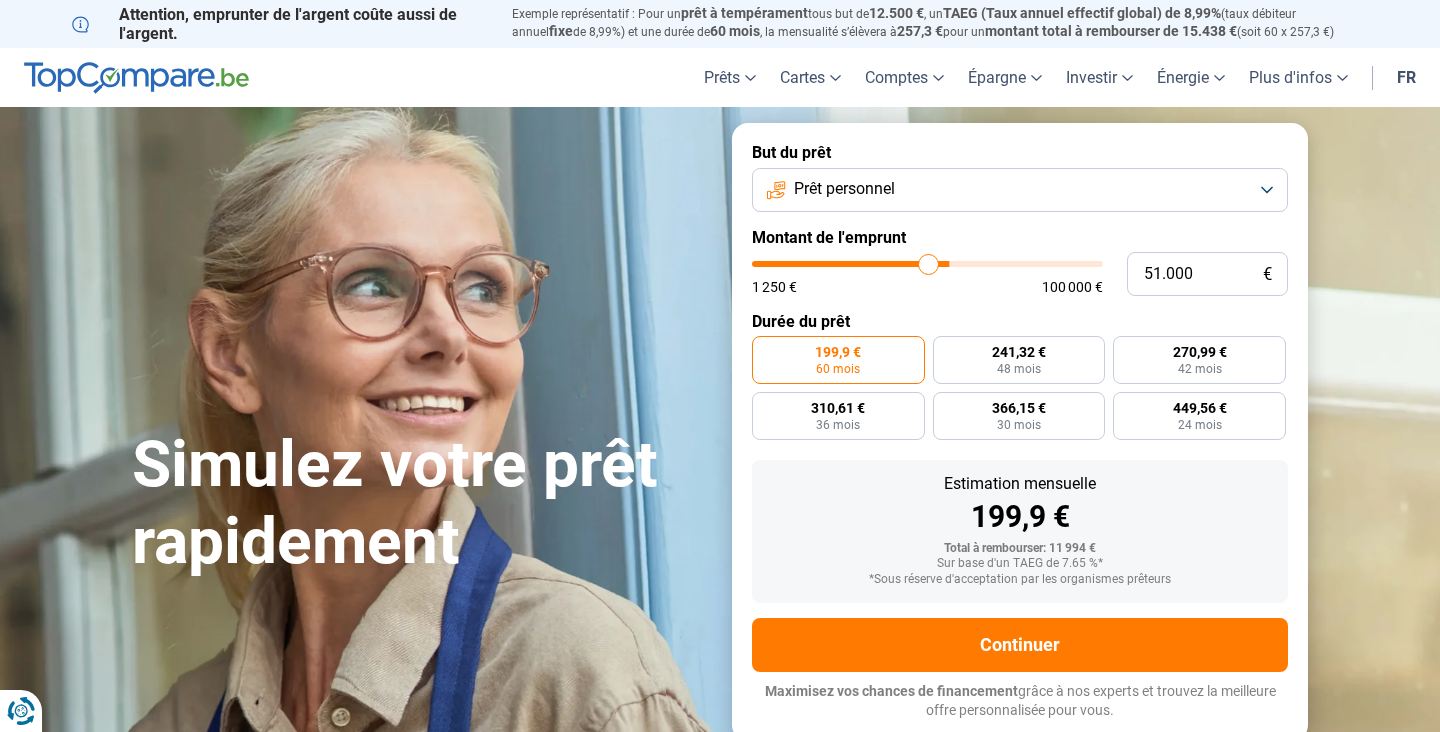 type on "46.250" 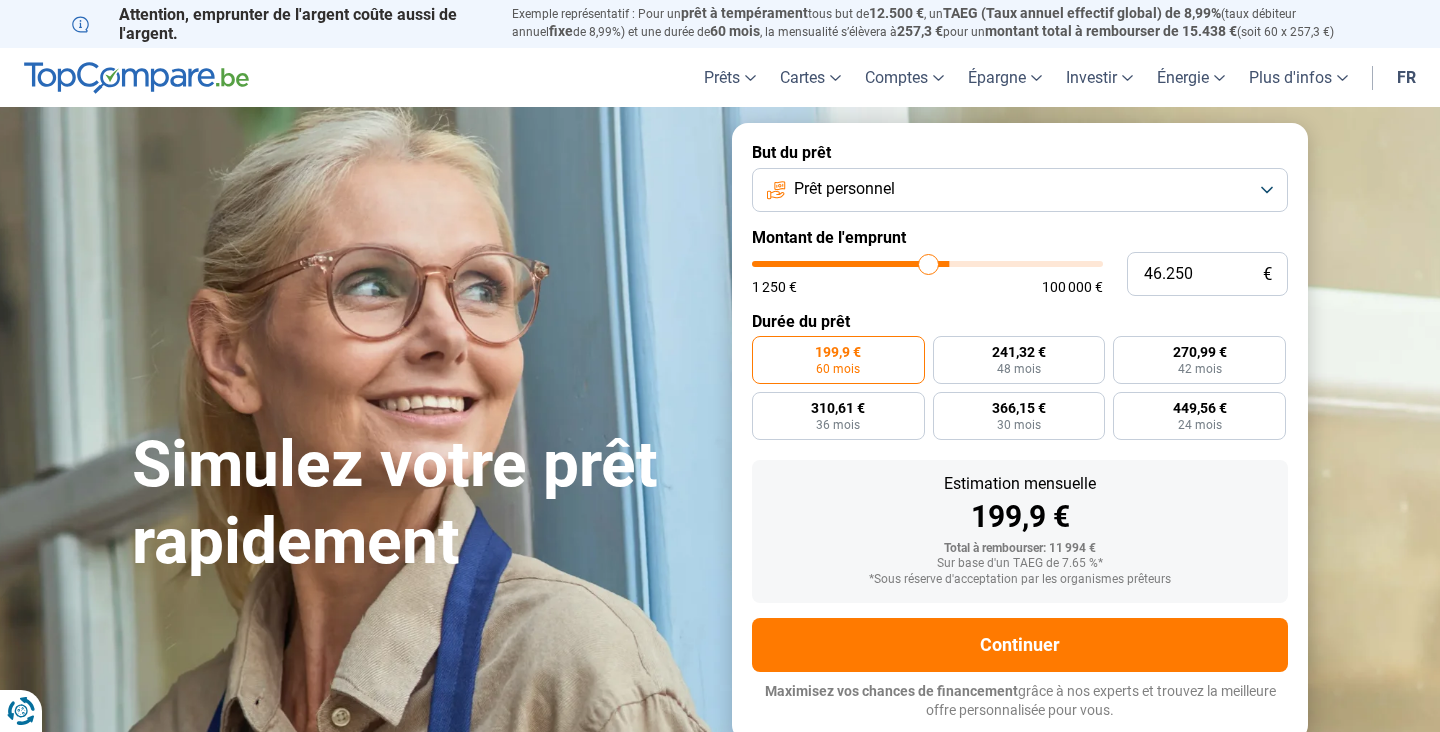 type on "46250" 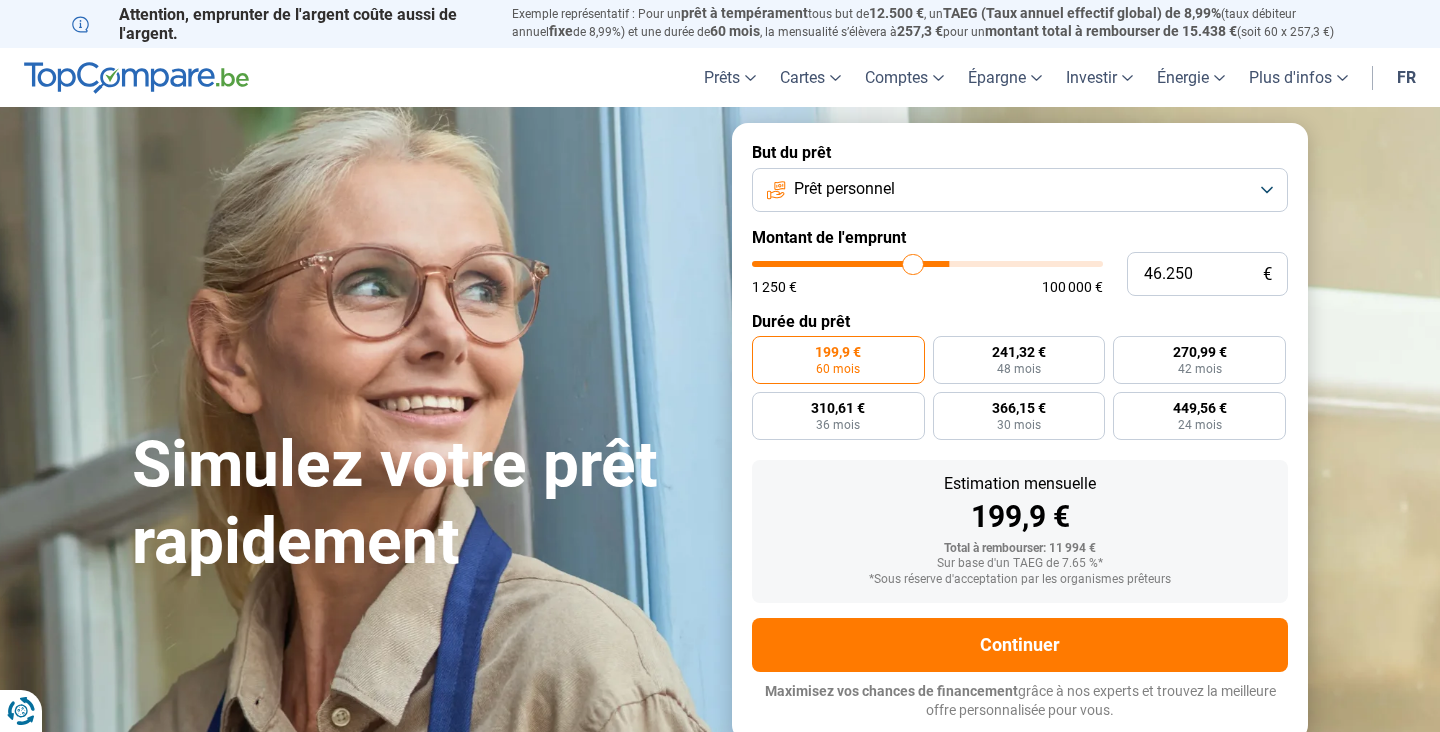 type on "44.750" 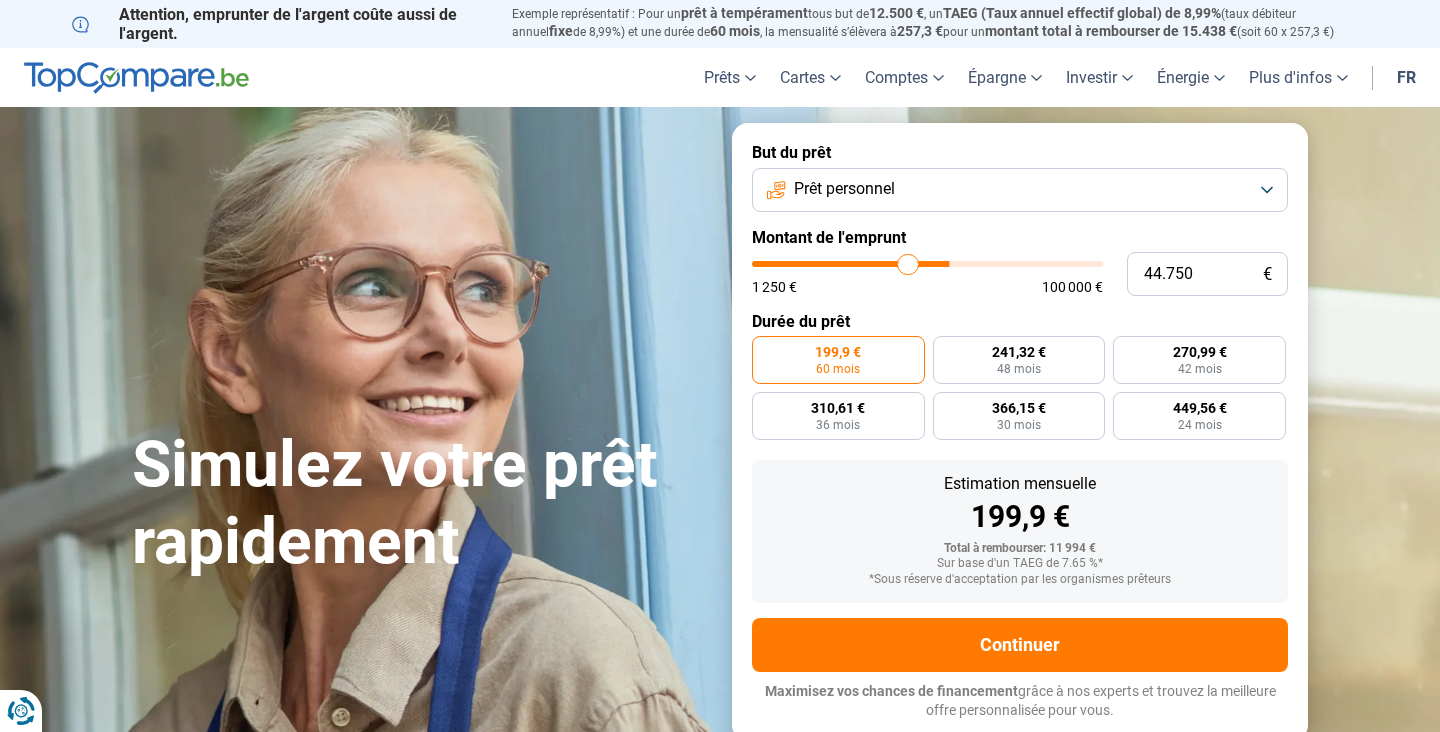 type on "43.250" 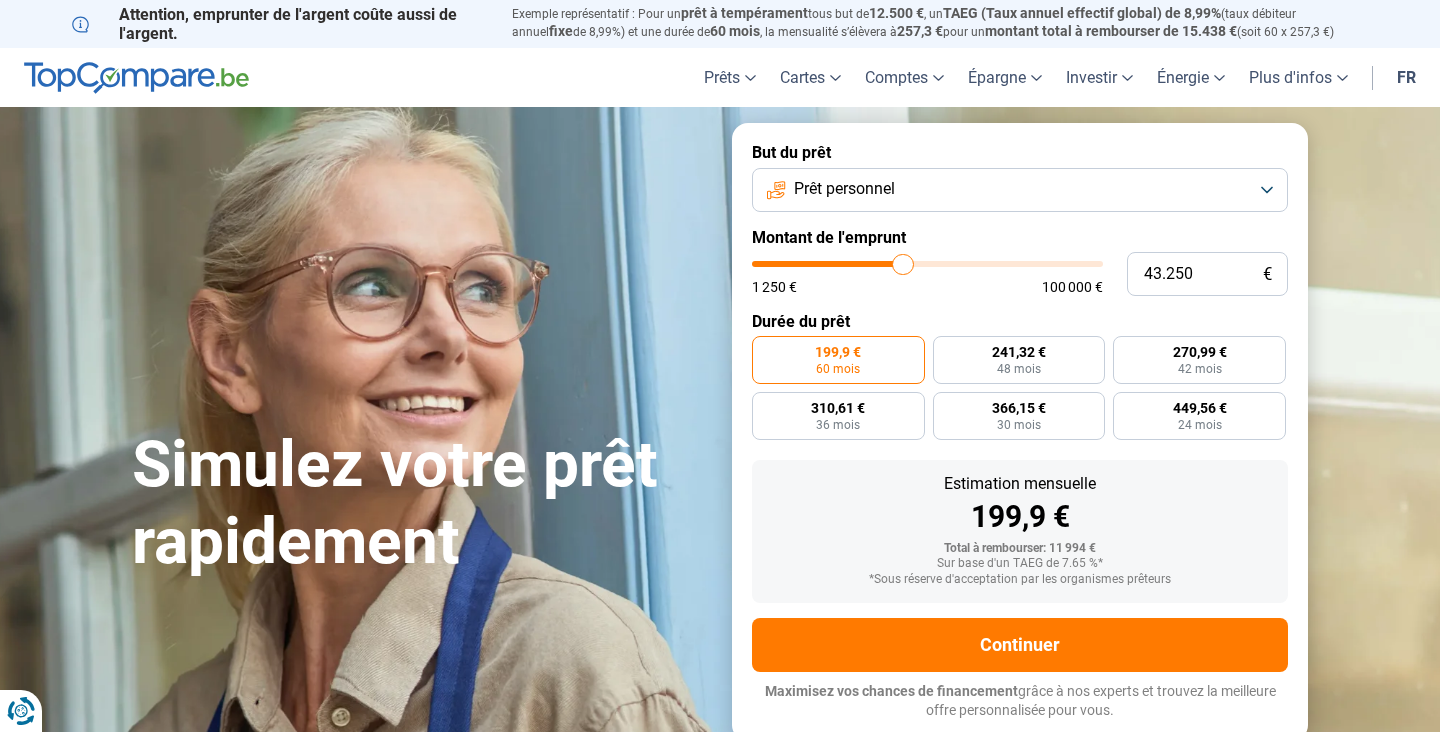 type on "42.000" 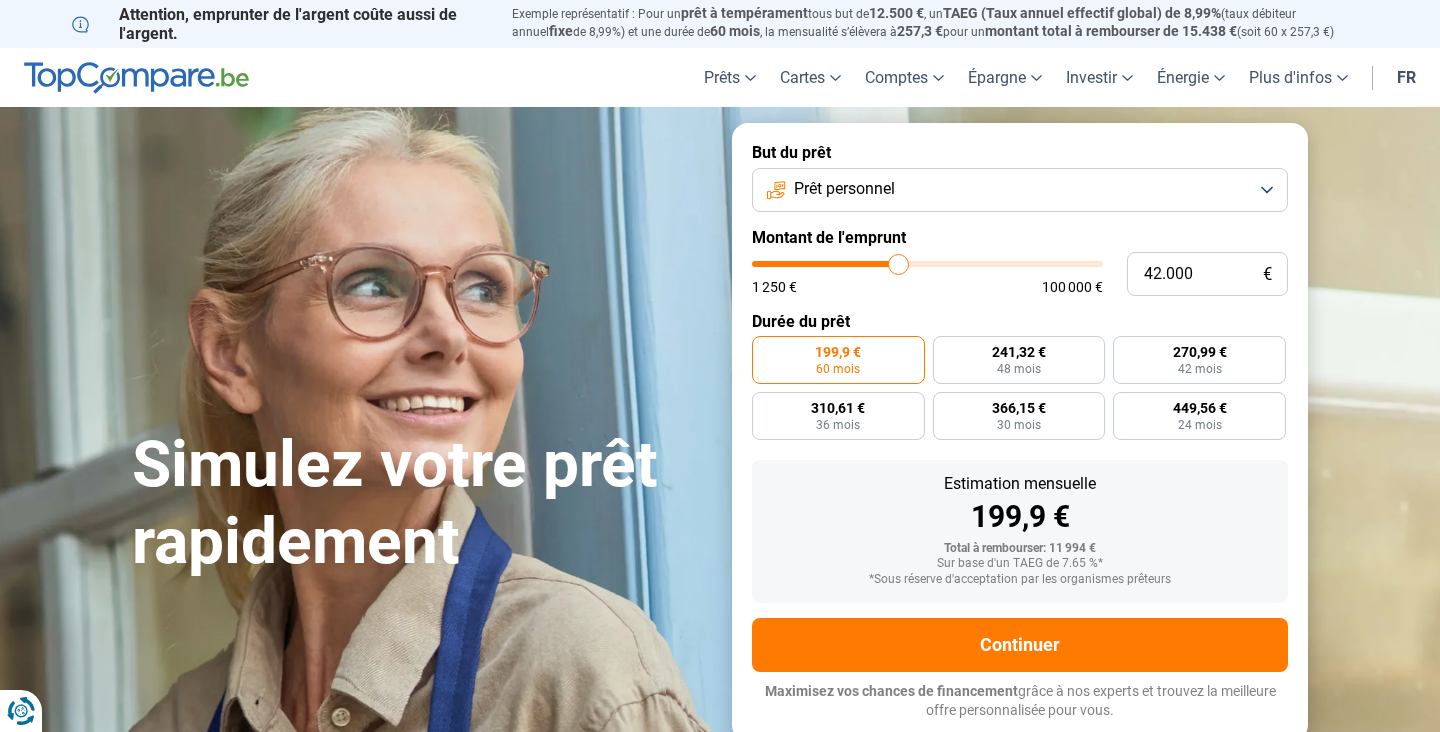 type on "40.750" 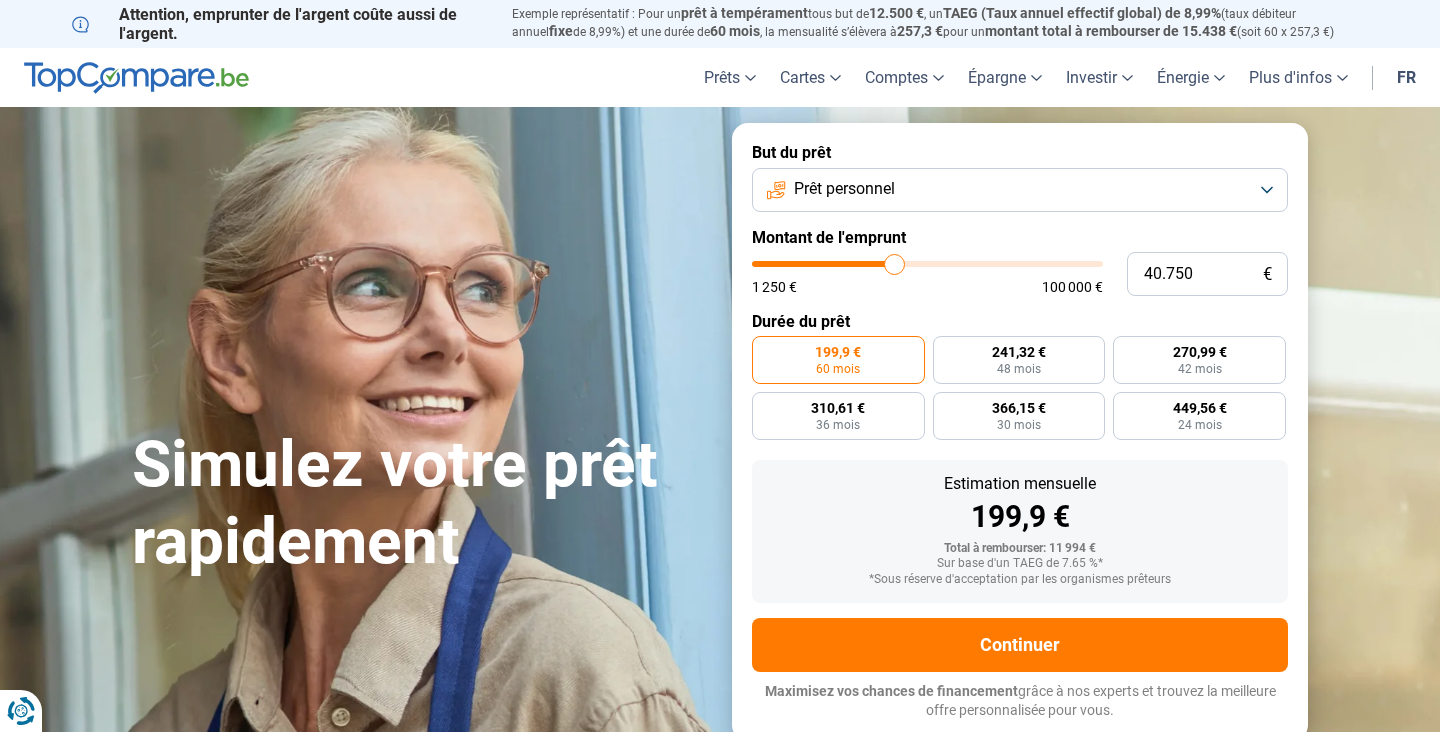 type on "39.500" 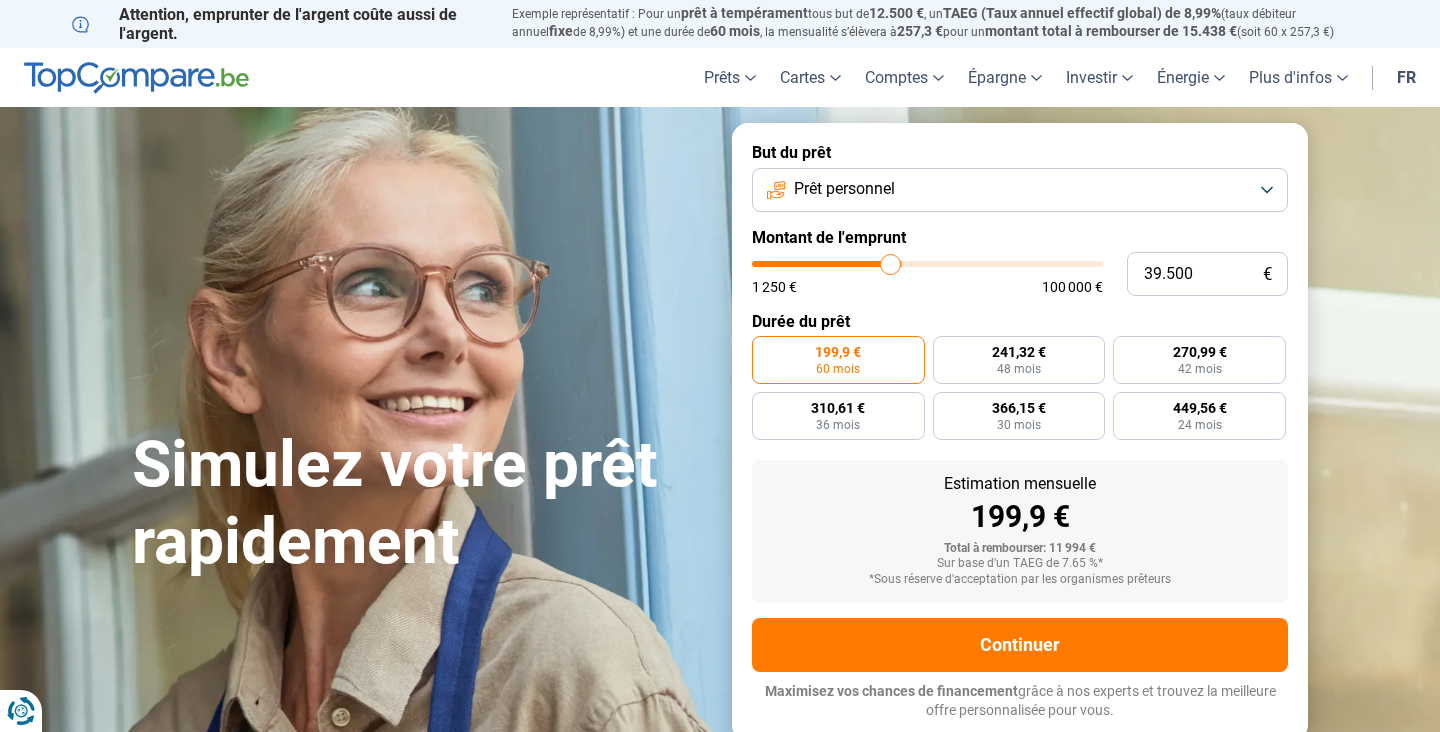 type on "38.750" 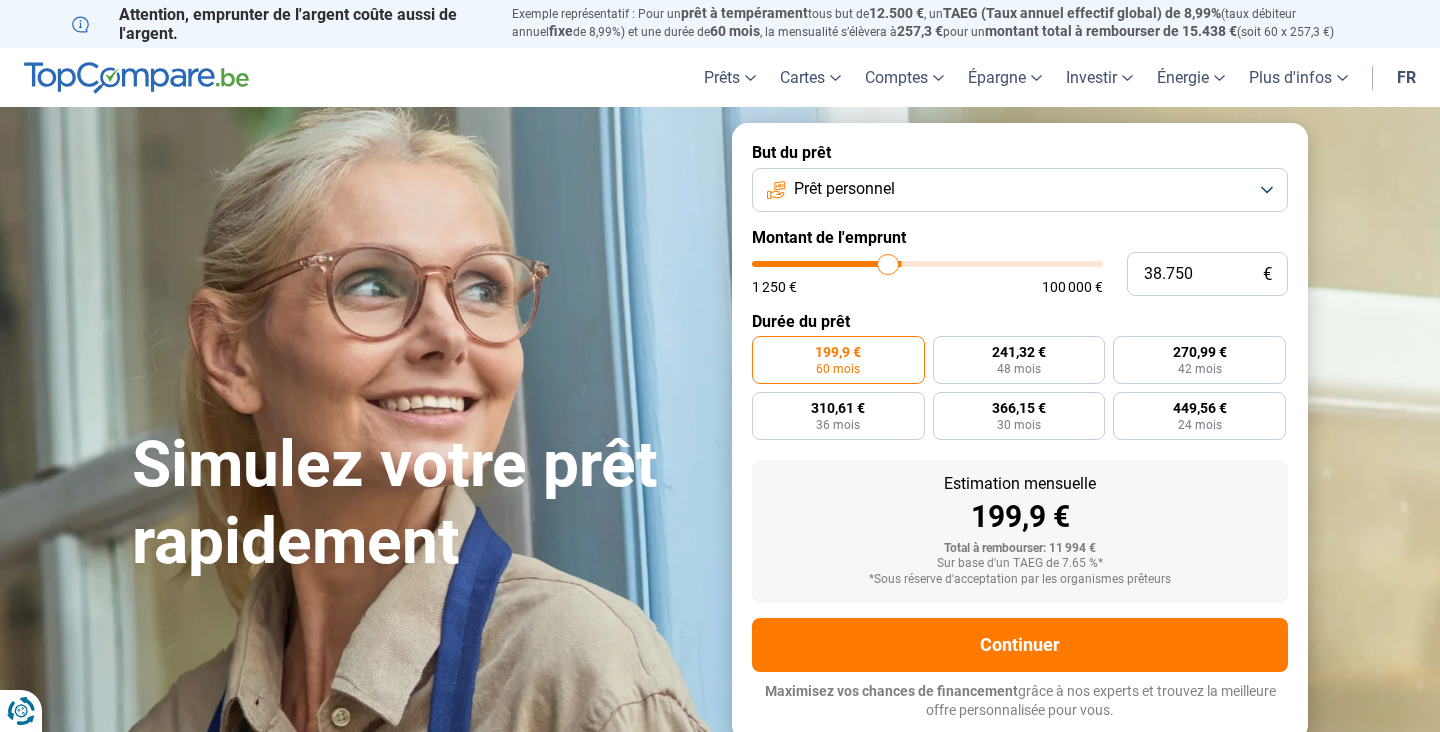 type on "38.000" 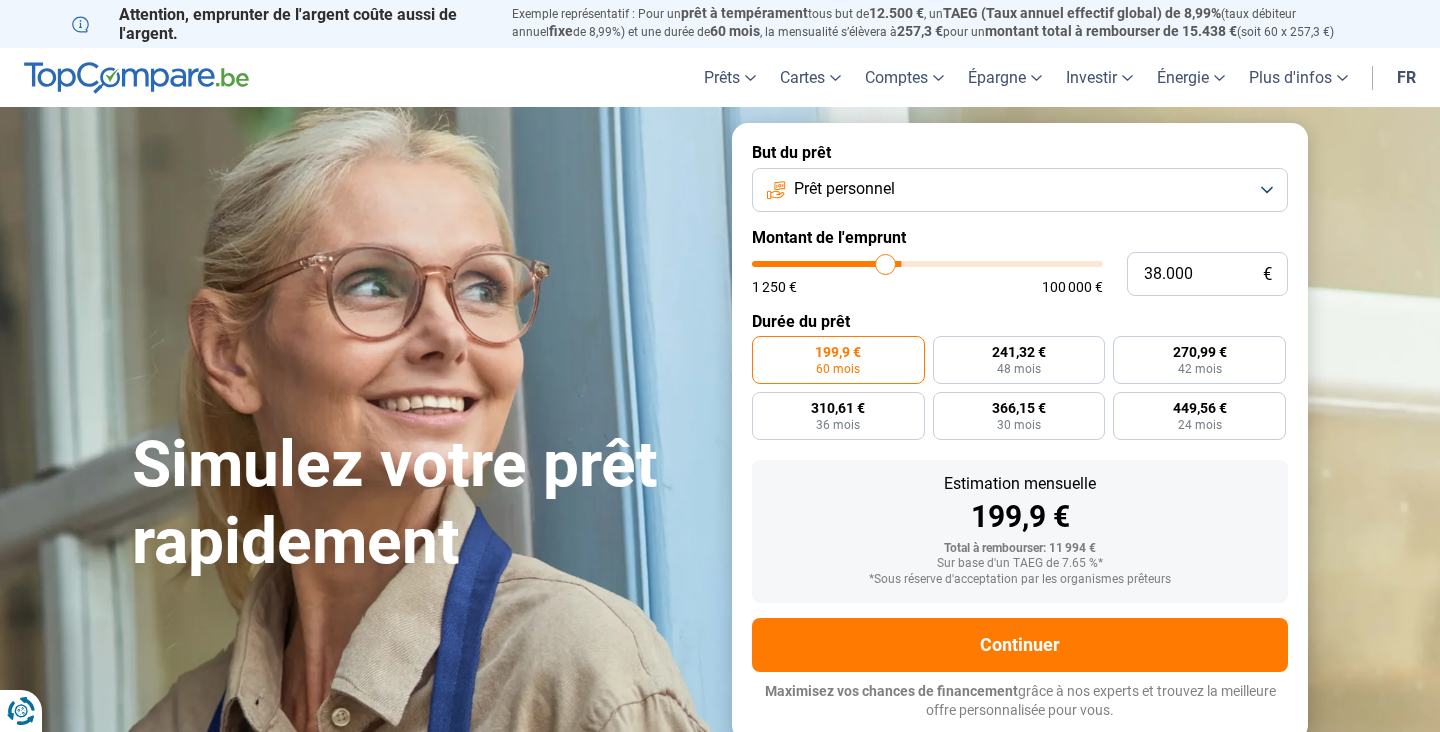 type on "37.500" 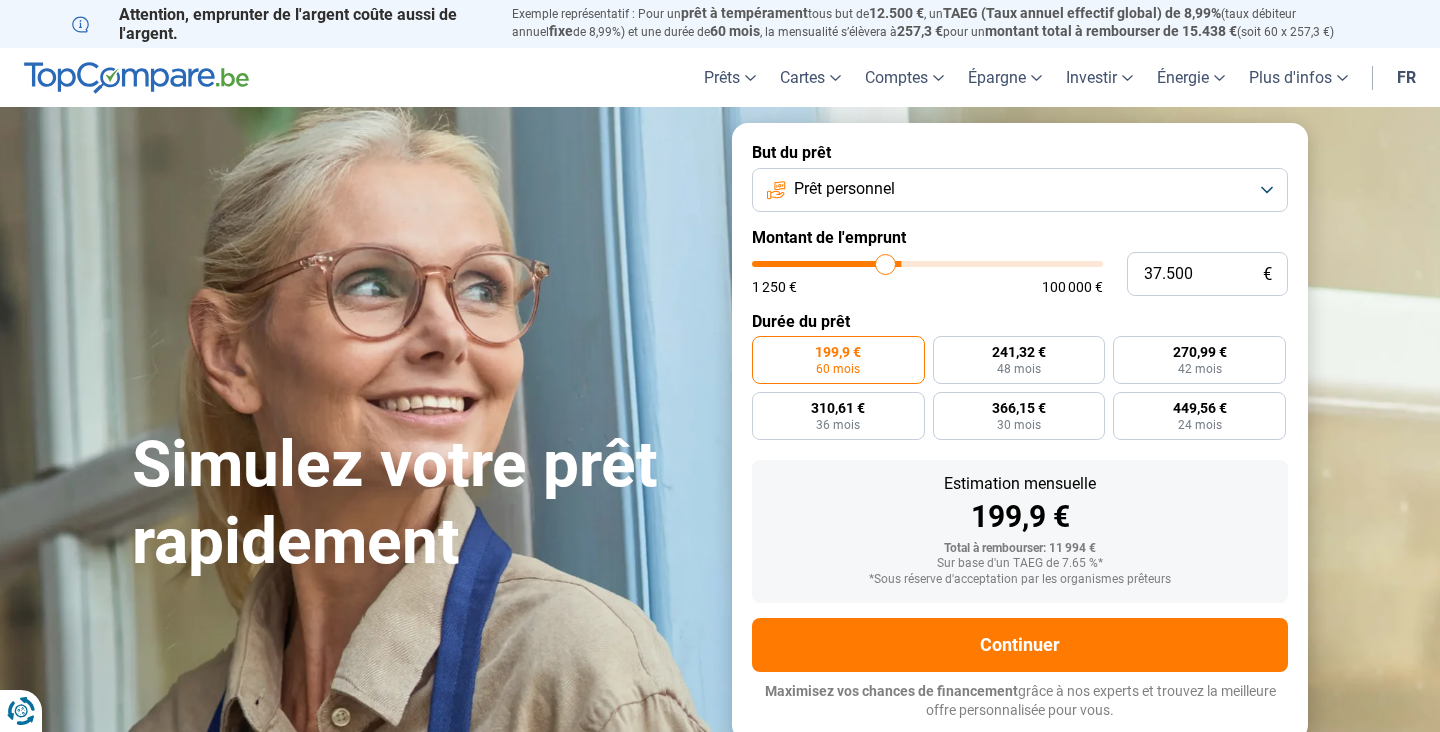 type on "37500" 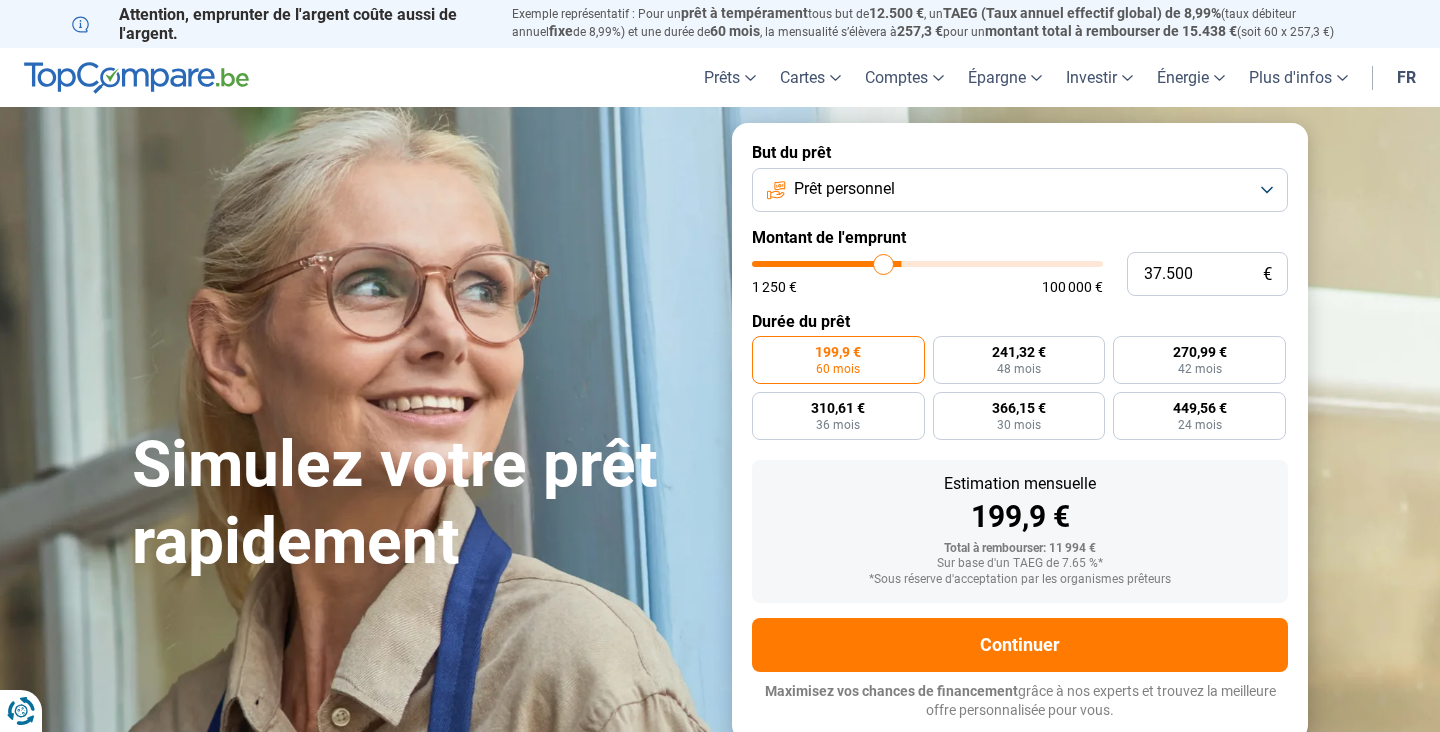 type on "37.000" 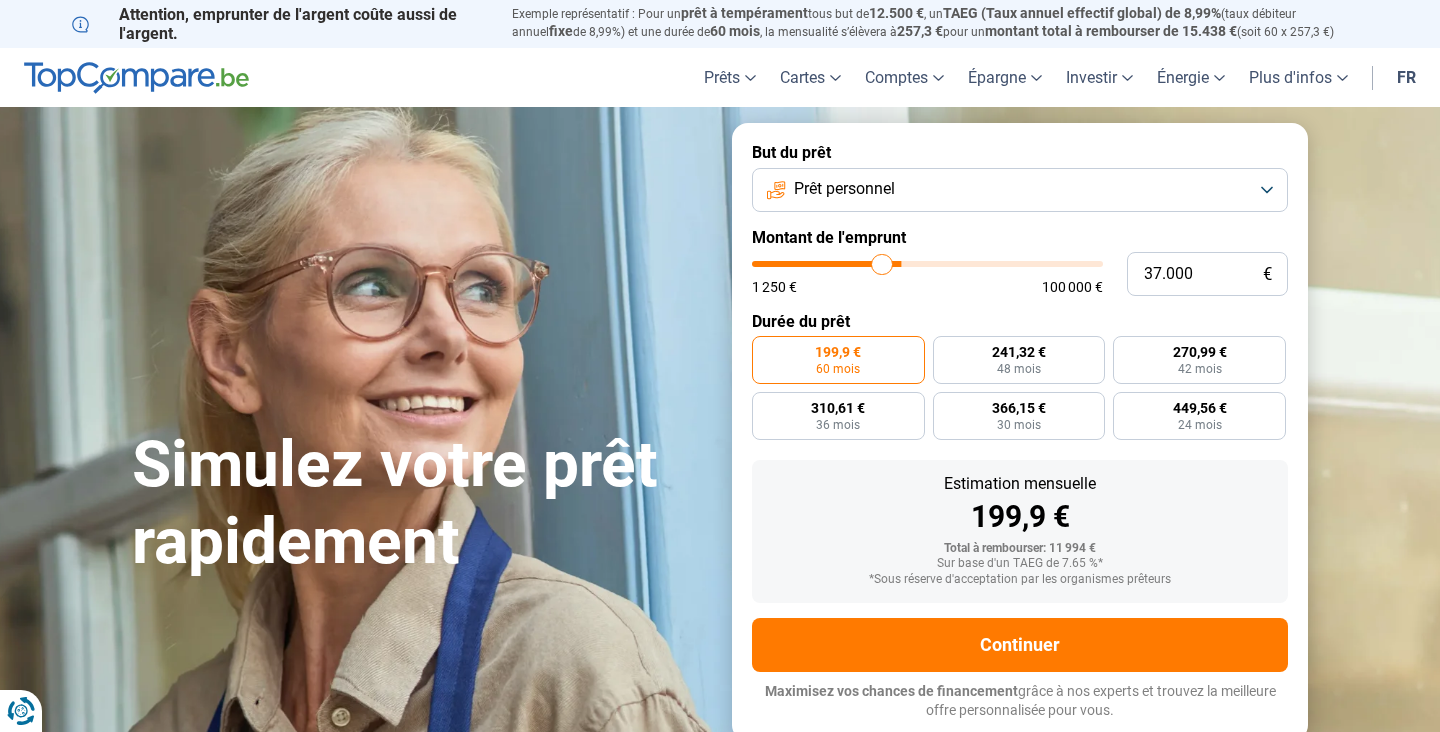 type on "36.750" 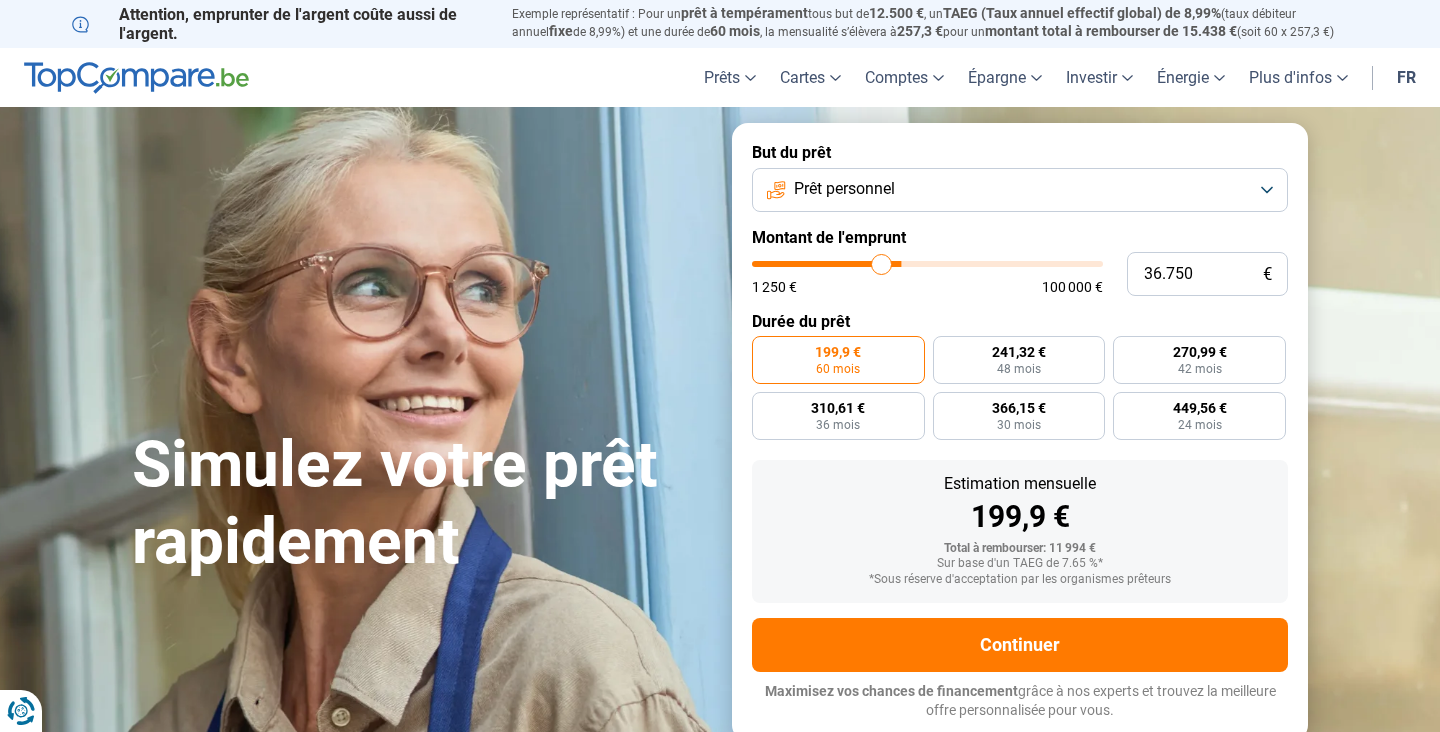 type on "36.500" 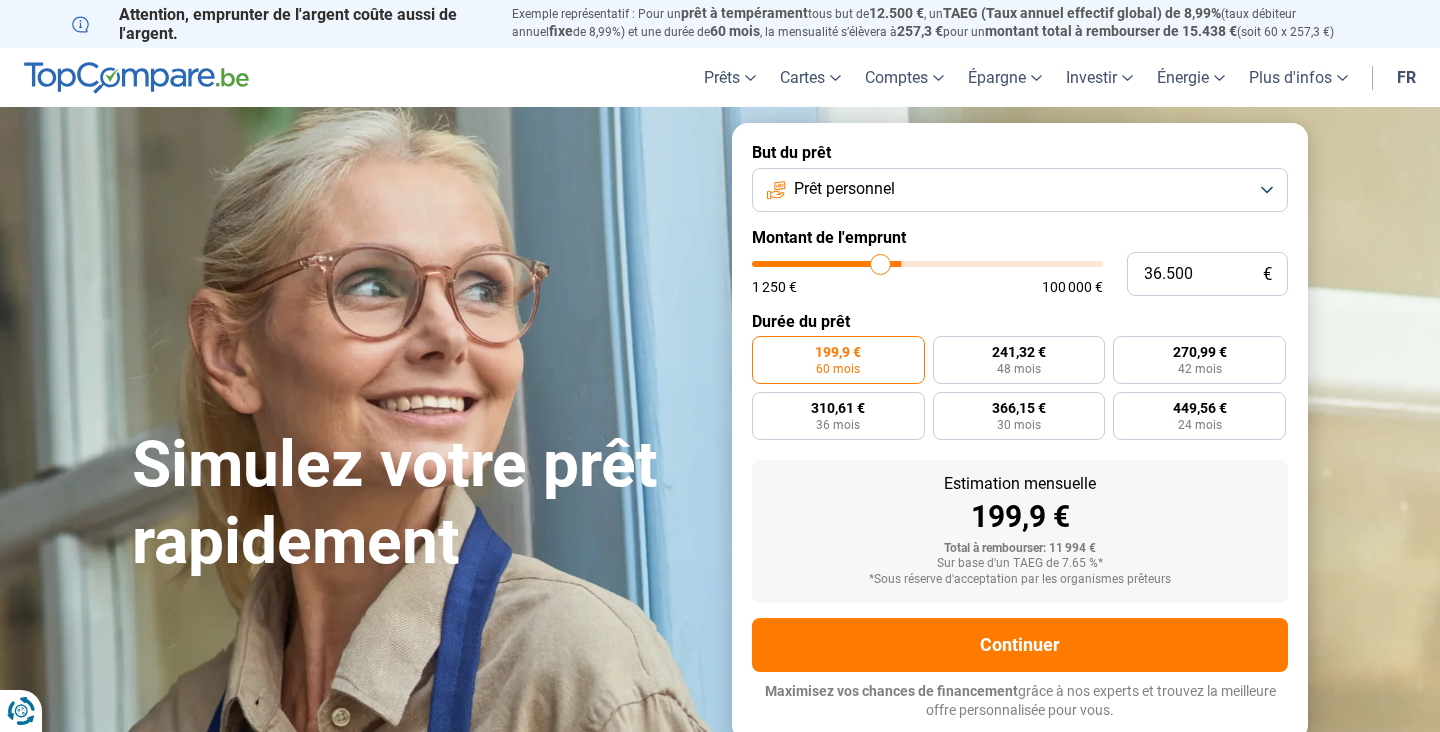 type on "36.000" 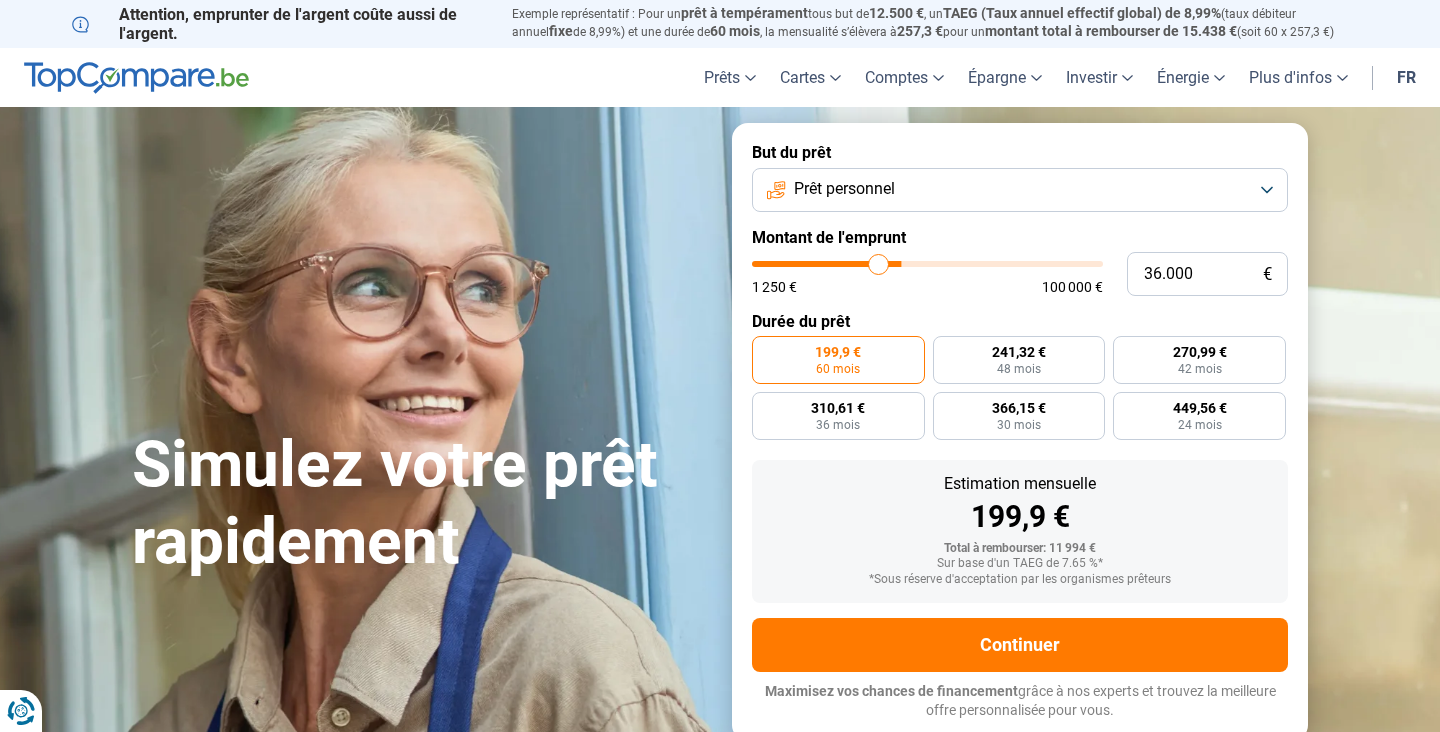 type on "35.250" 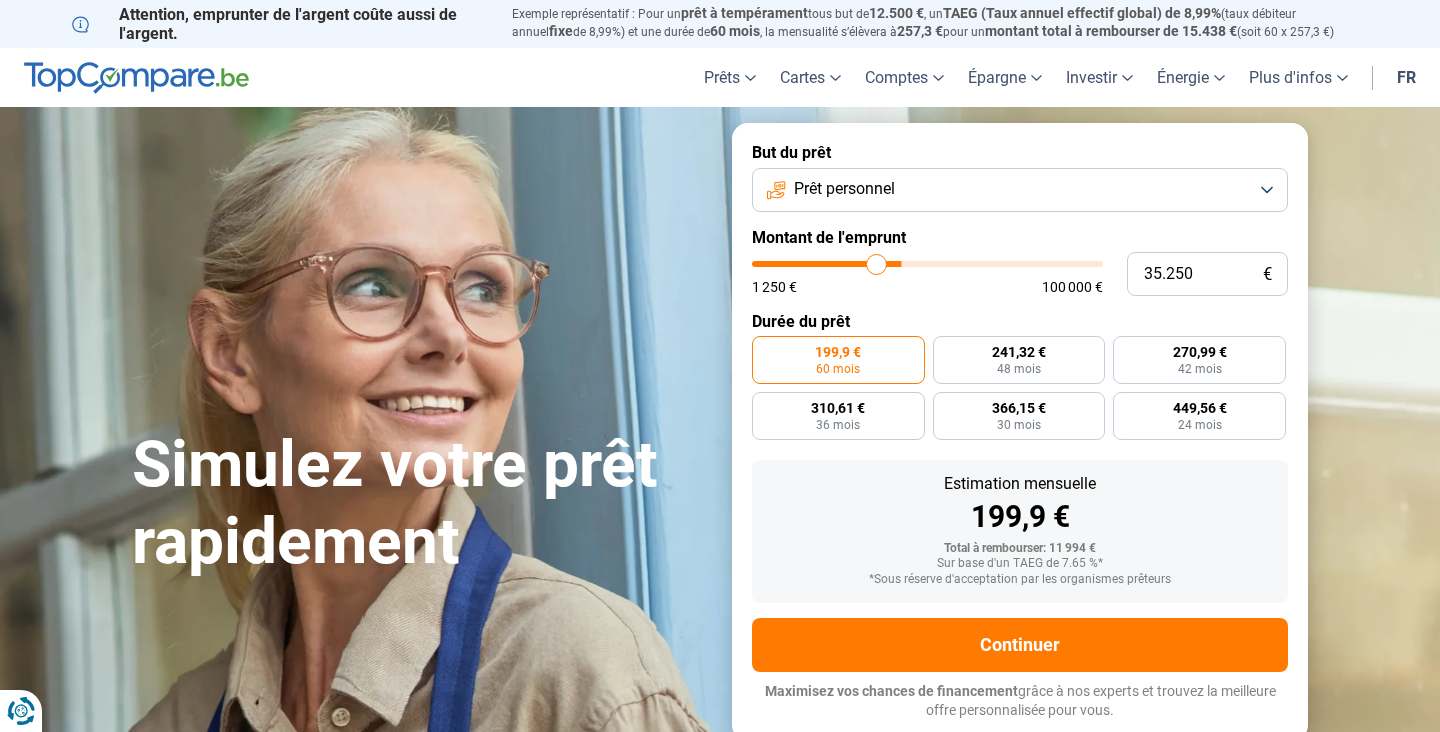 type on "34.250" 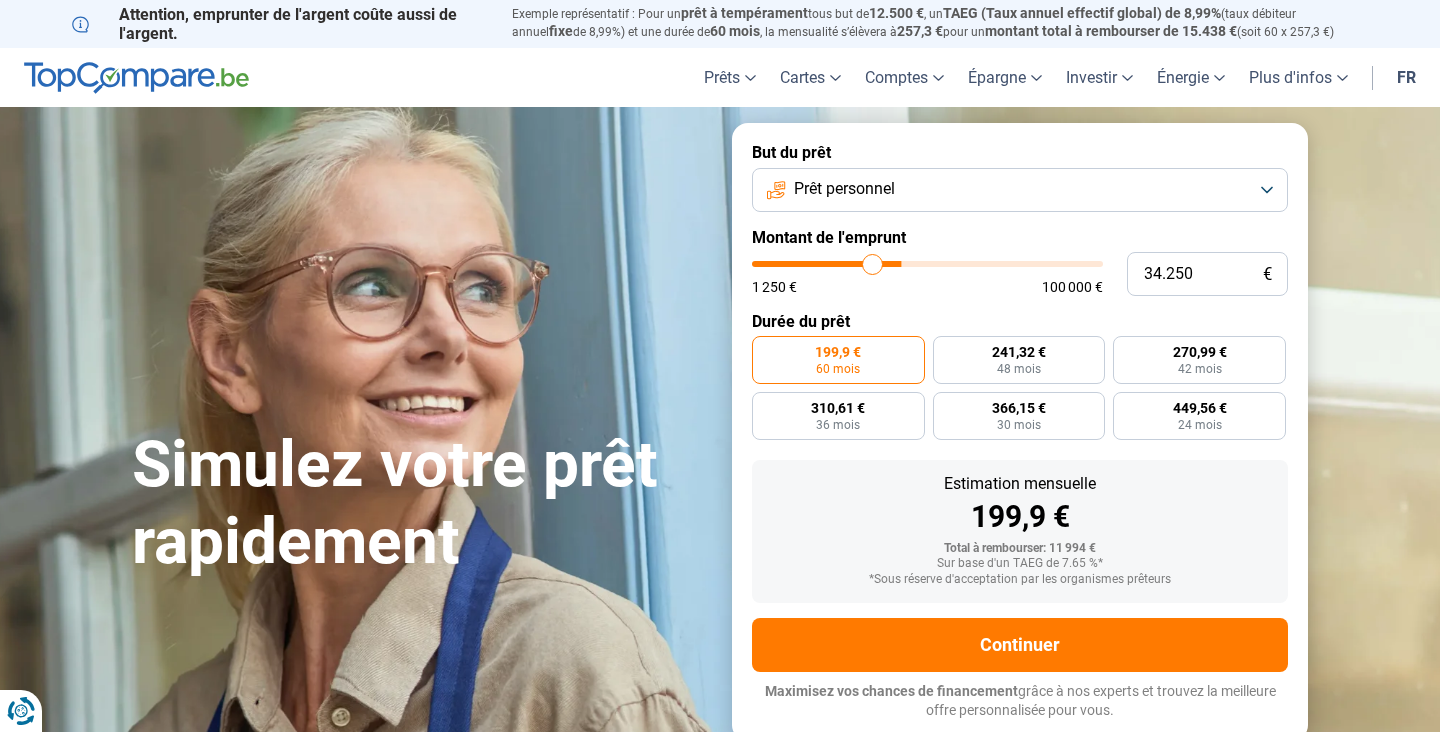 type on "33.000" 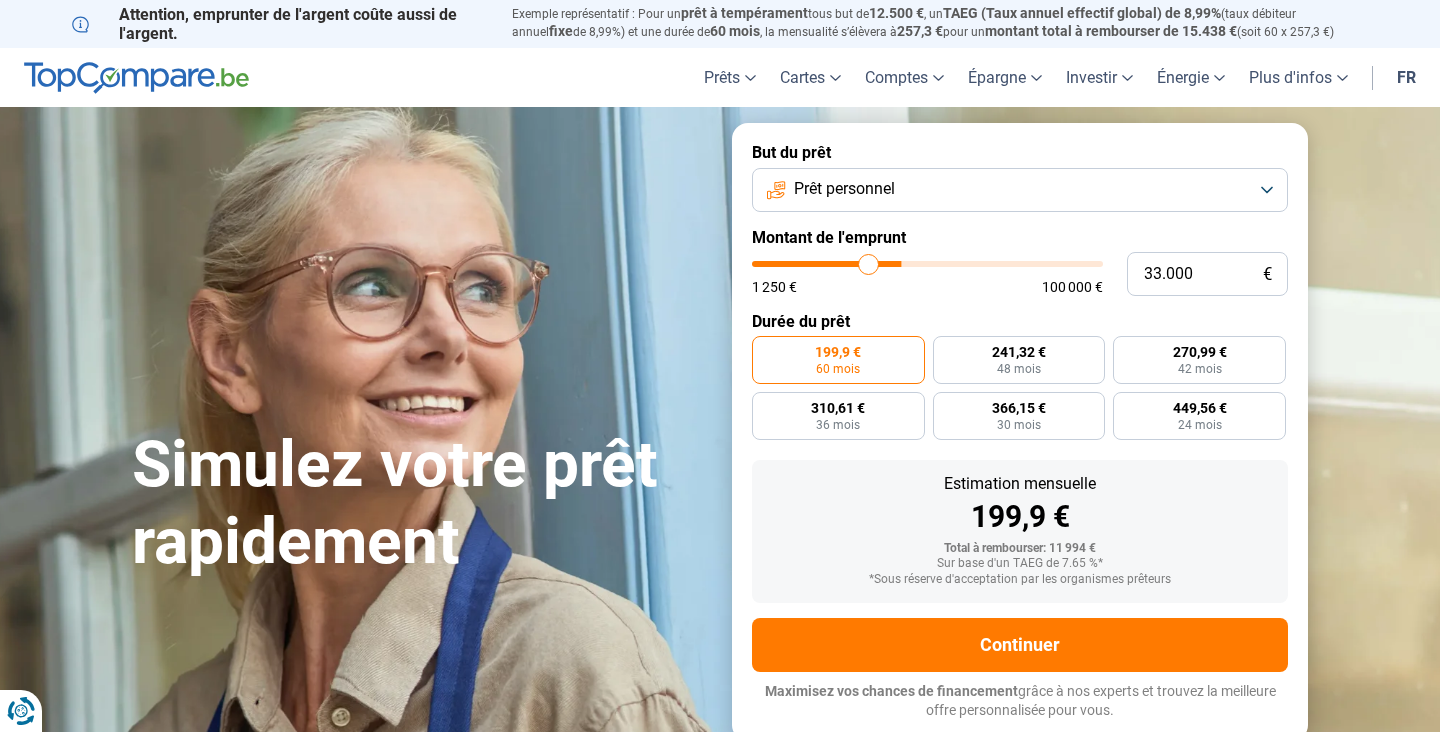 type on "31.750" 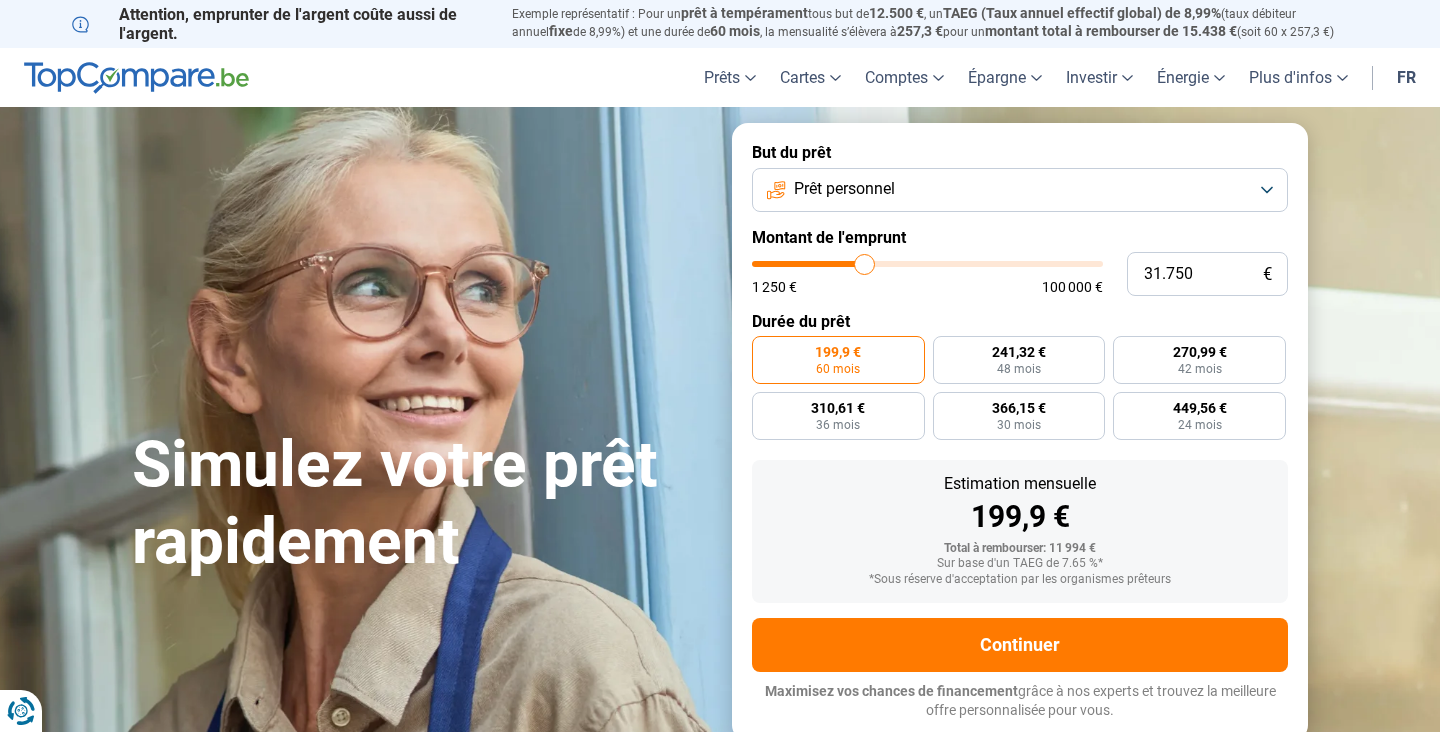 type on "29.750" 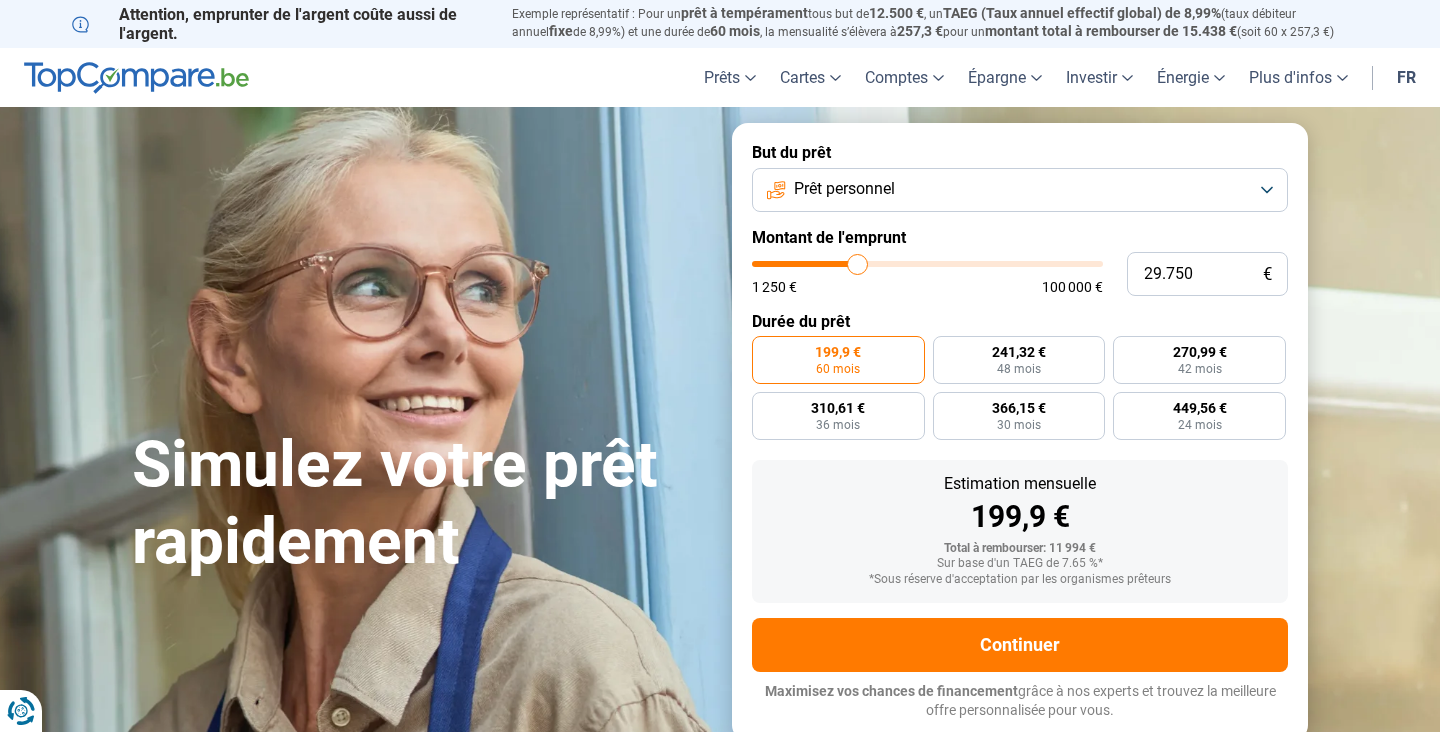 type on "29.000" 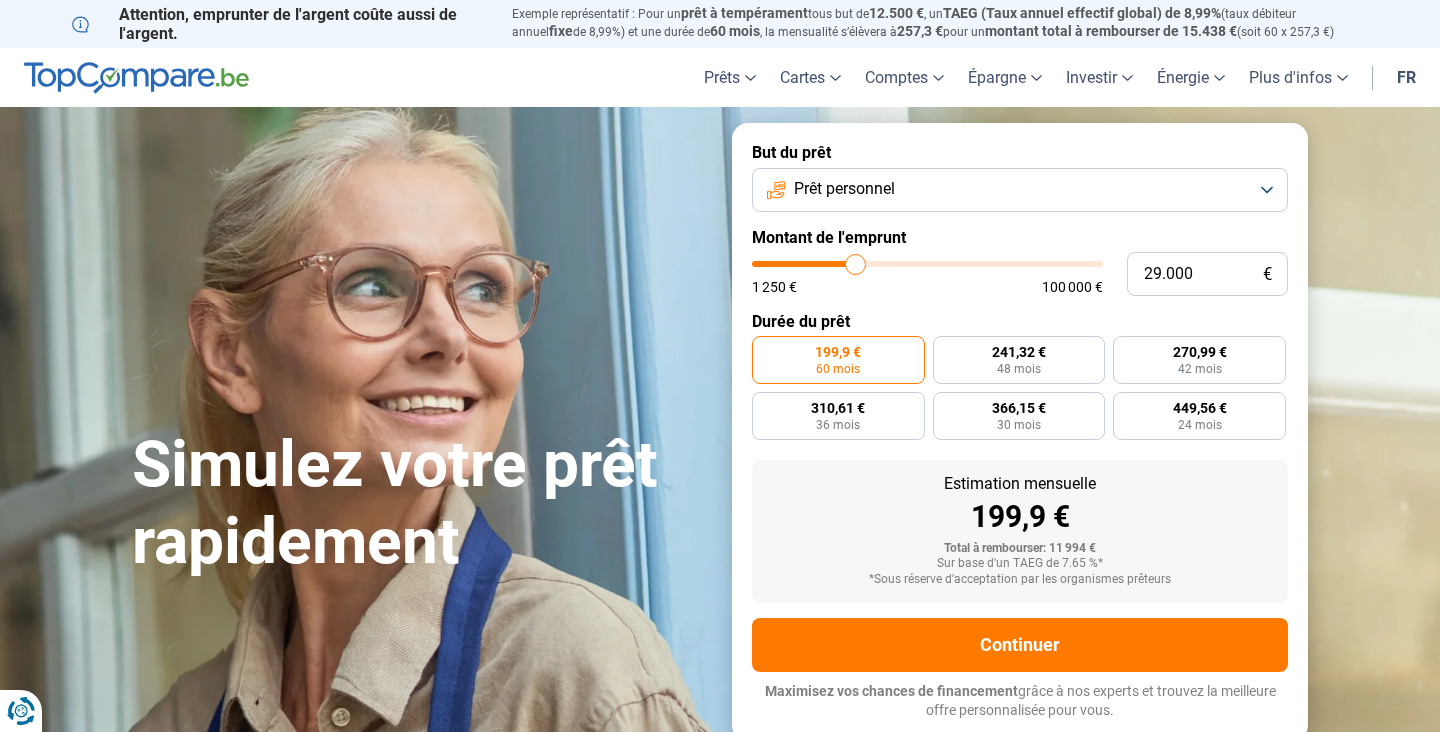 type on "28.500" 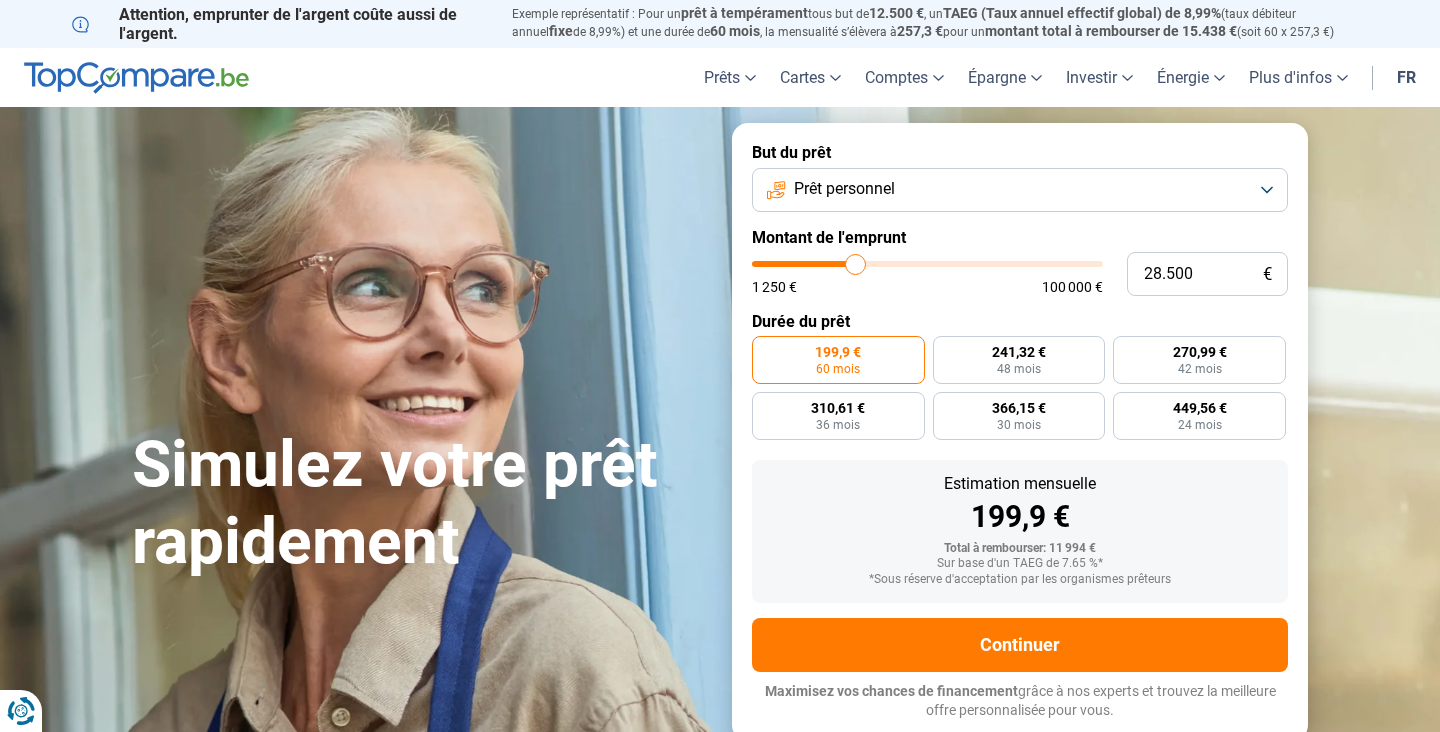 type on "28500" 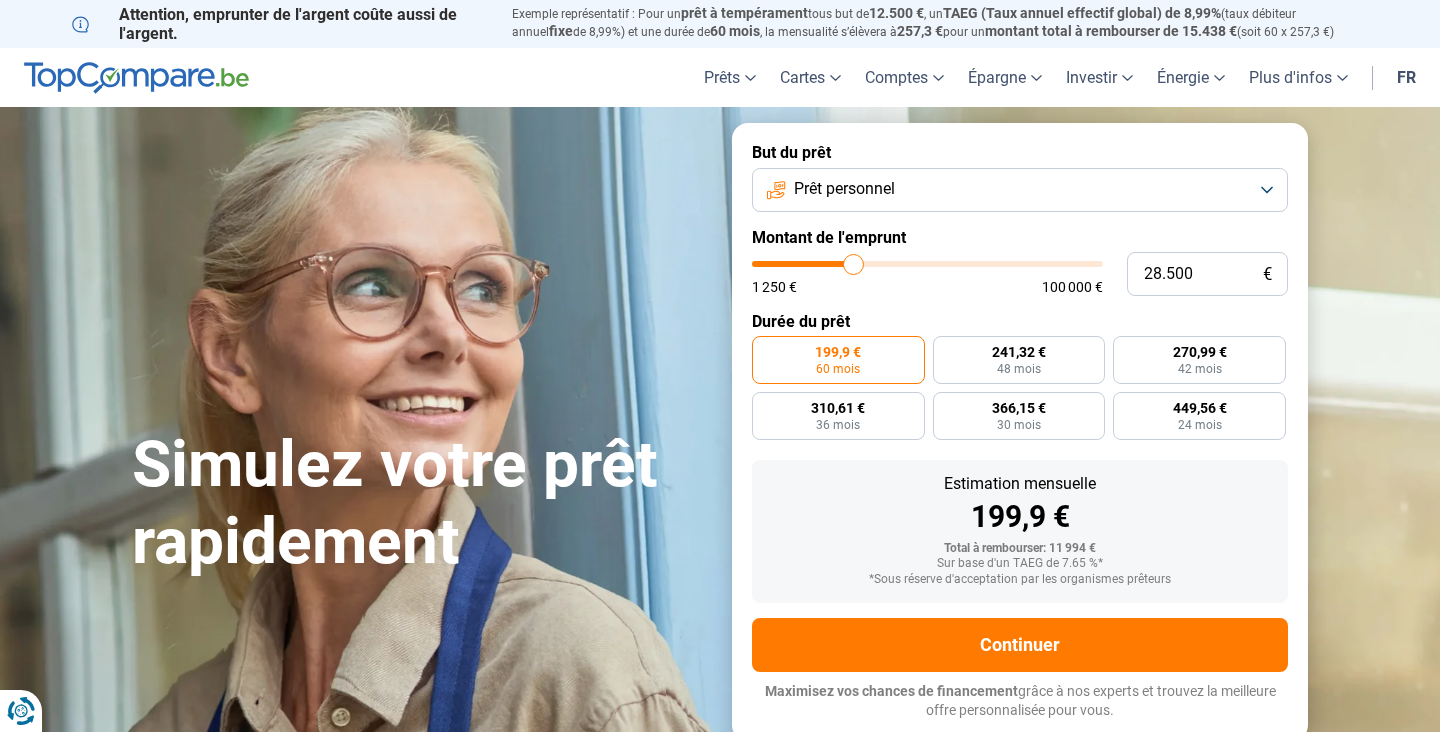 type on "28.000" 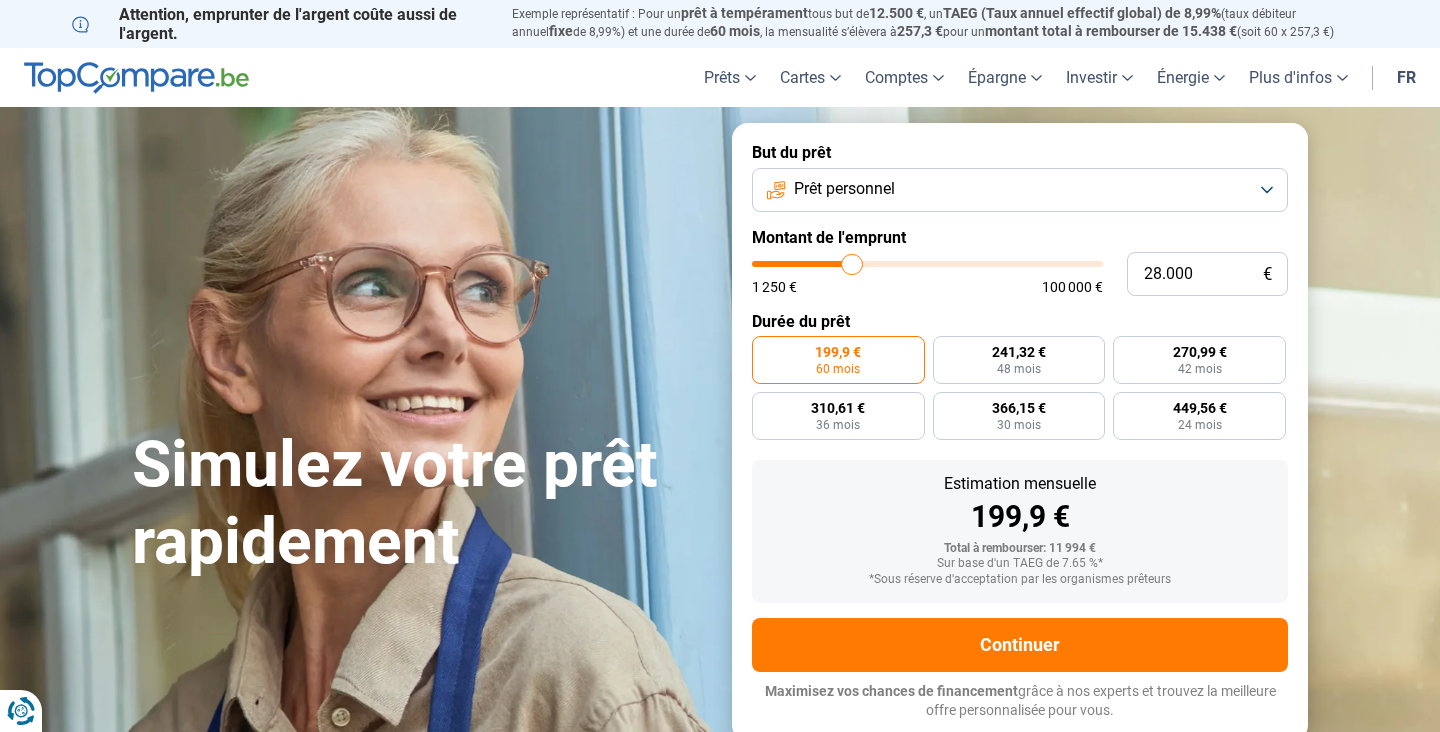 type on "27.750" 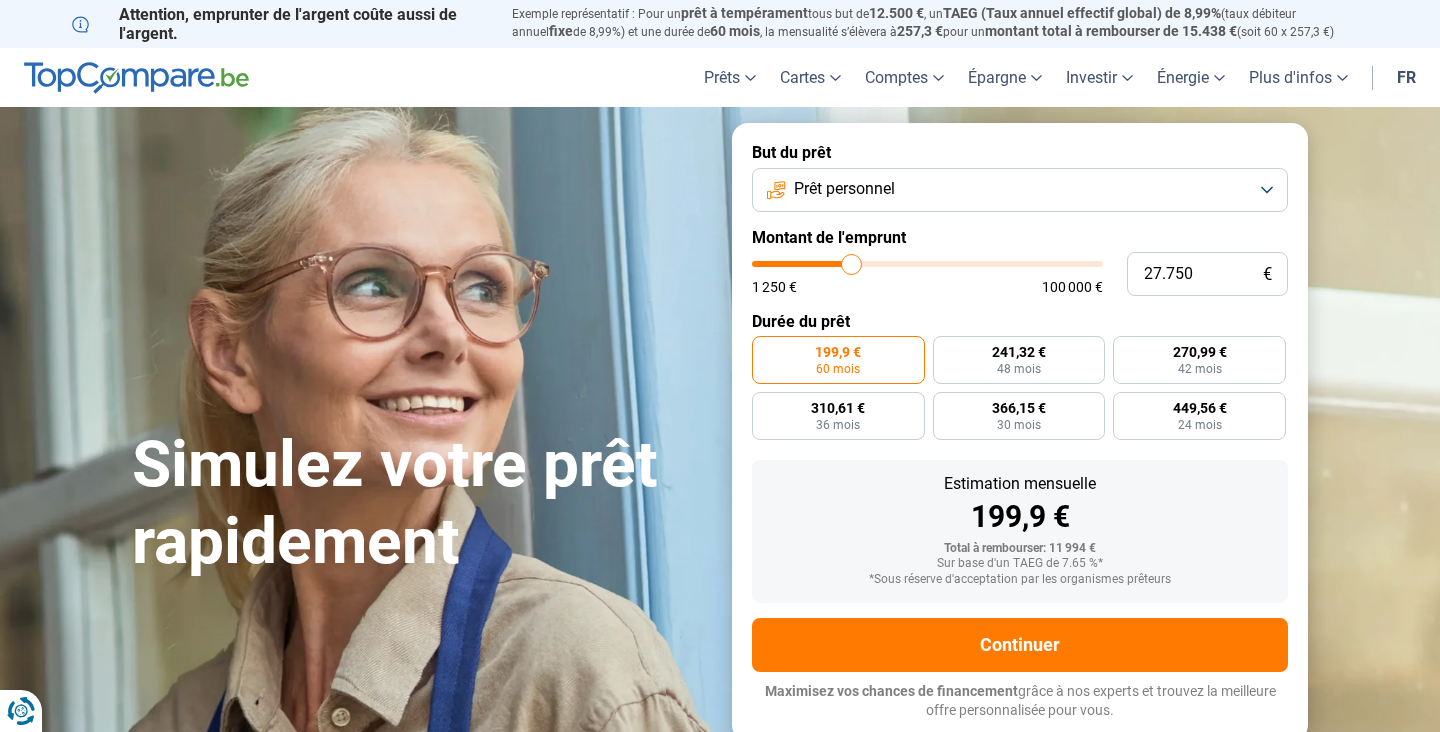 type on "27.500" 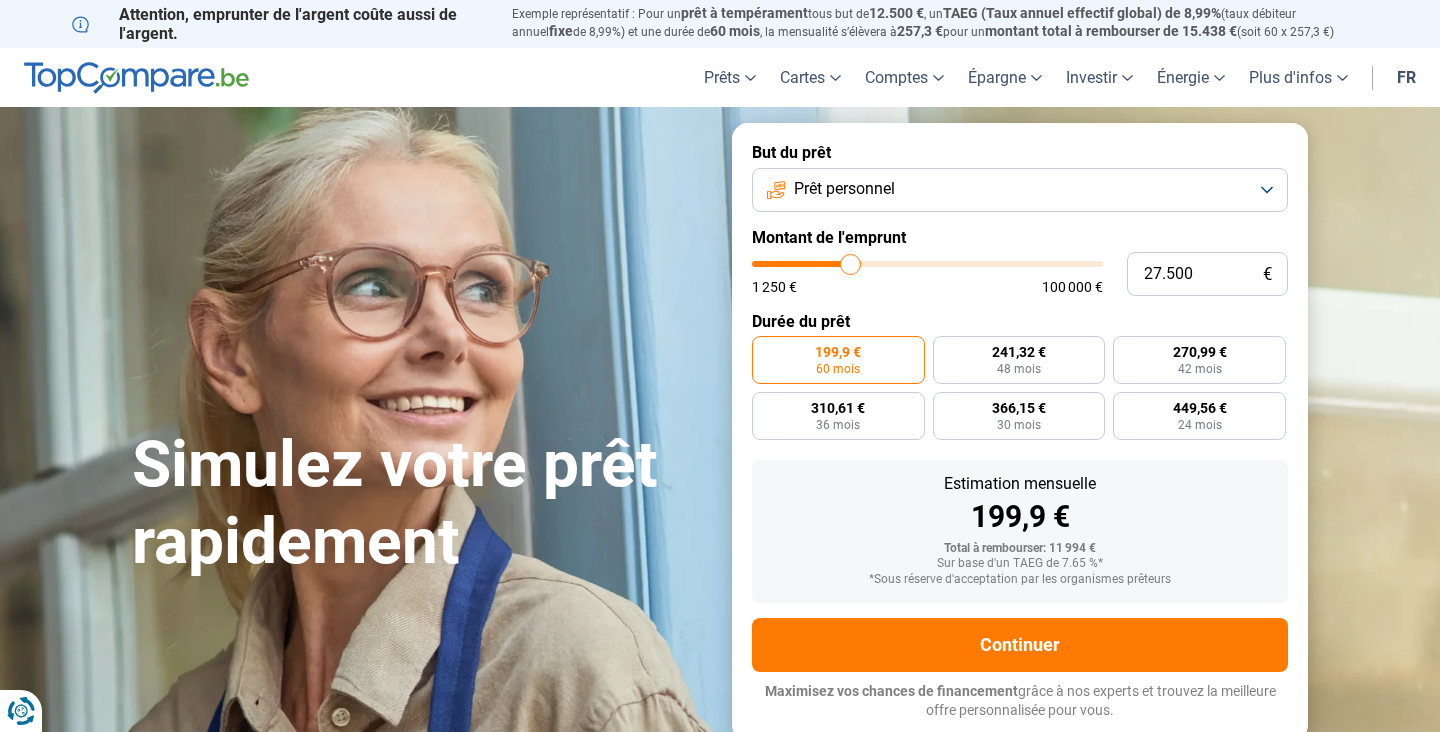 type on "27.000" 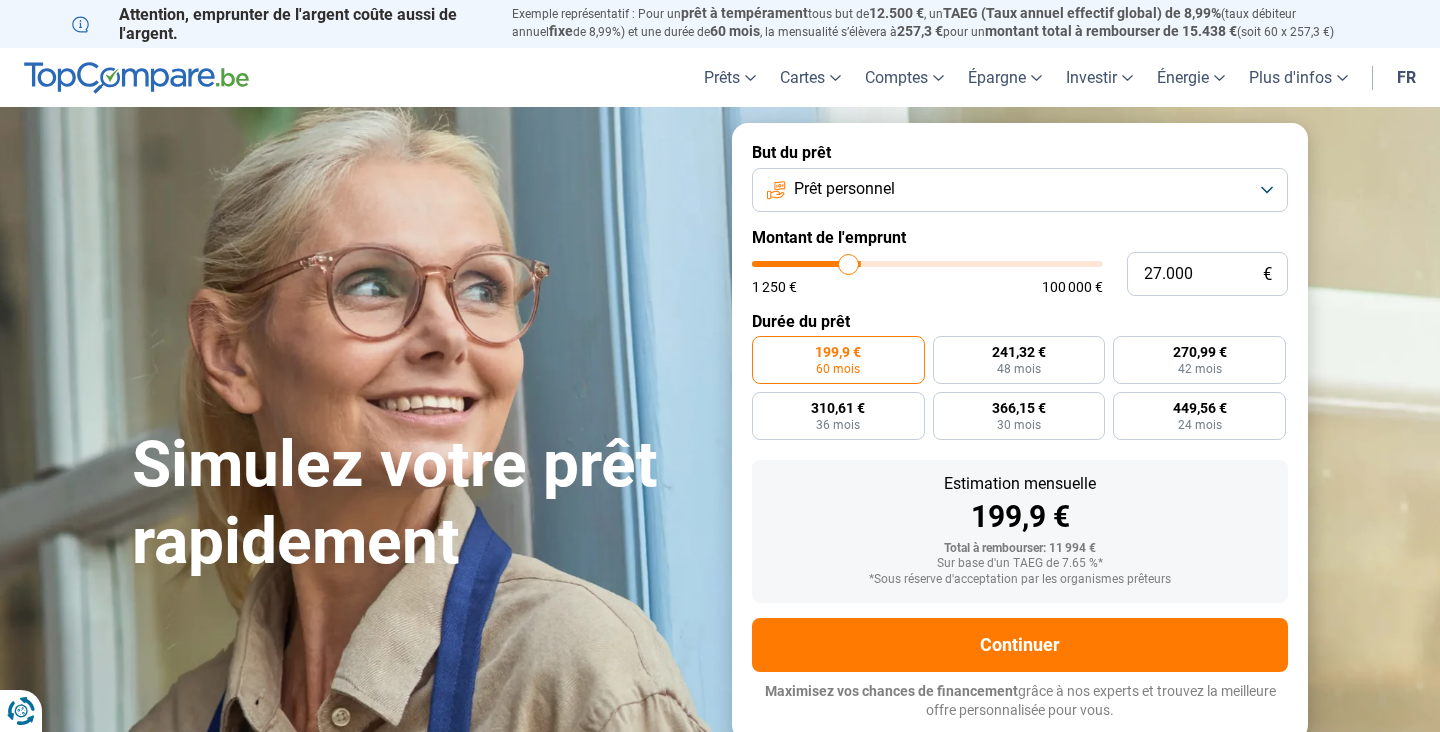 type on "26.750" 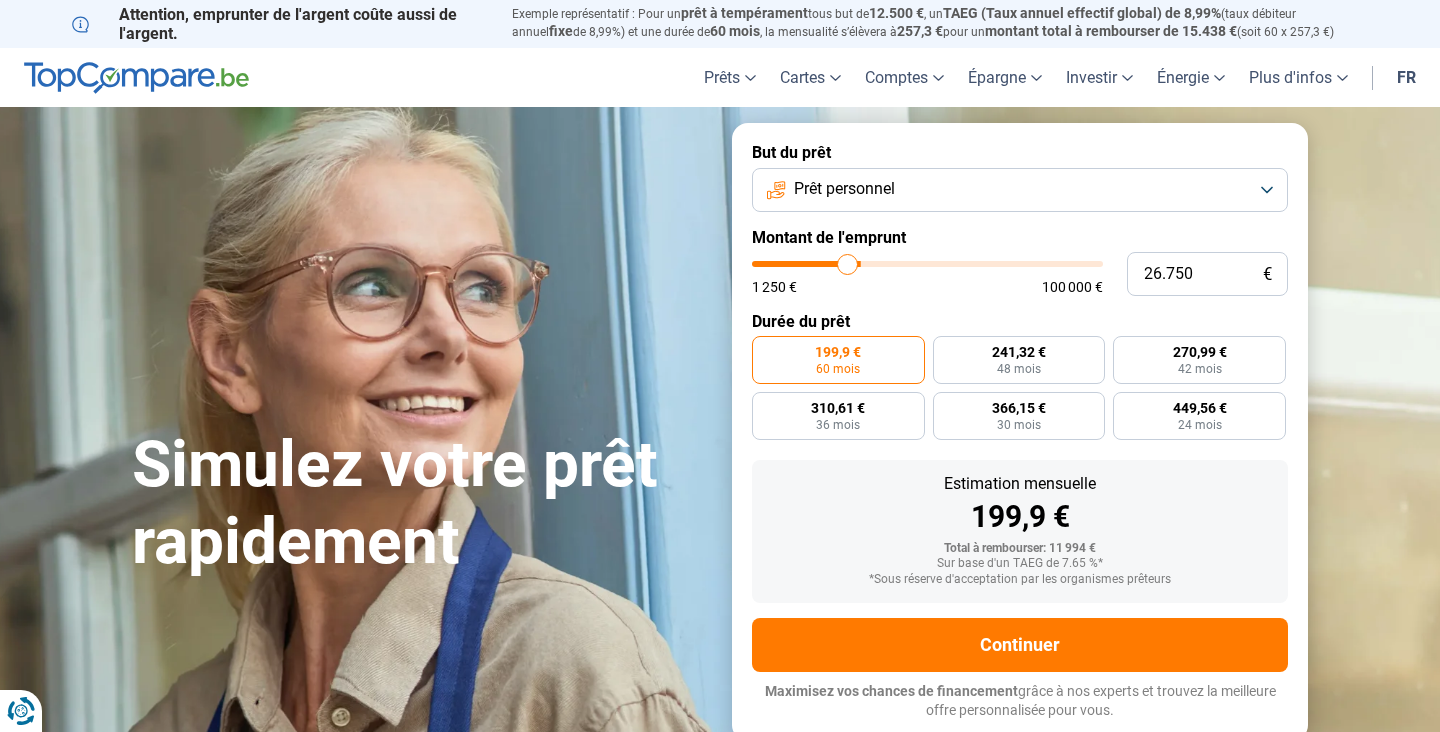 type on "26.250" 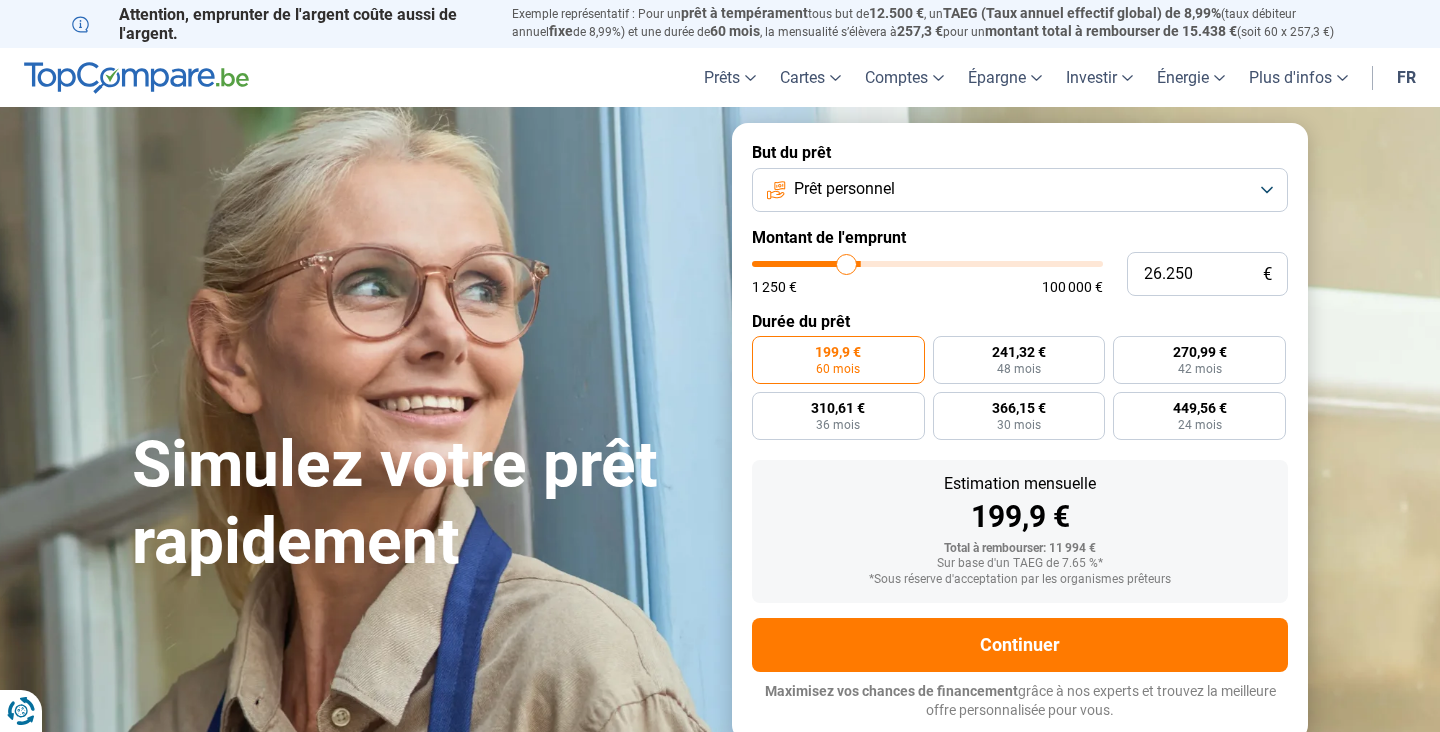 type on "25.750" 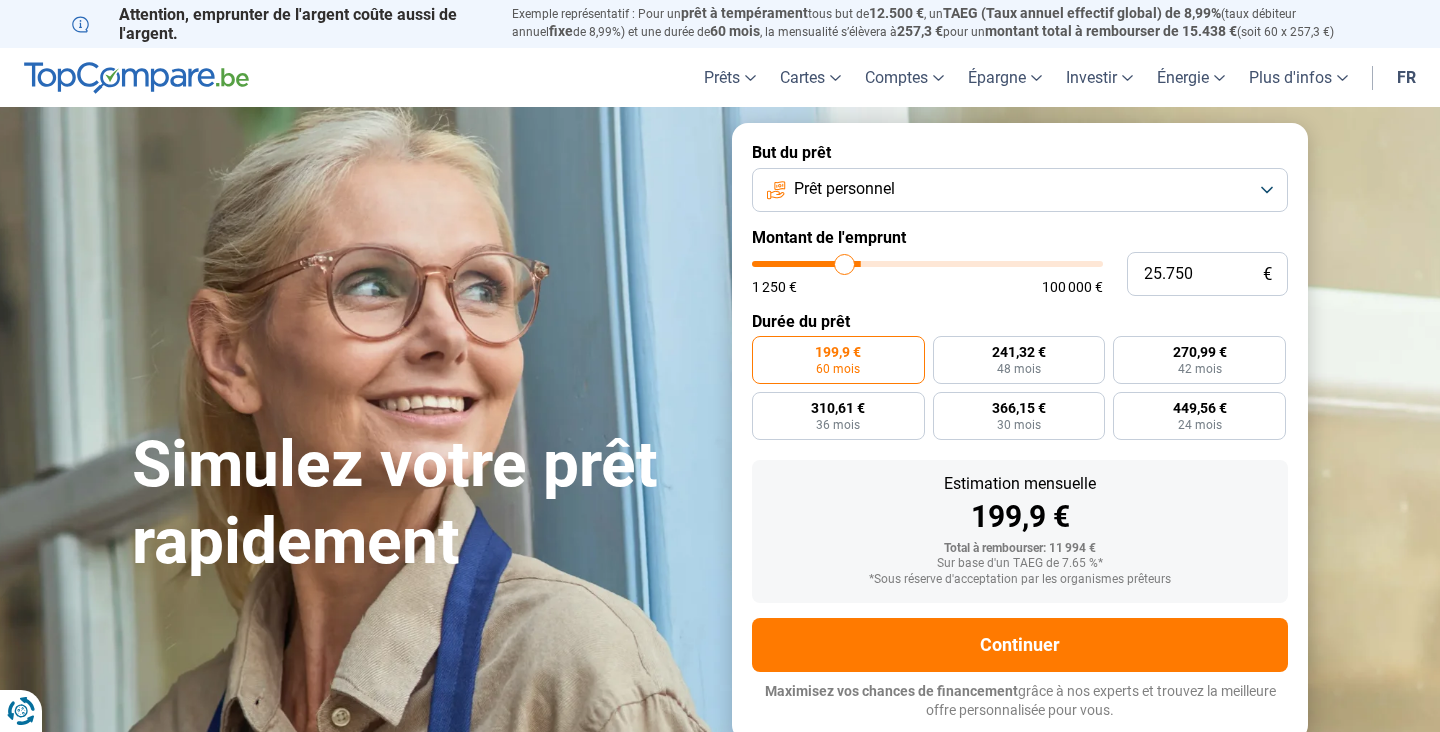 type on "25.250" 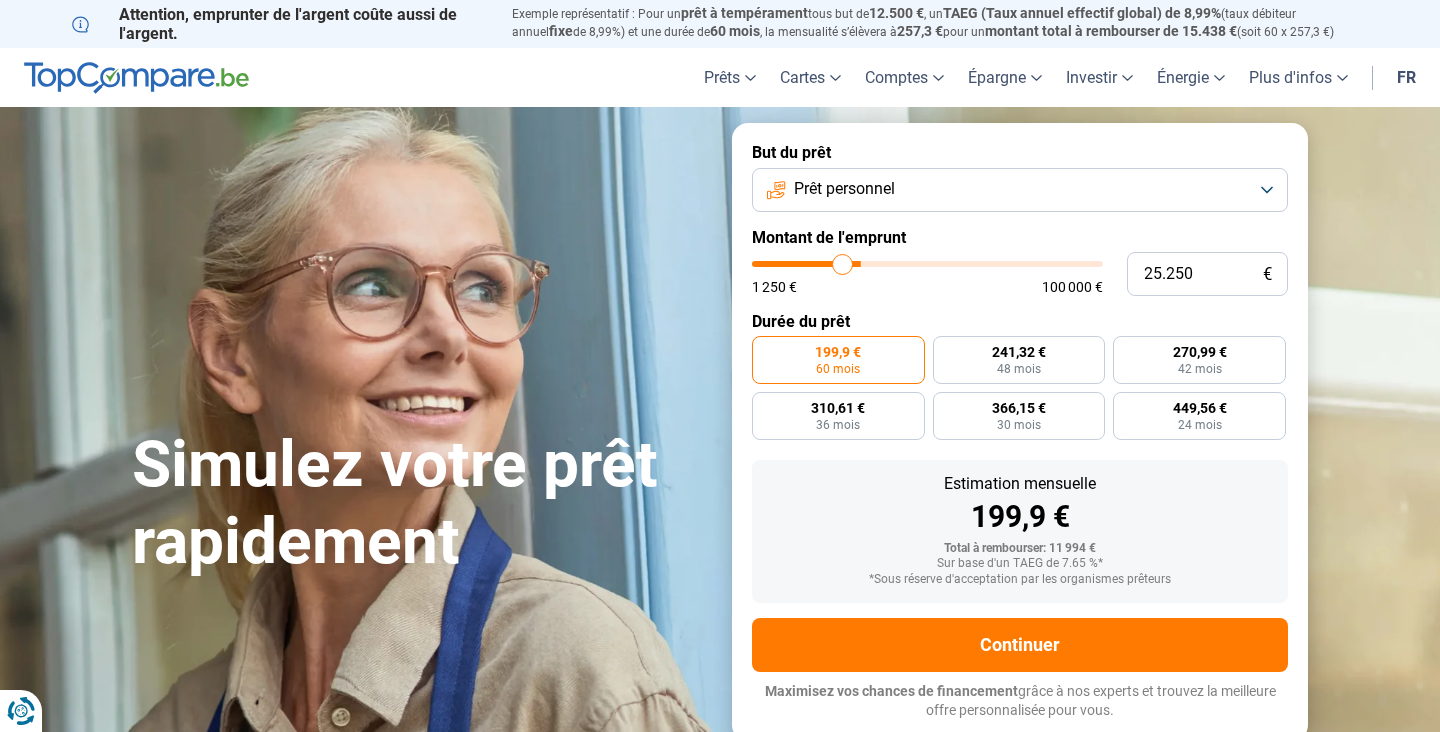 type on "24.750" 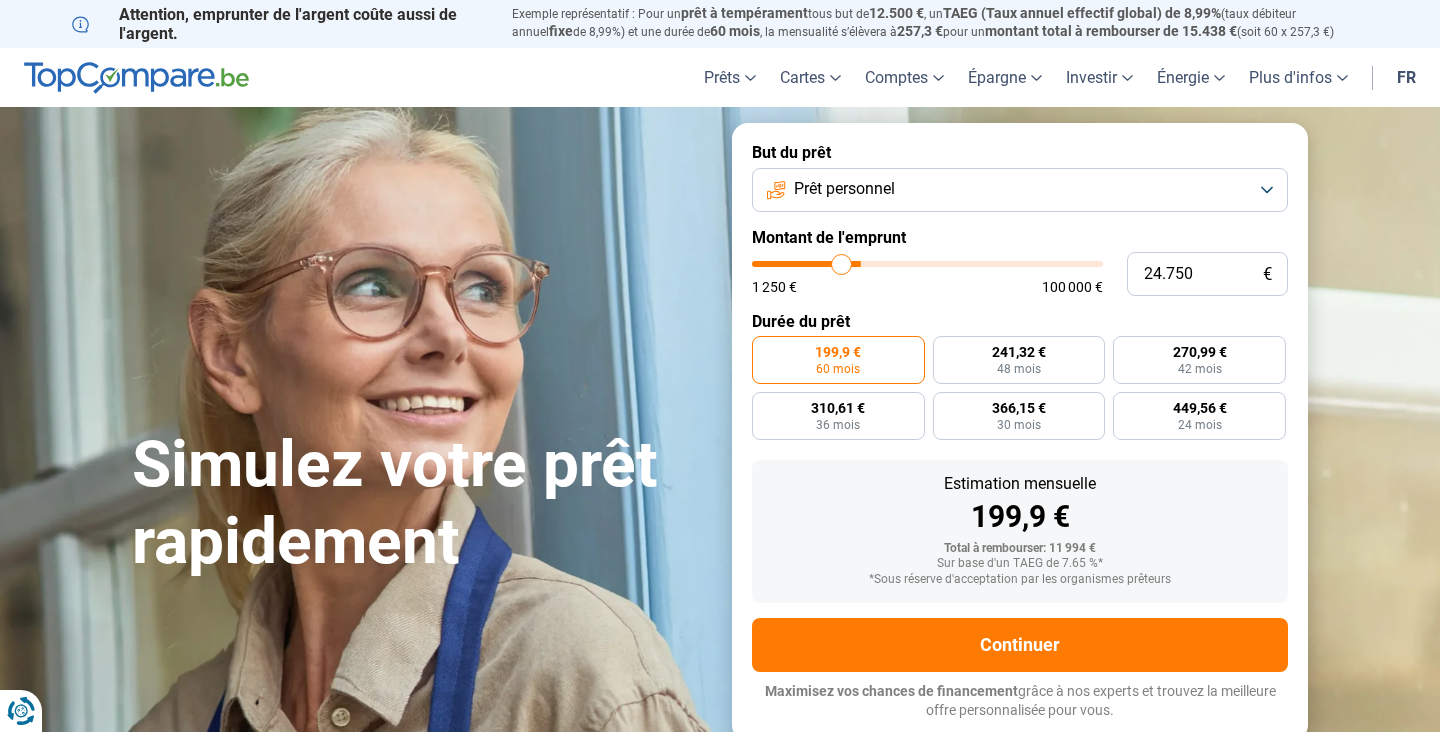 type on "24.250" 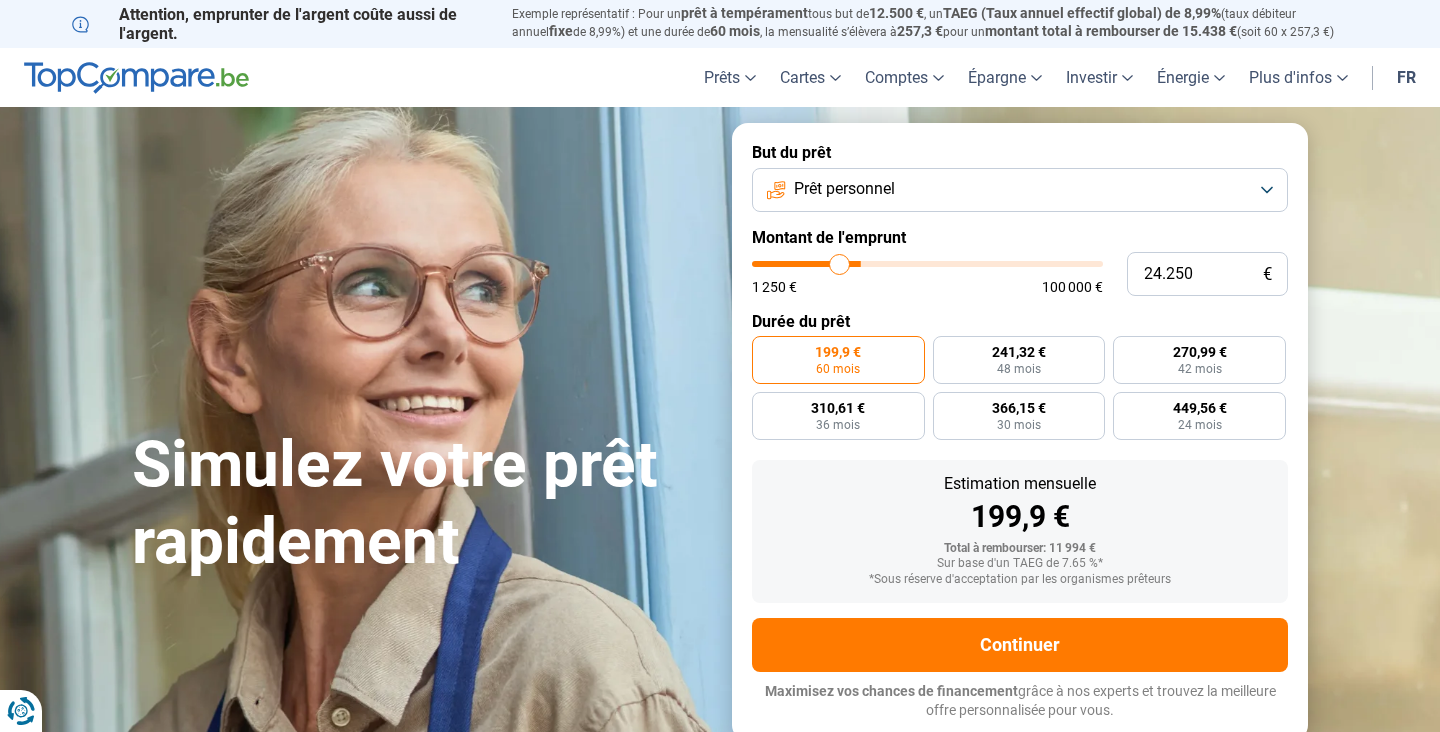 type on "23.500" 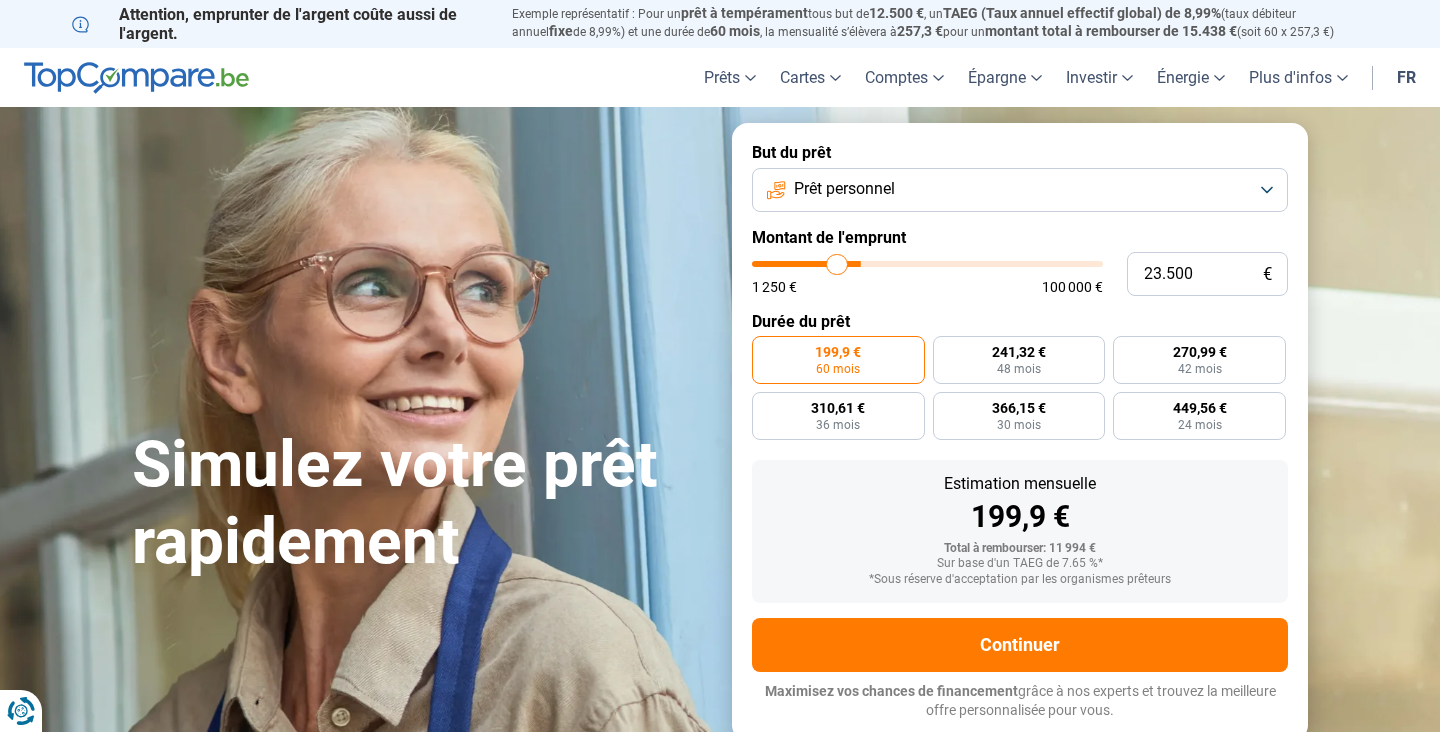 type on "23.000" 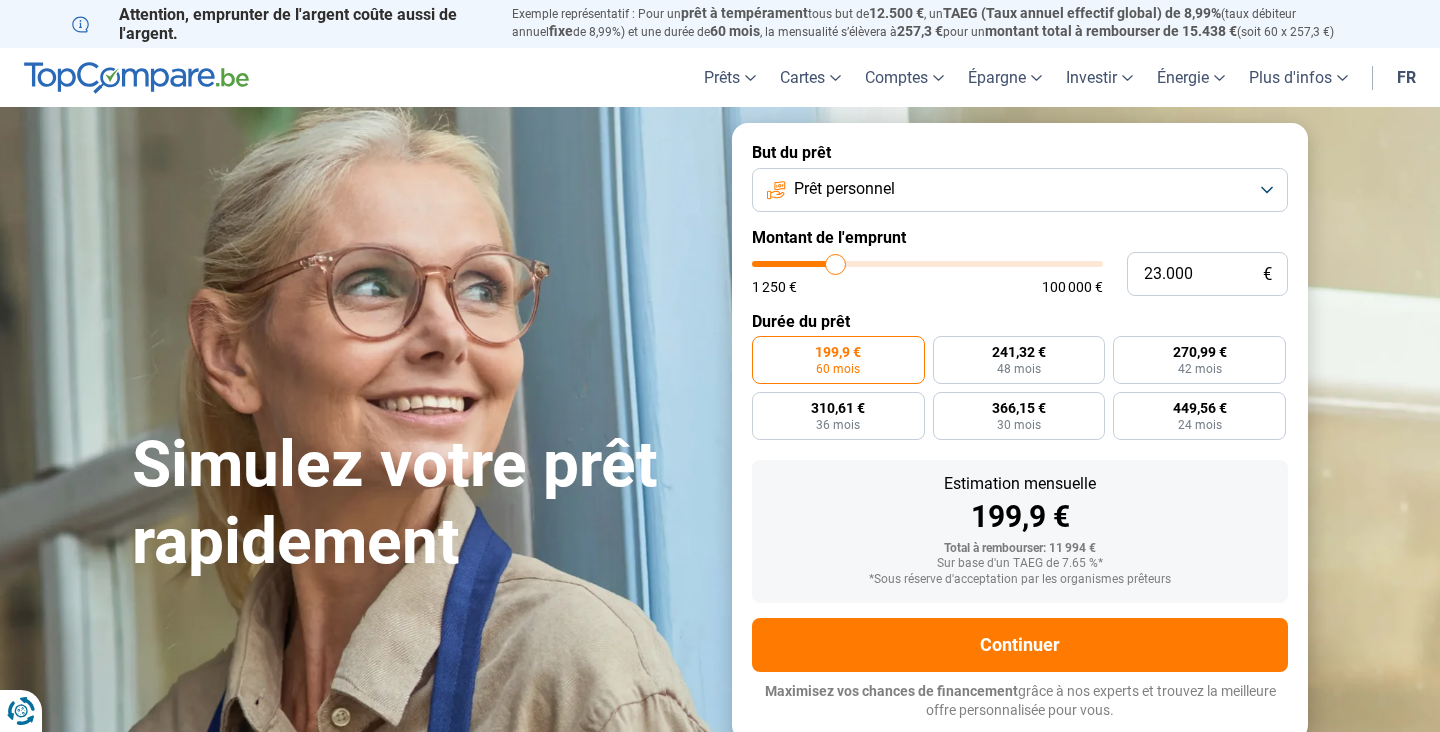 type on "22.500" 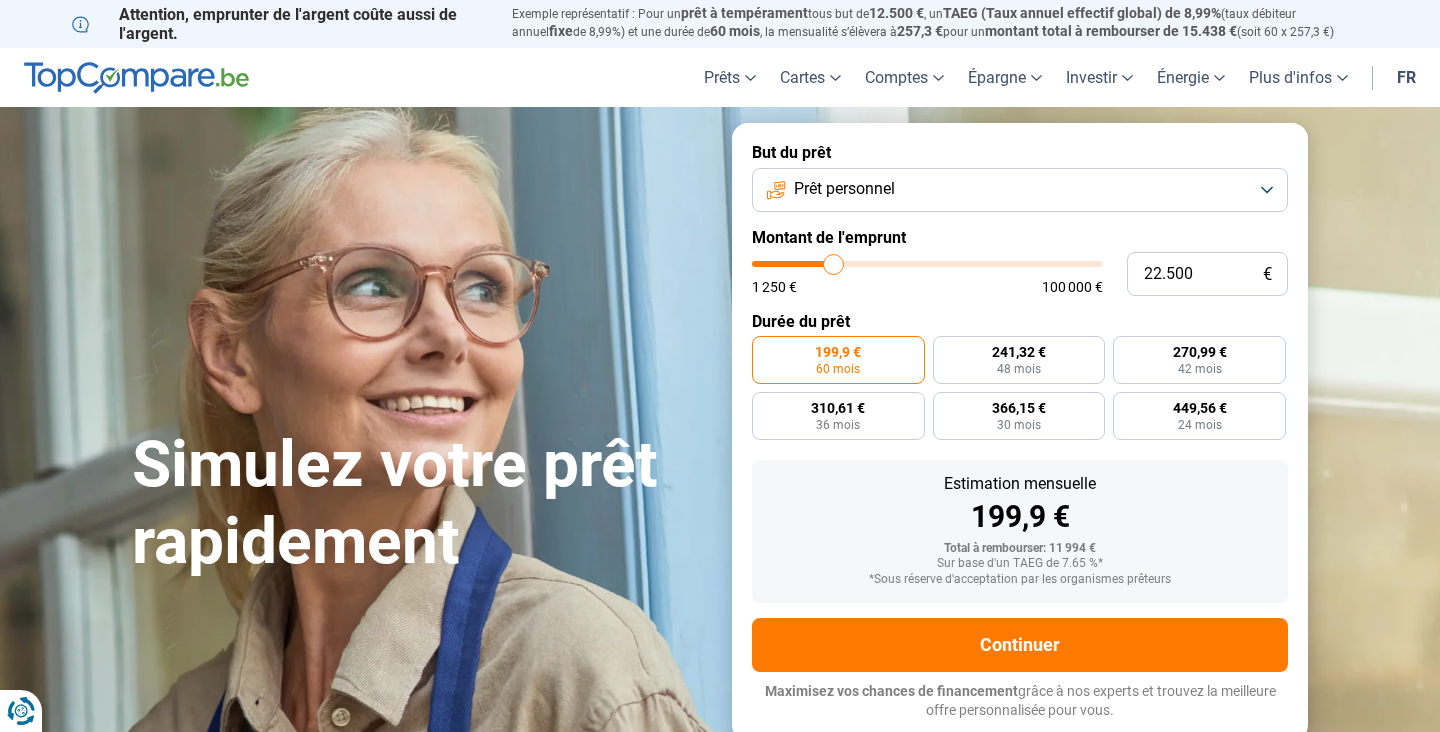 type on "21.750" 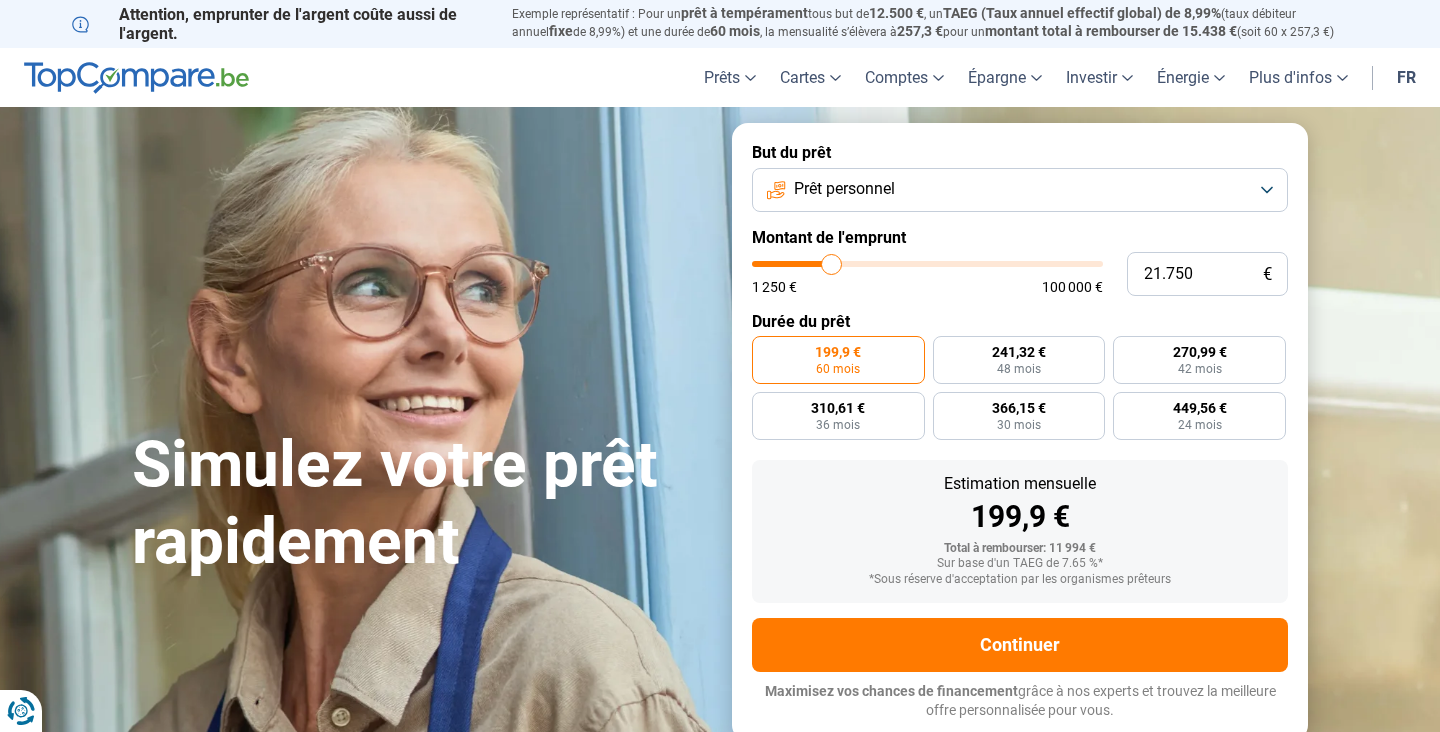 type on "21.250" 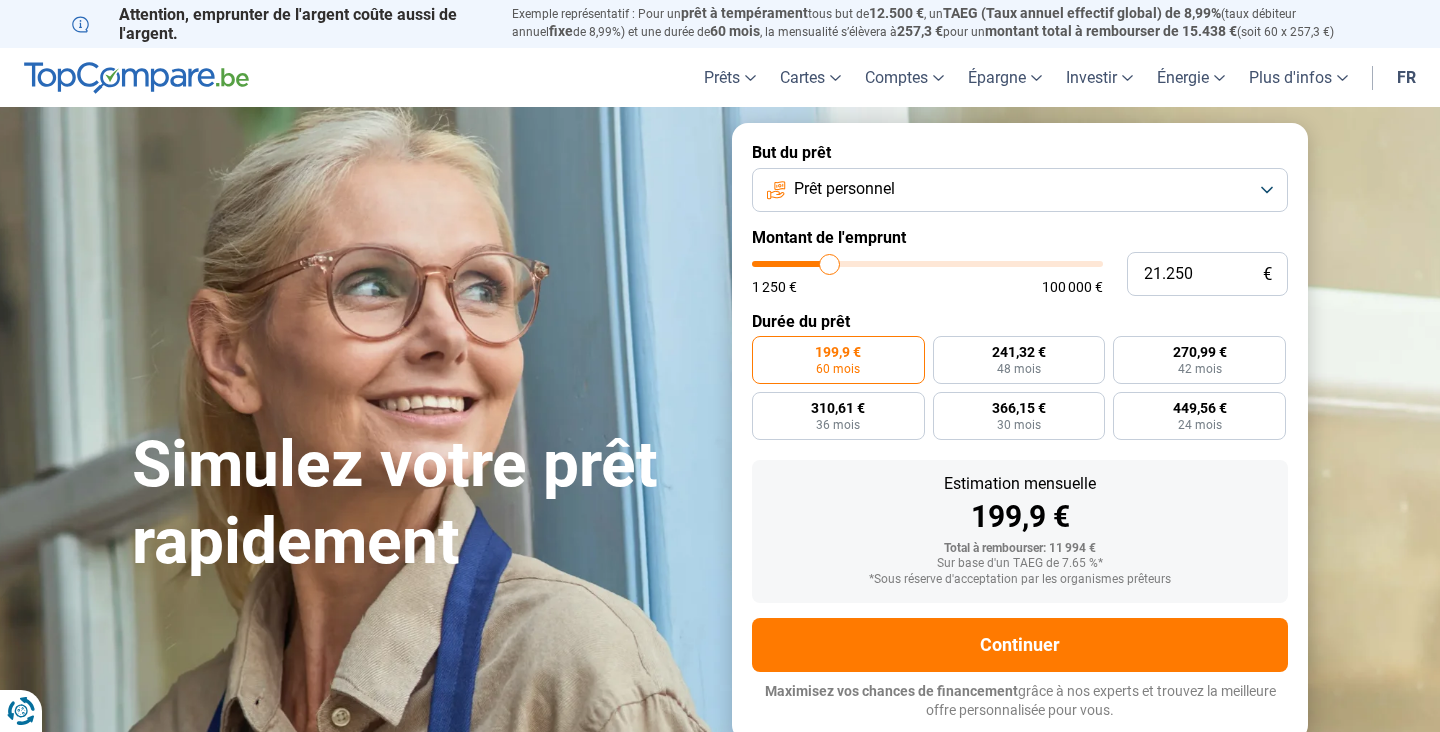 type on "21.000" 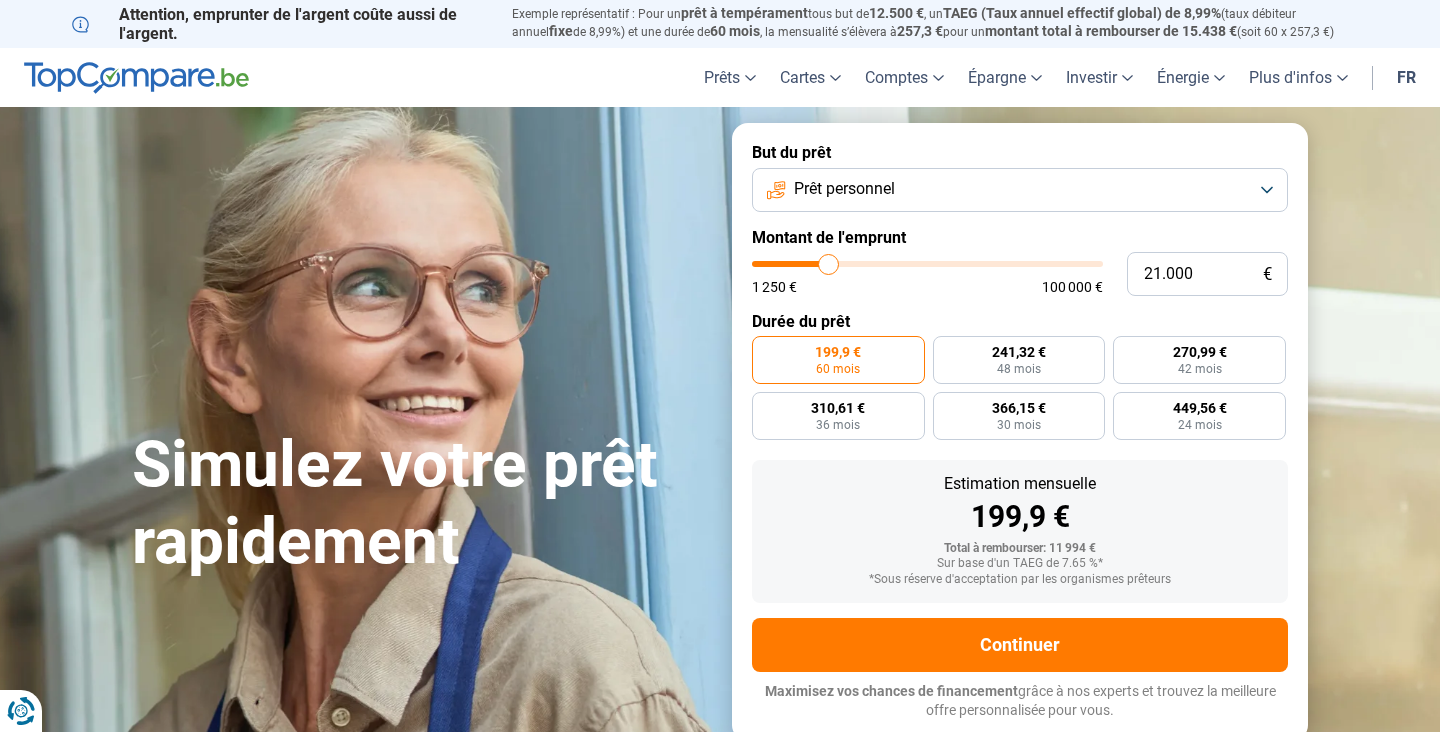 type on "20.000" 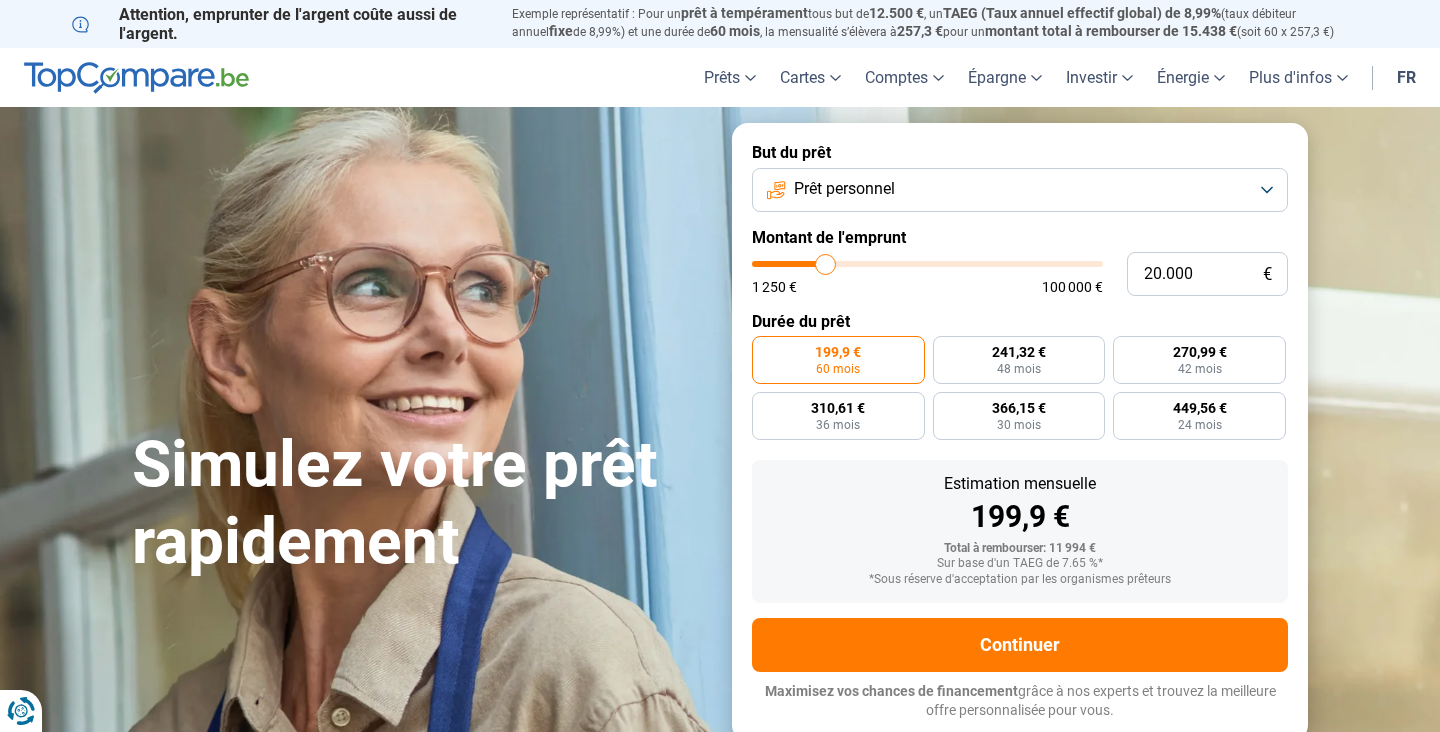 type on "19.750" 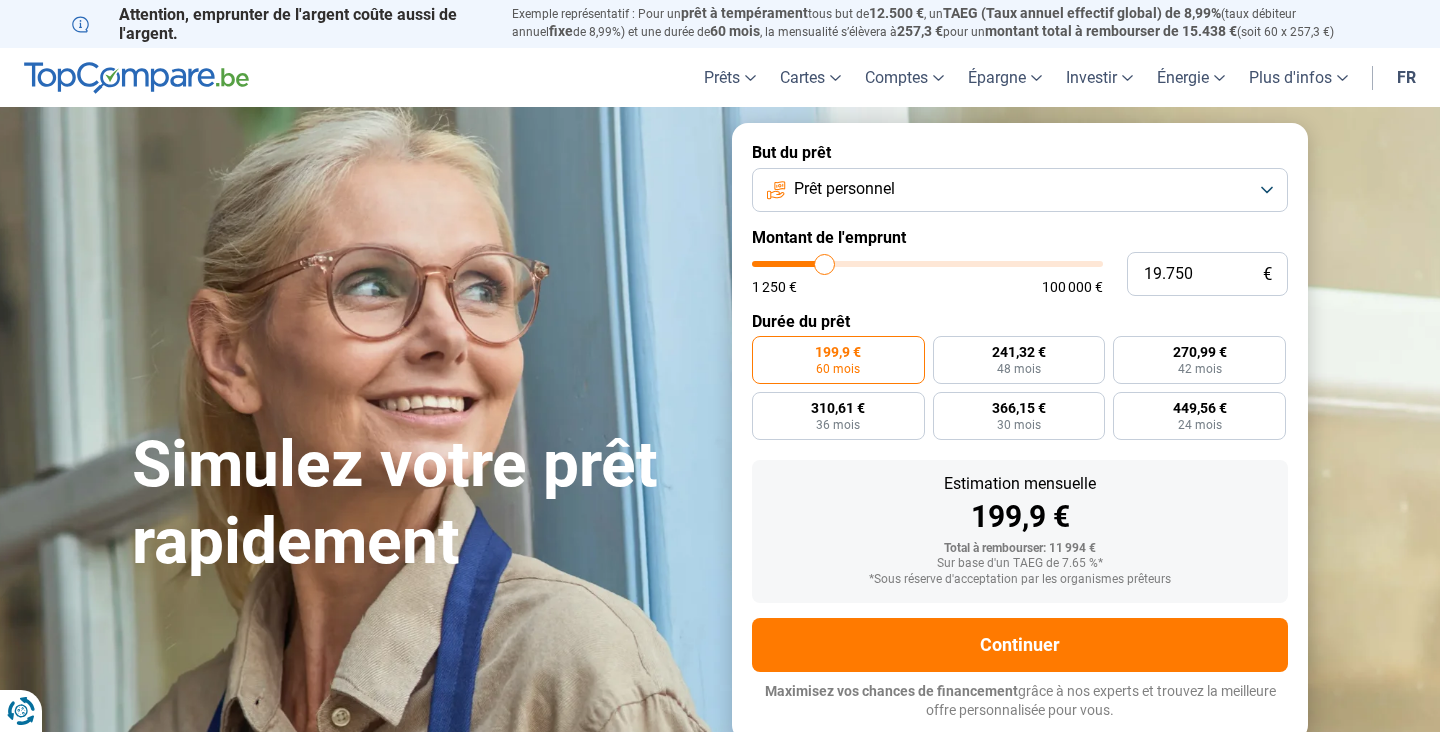 type on "19.500" 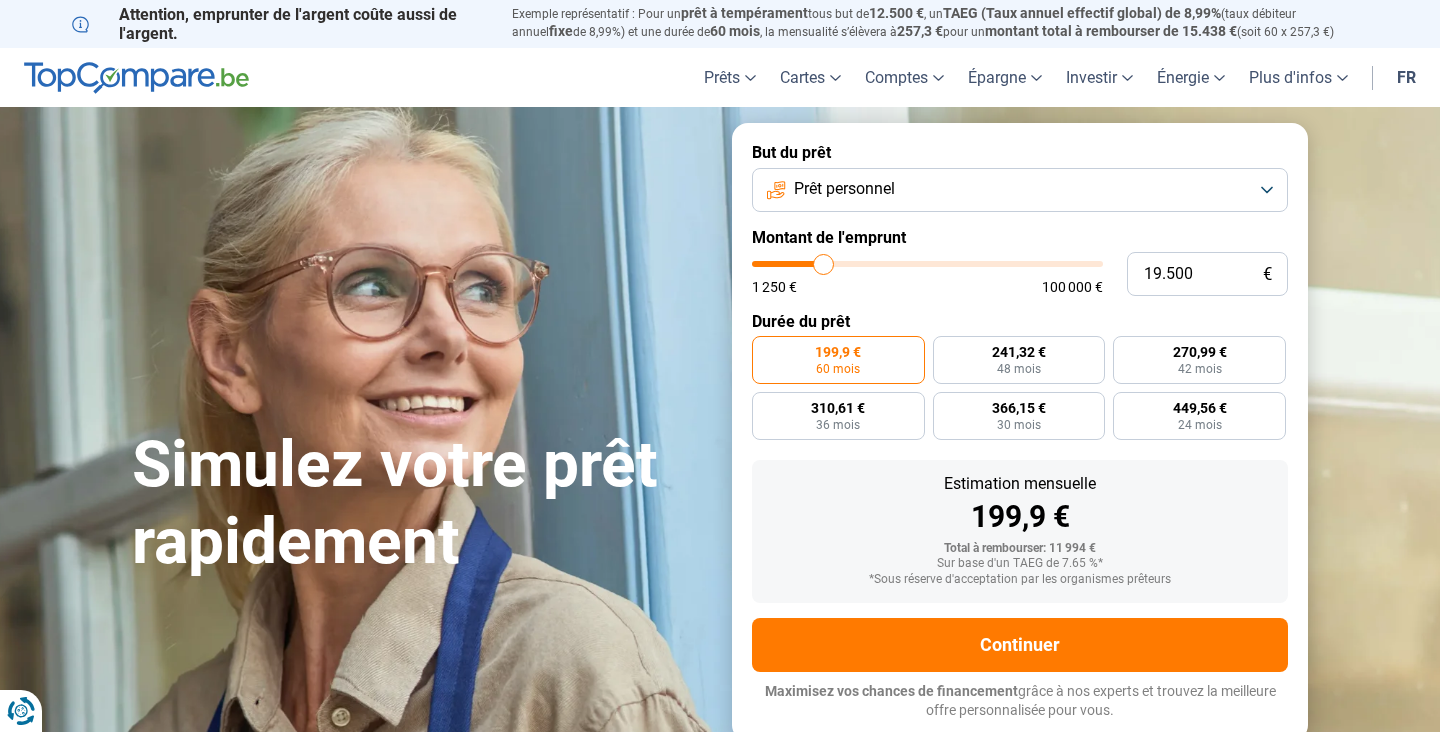 type on "19.000" 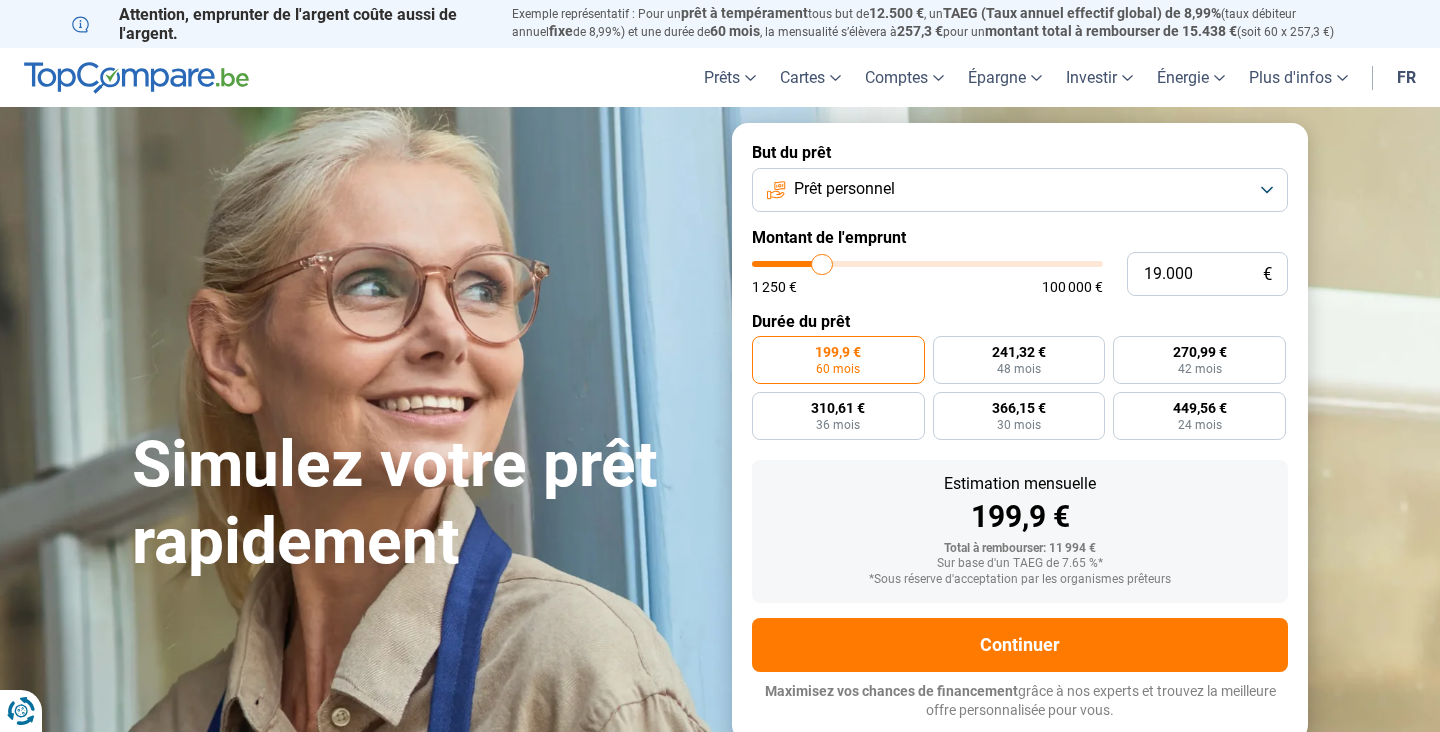 type on "18.750" 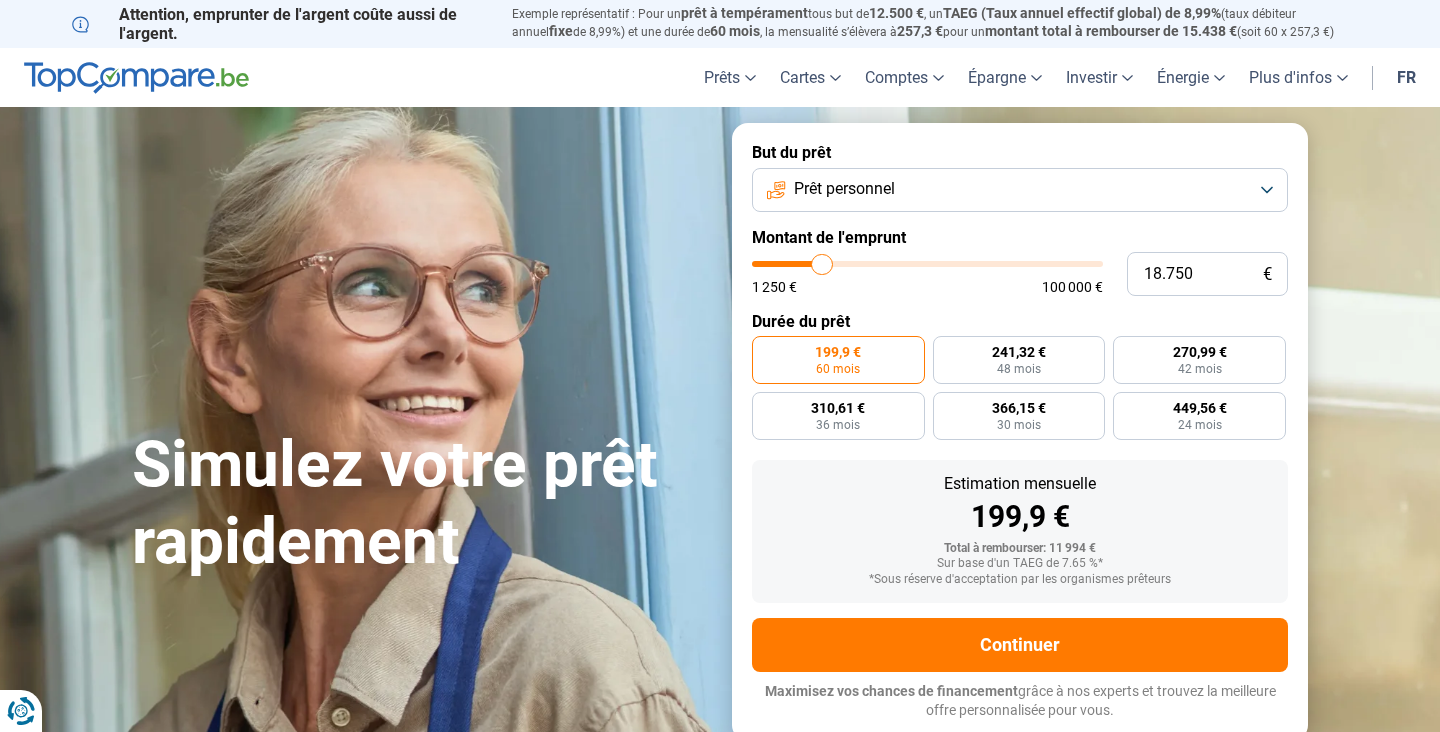 type on "18750" 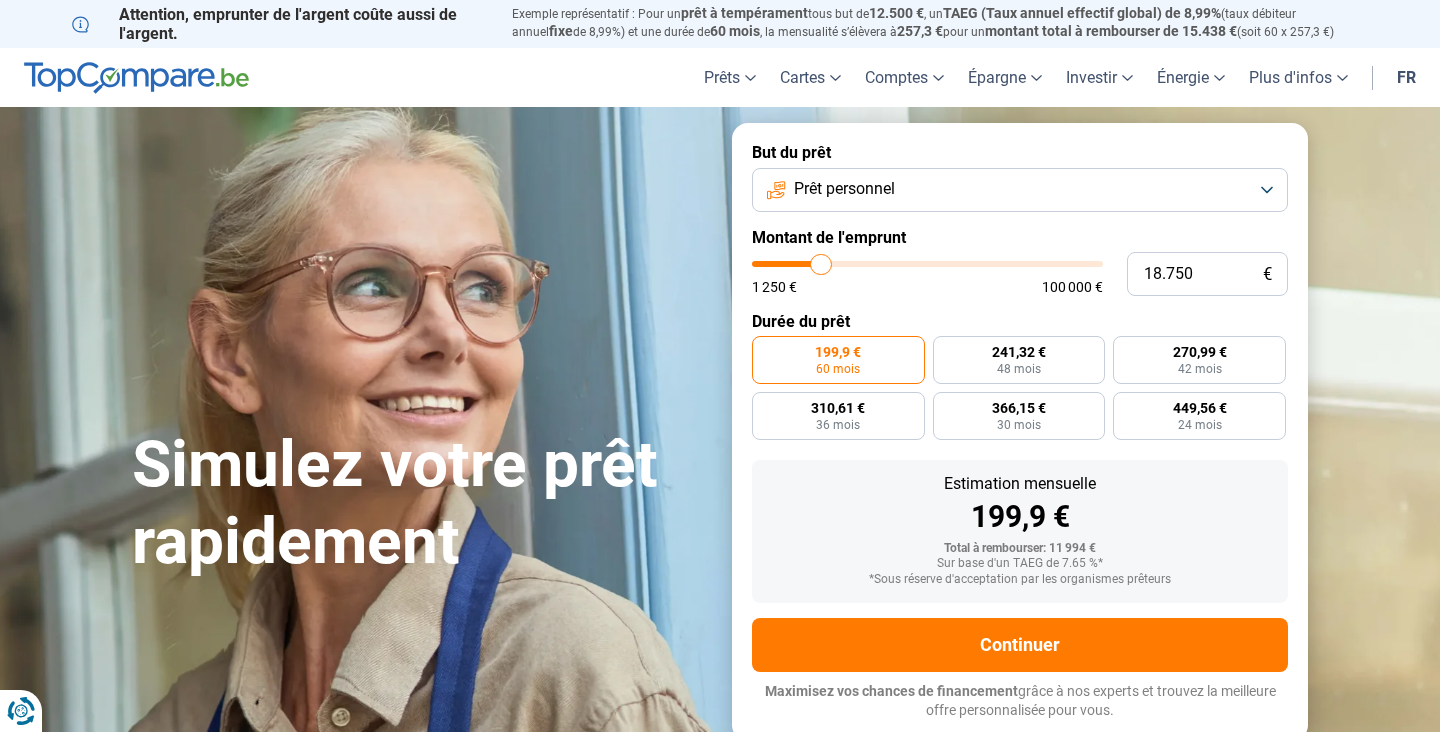 type on "19.000" 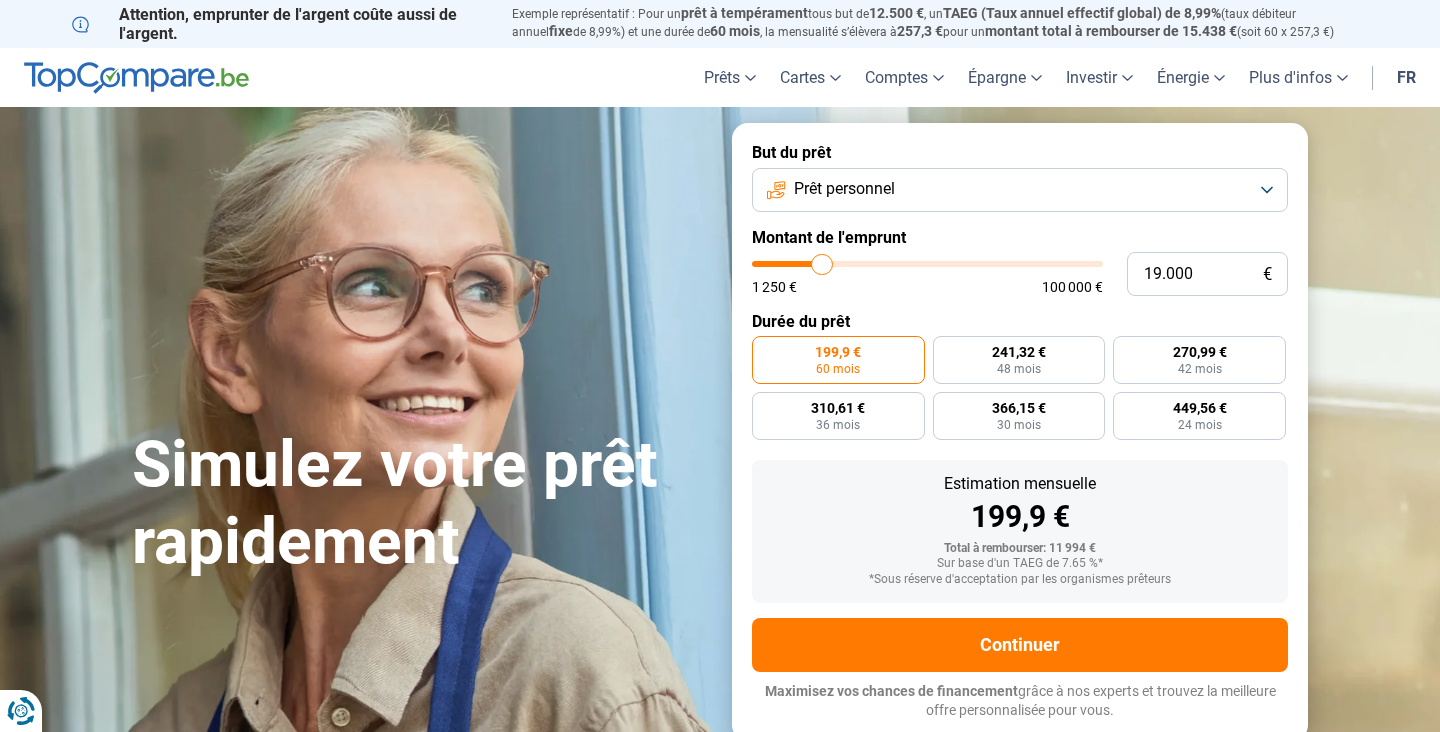 type on "19.250" 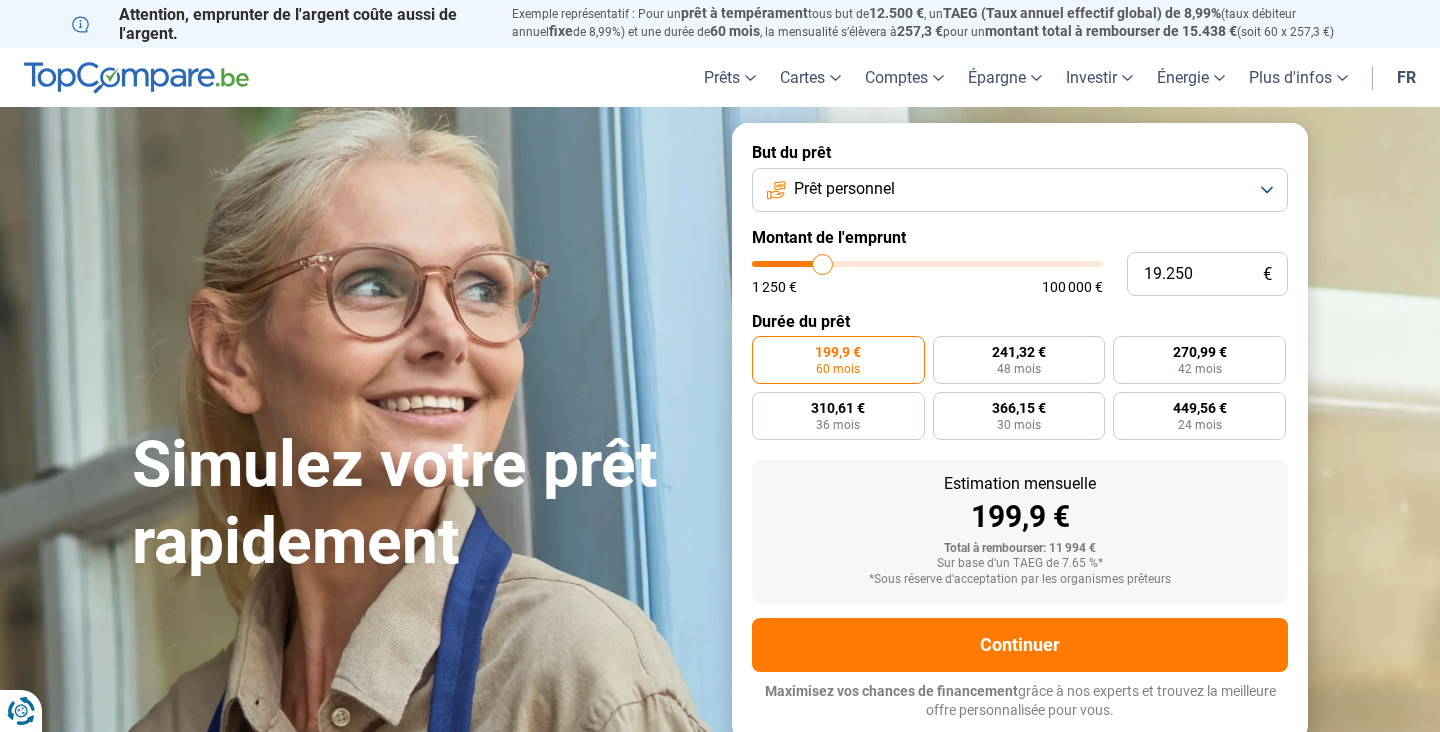 type on "19.500" 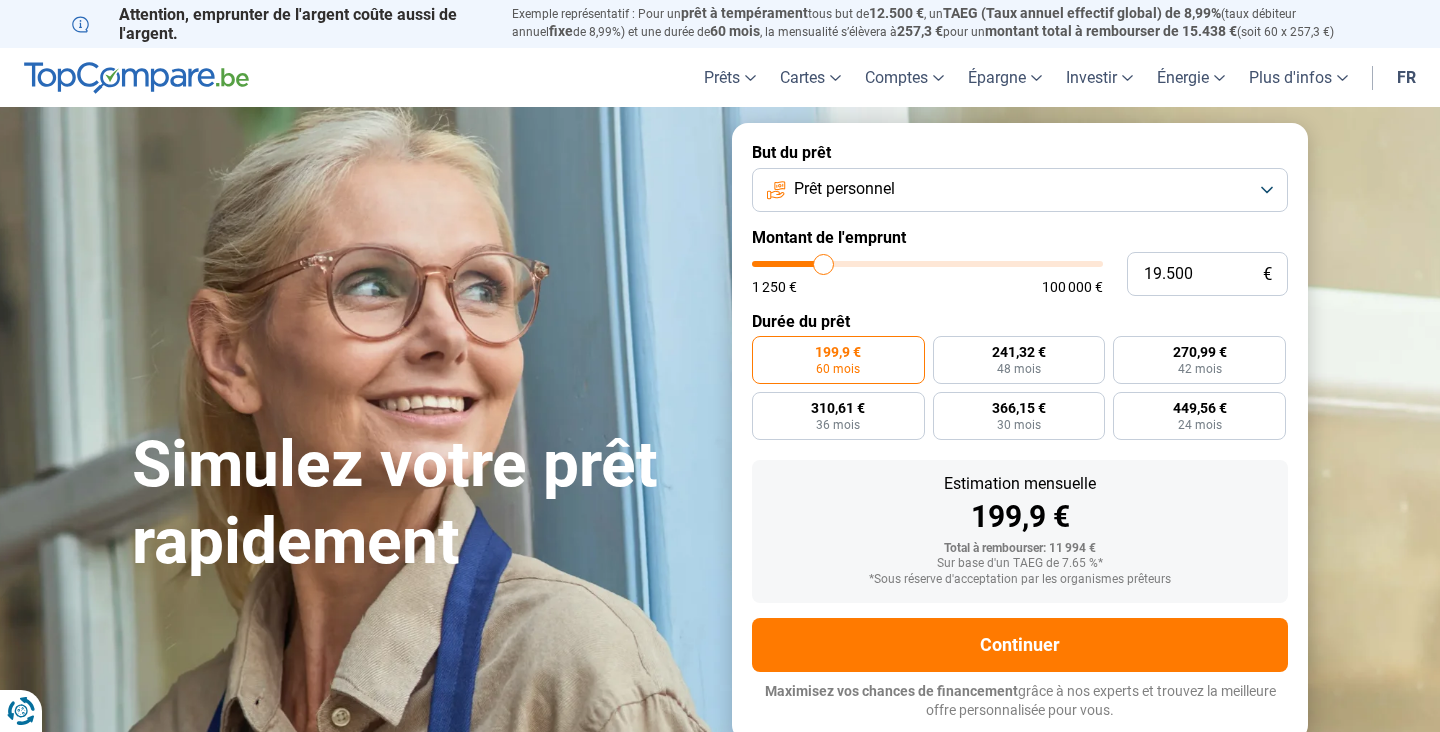 type on "20.000" 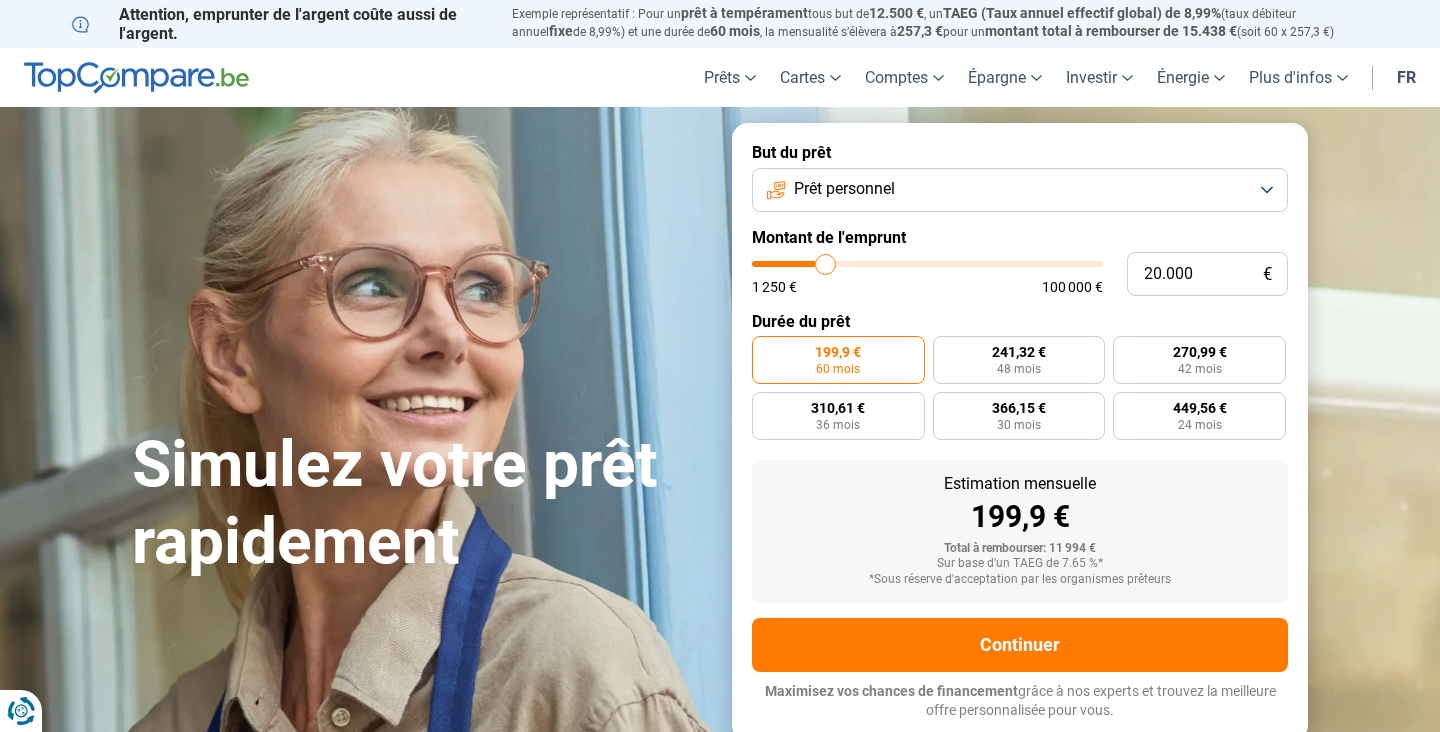type on "20.250" 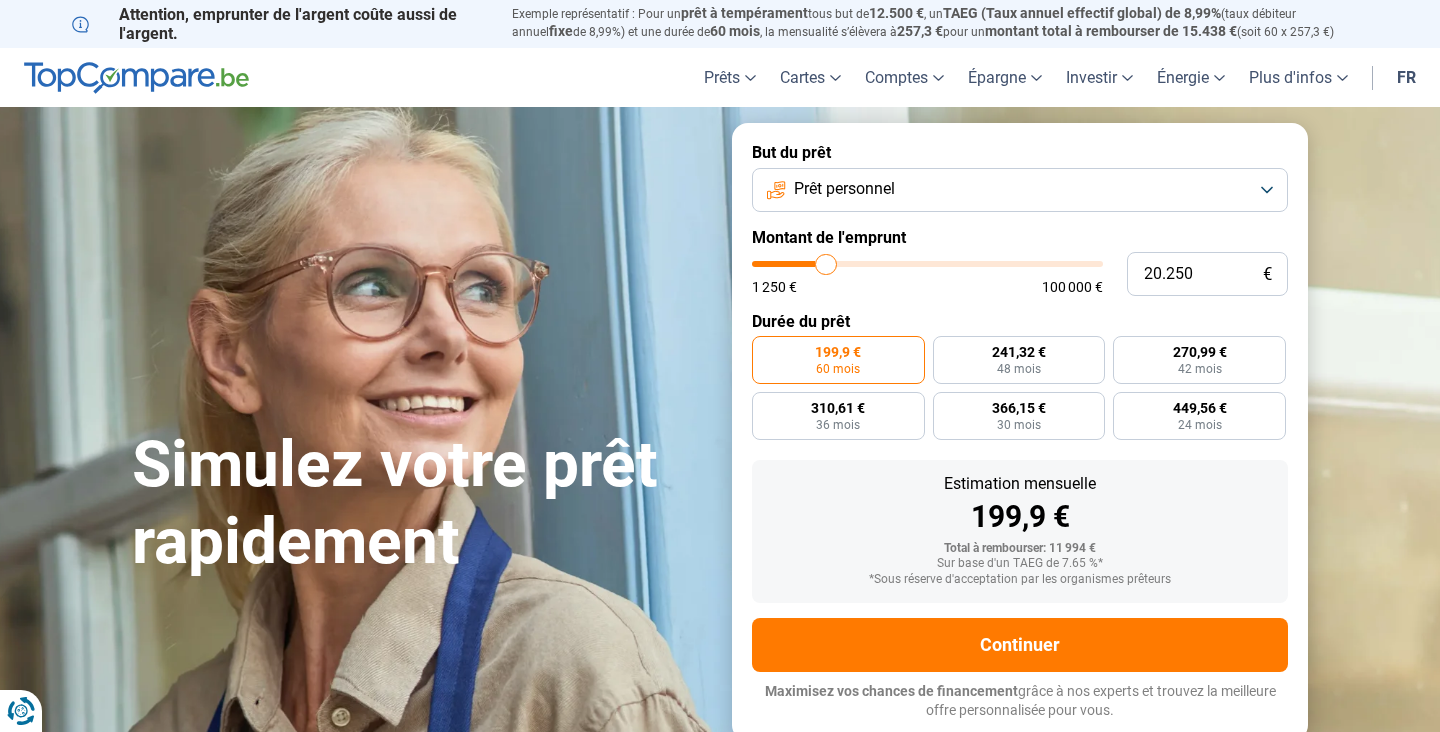 type on "20.500" 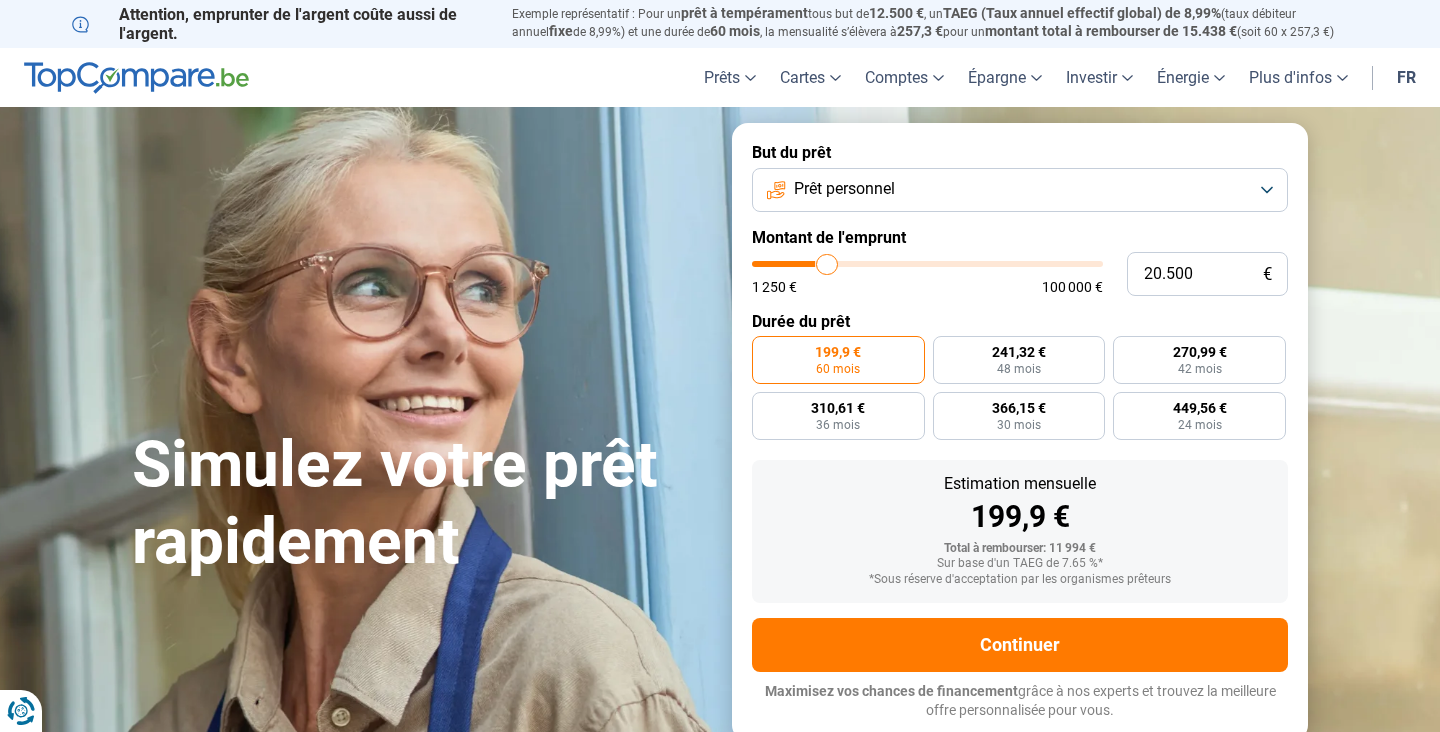 type on "20.750" 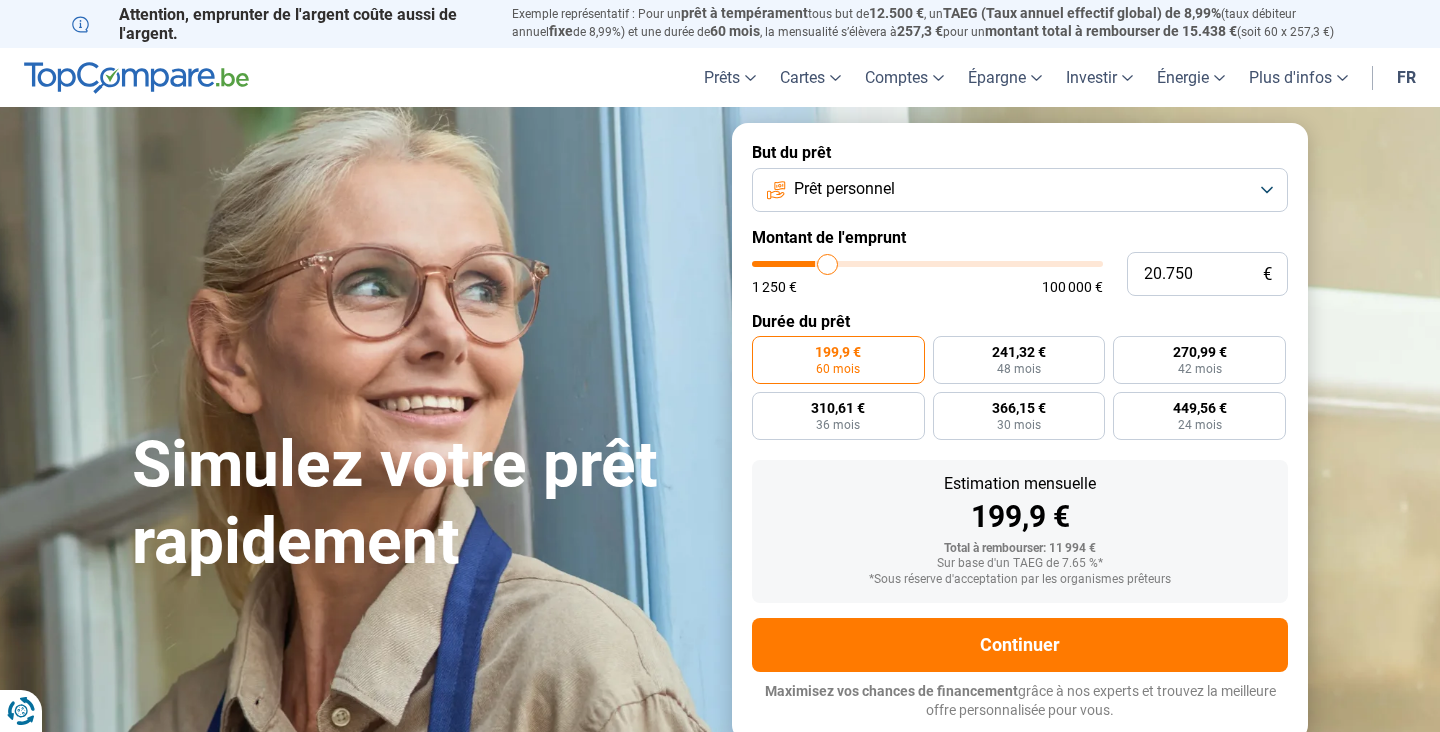 type on "21.000" 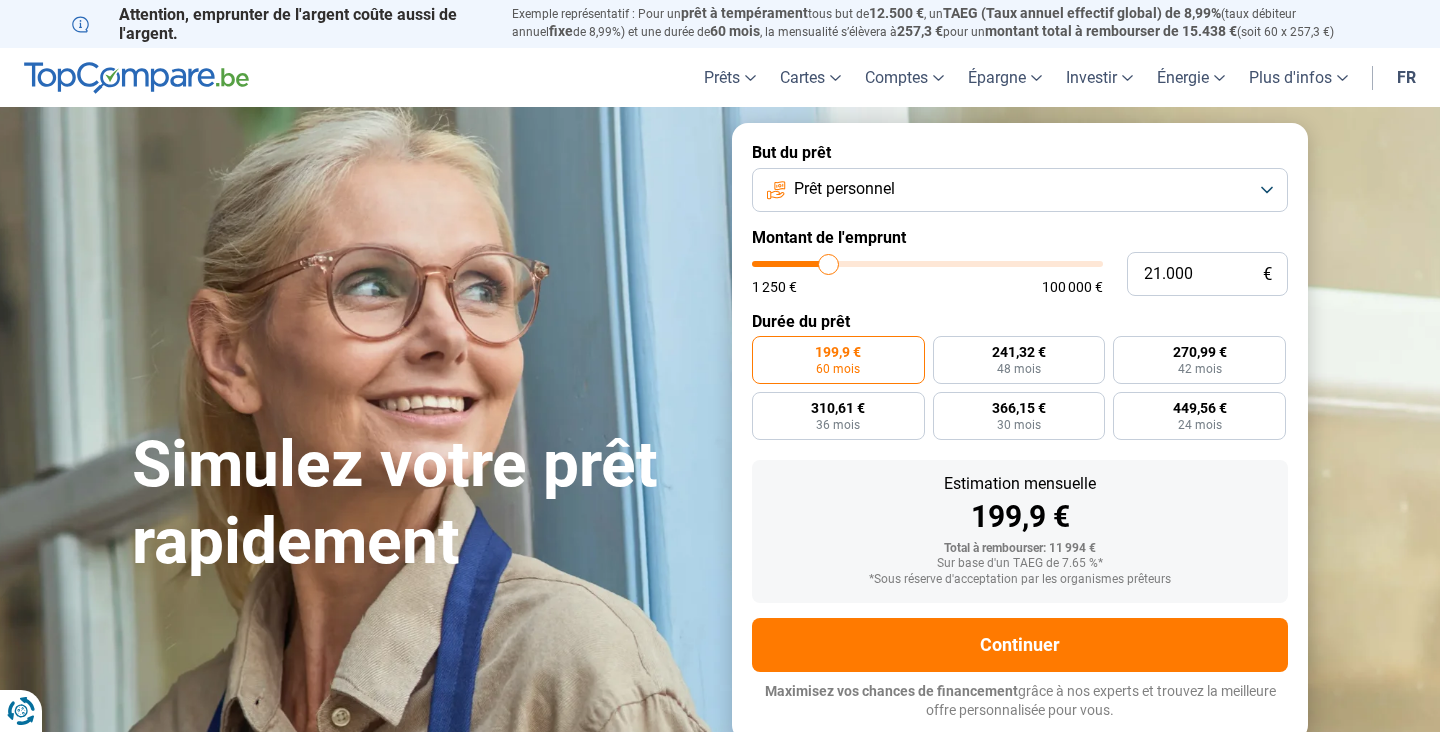 type on "21.250" 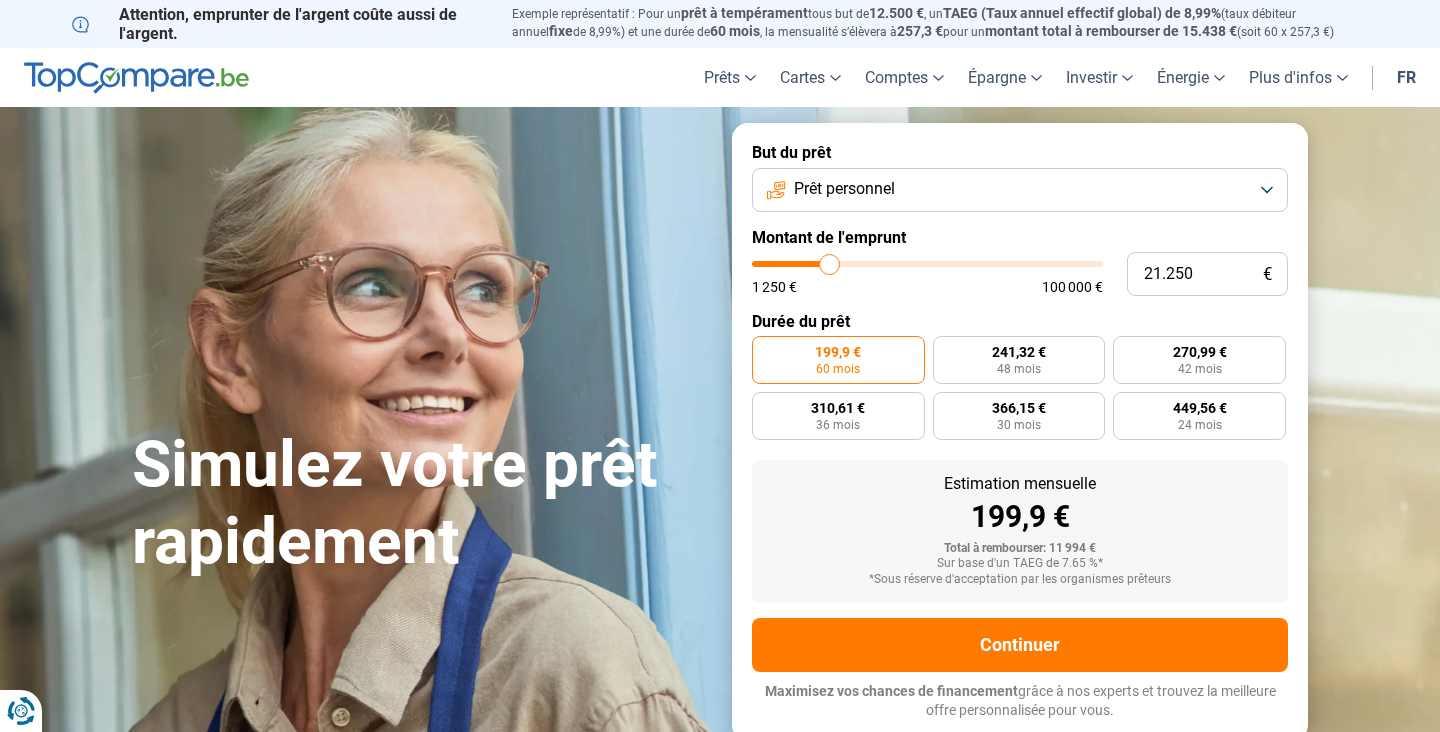 type on "21.500" 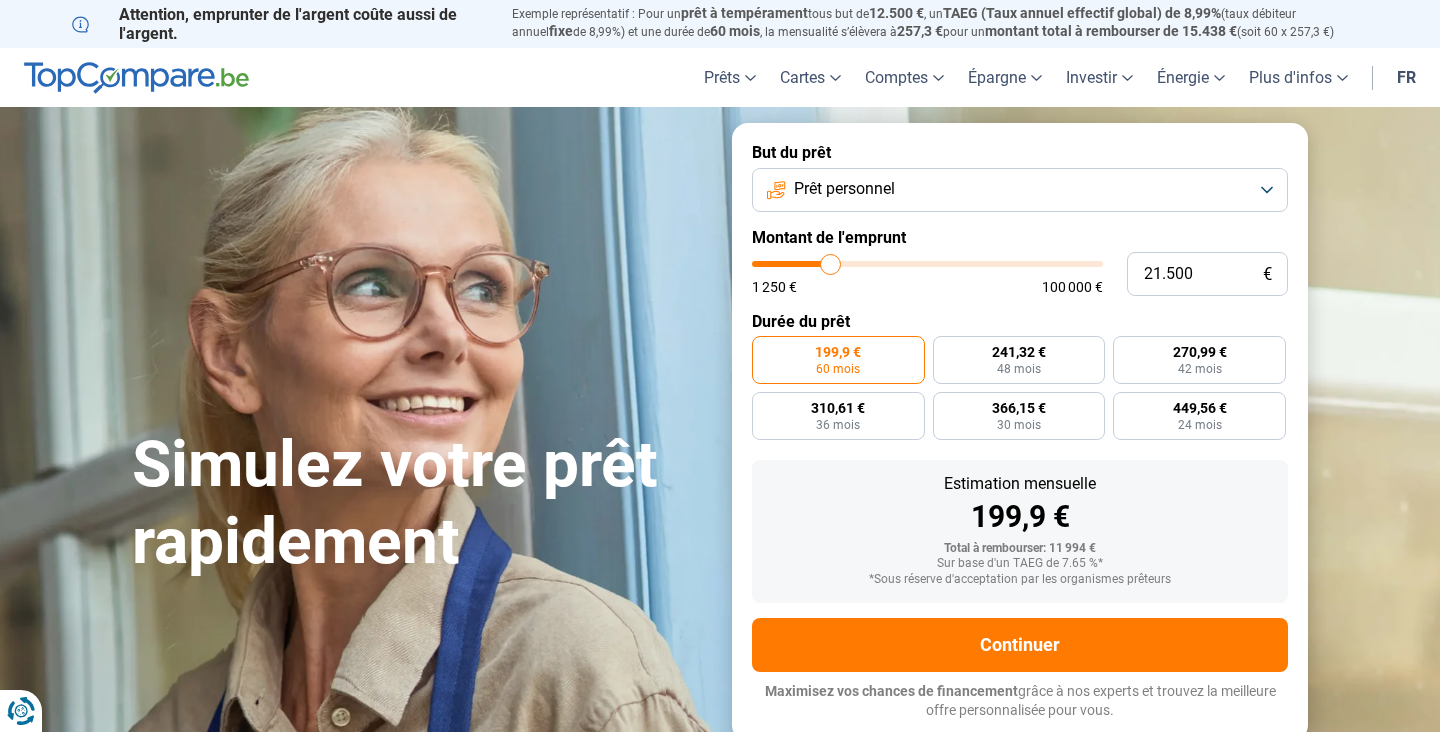type on "21.750" 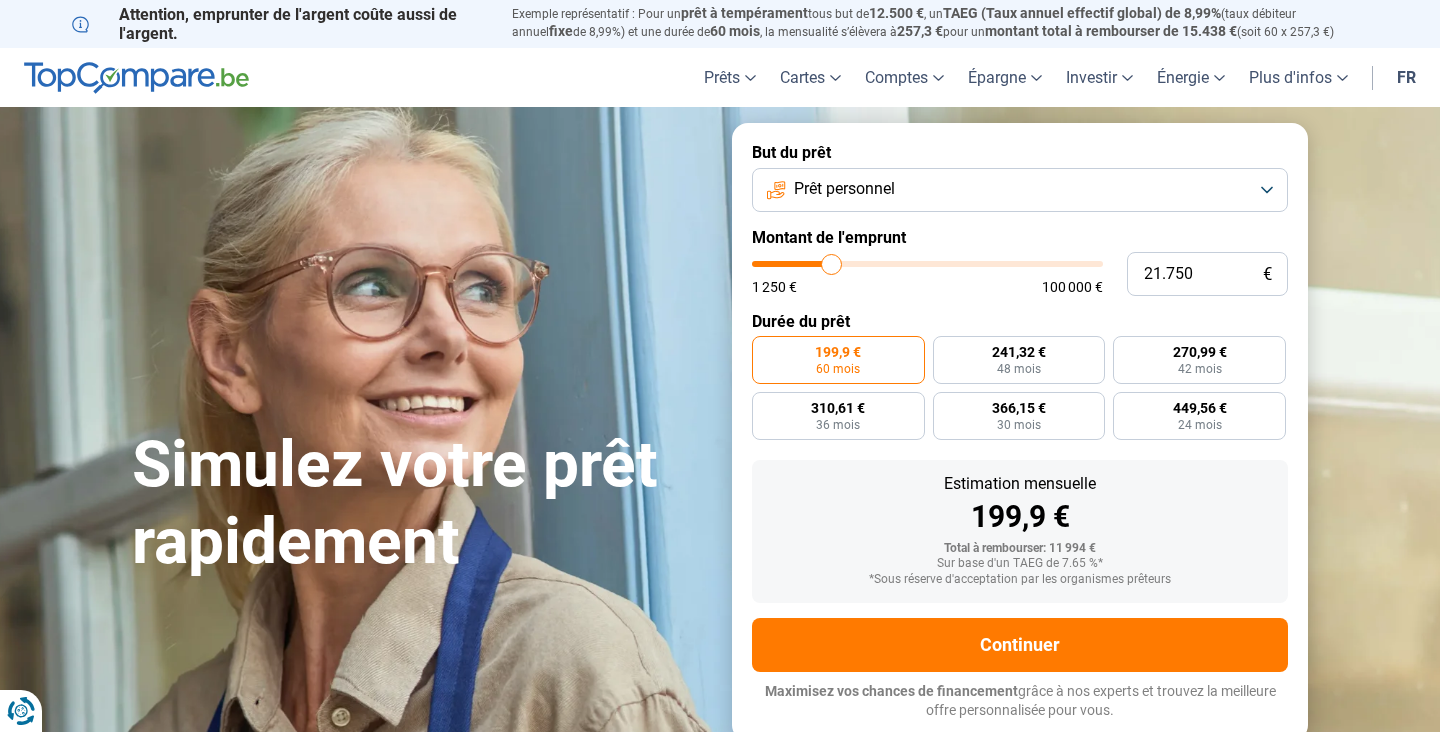 type on "22.000" 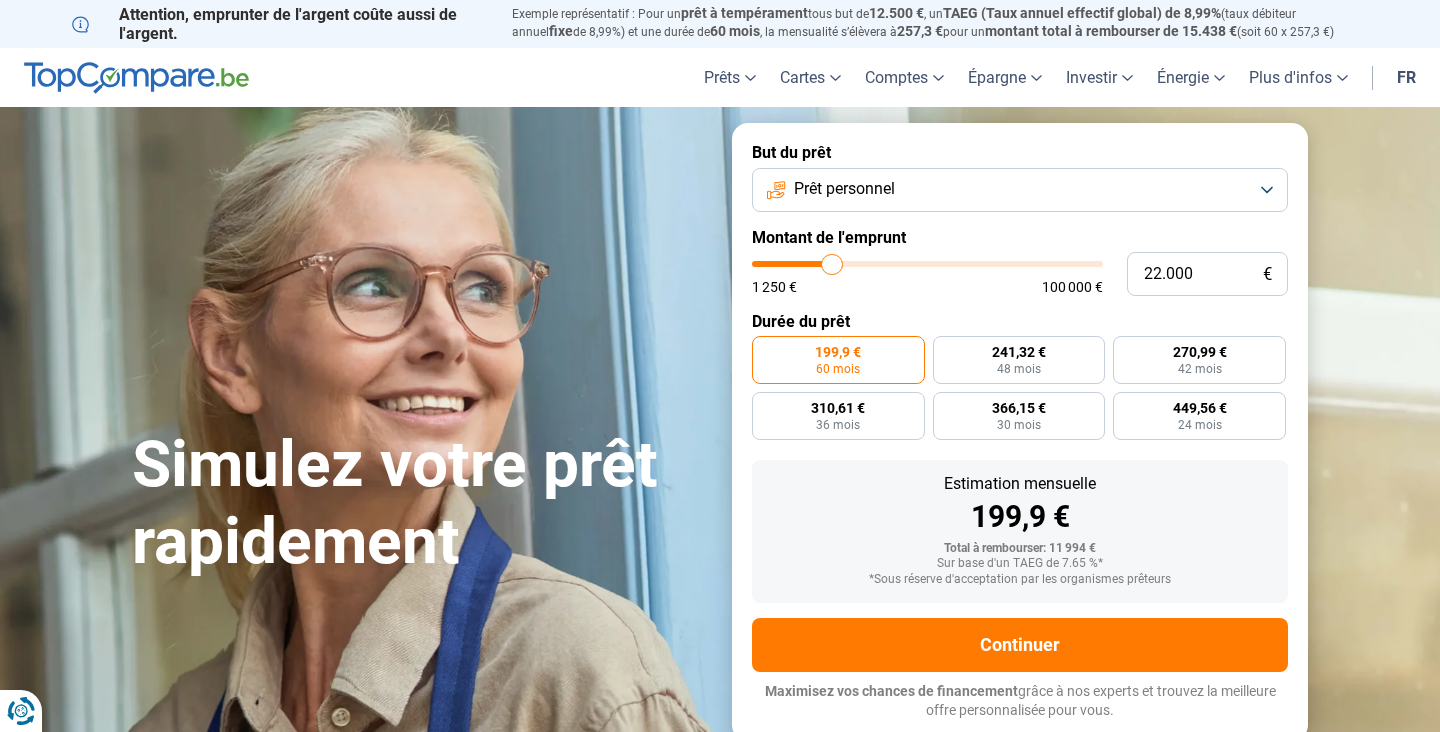type on "22.250" 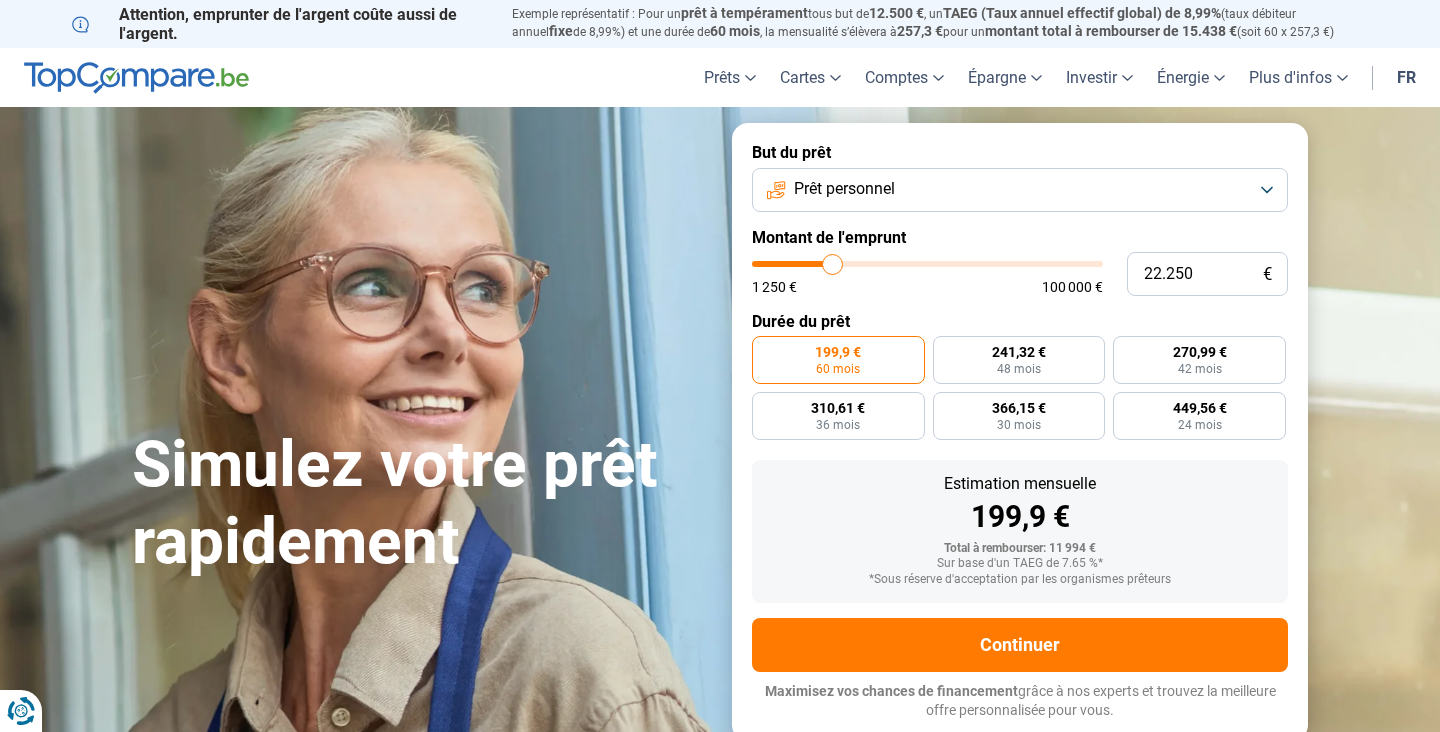 type on "22.500" 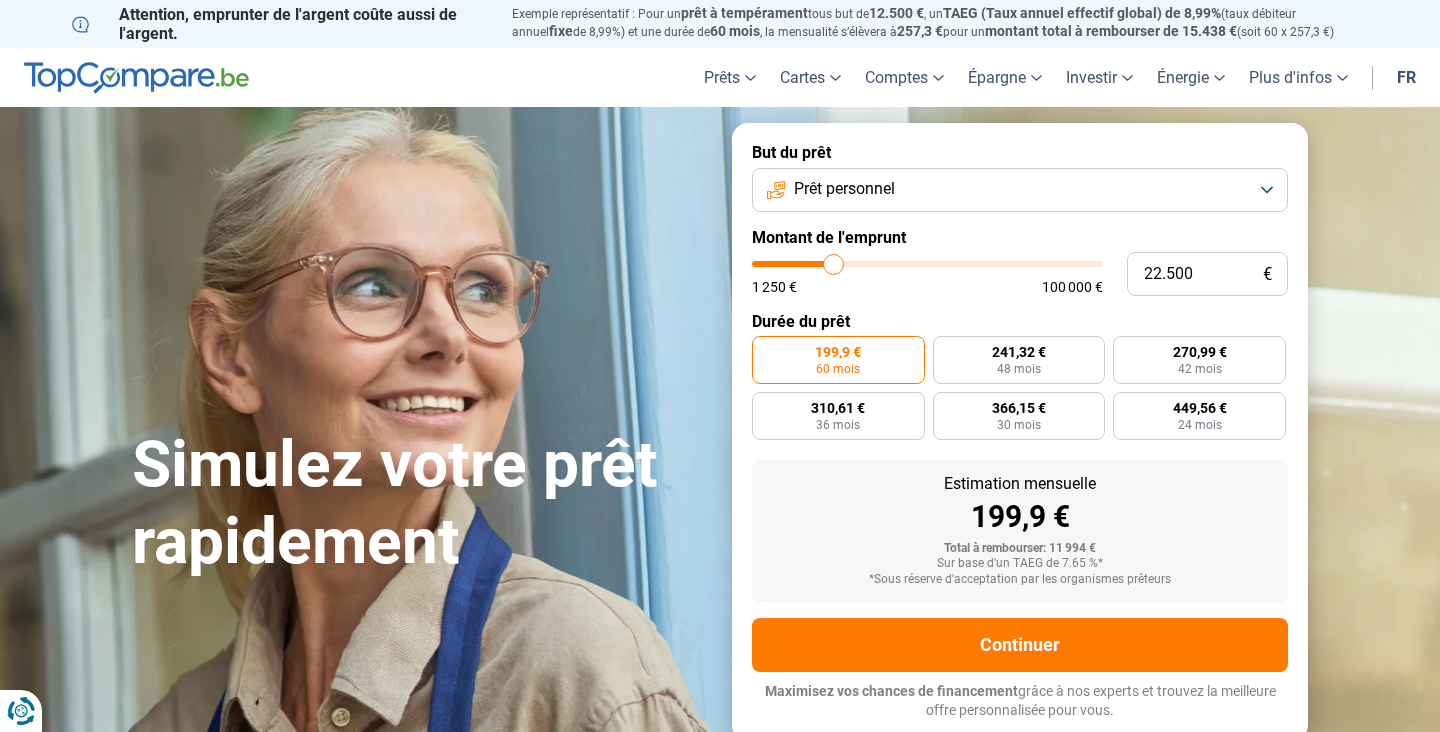 type on "22.750" 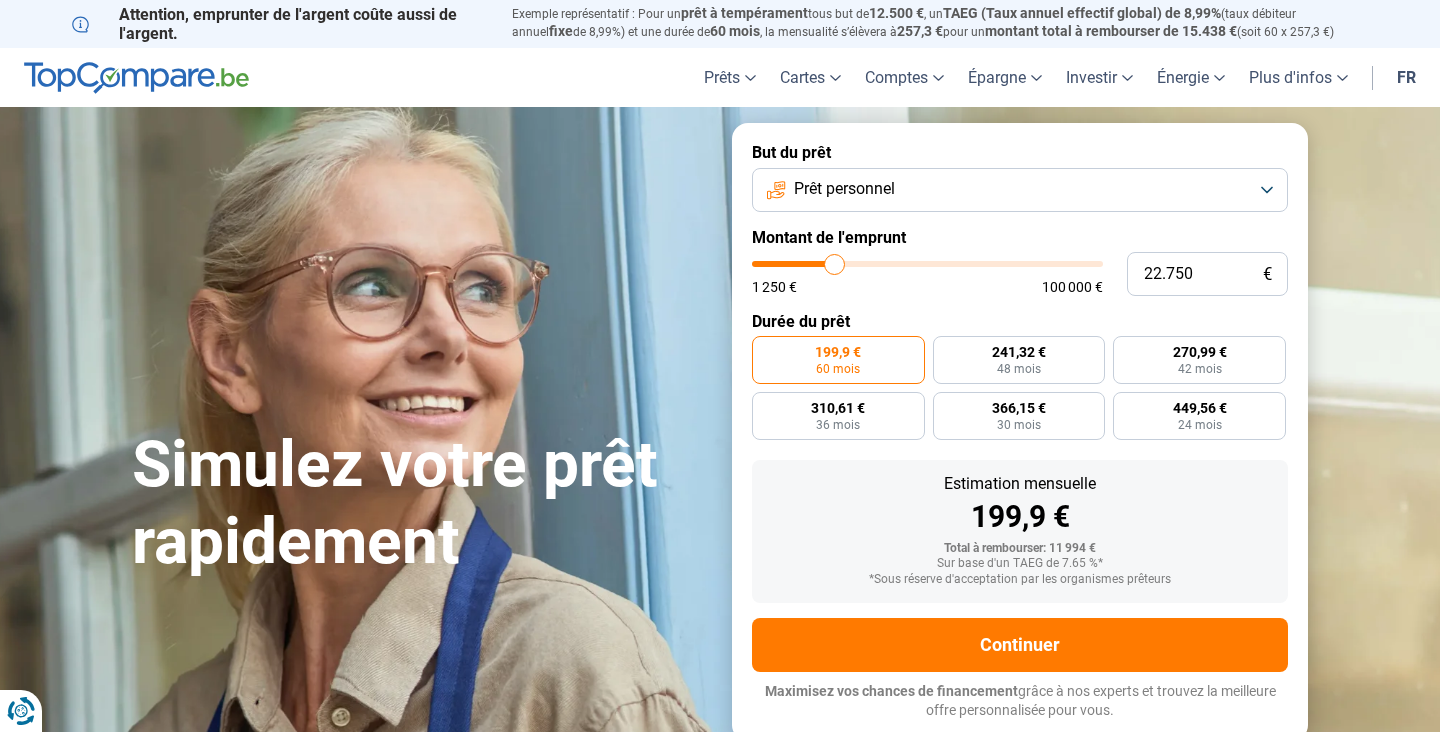 type on "23.000" 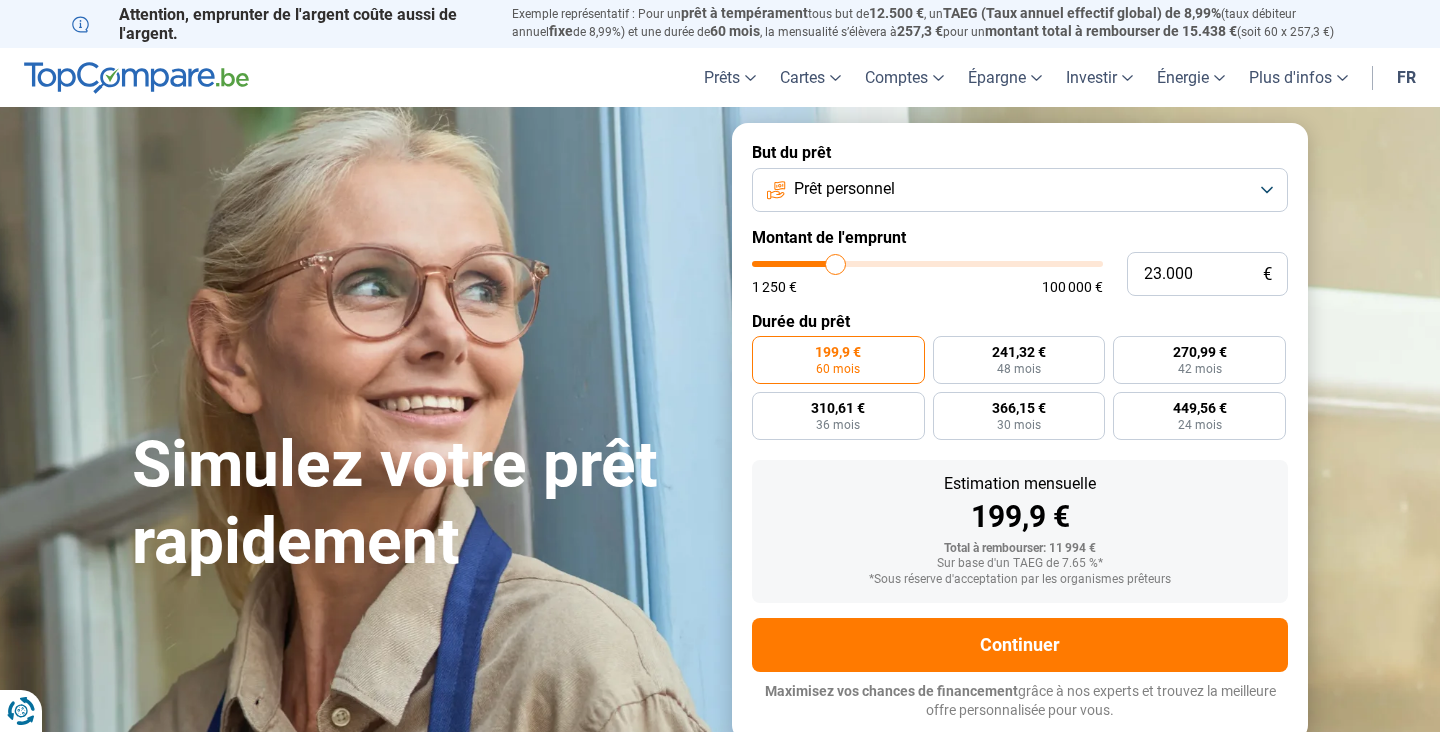 type on "23.250" 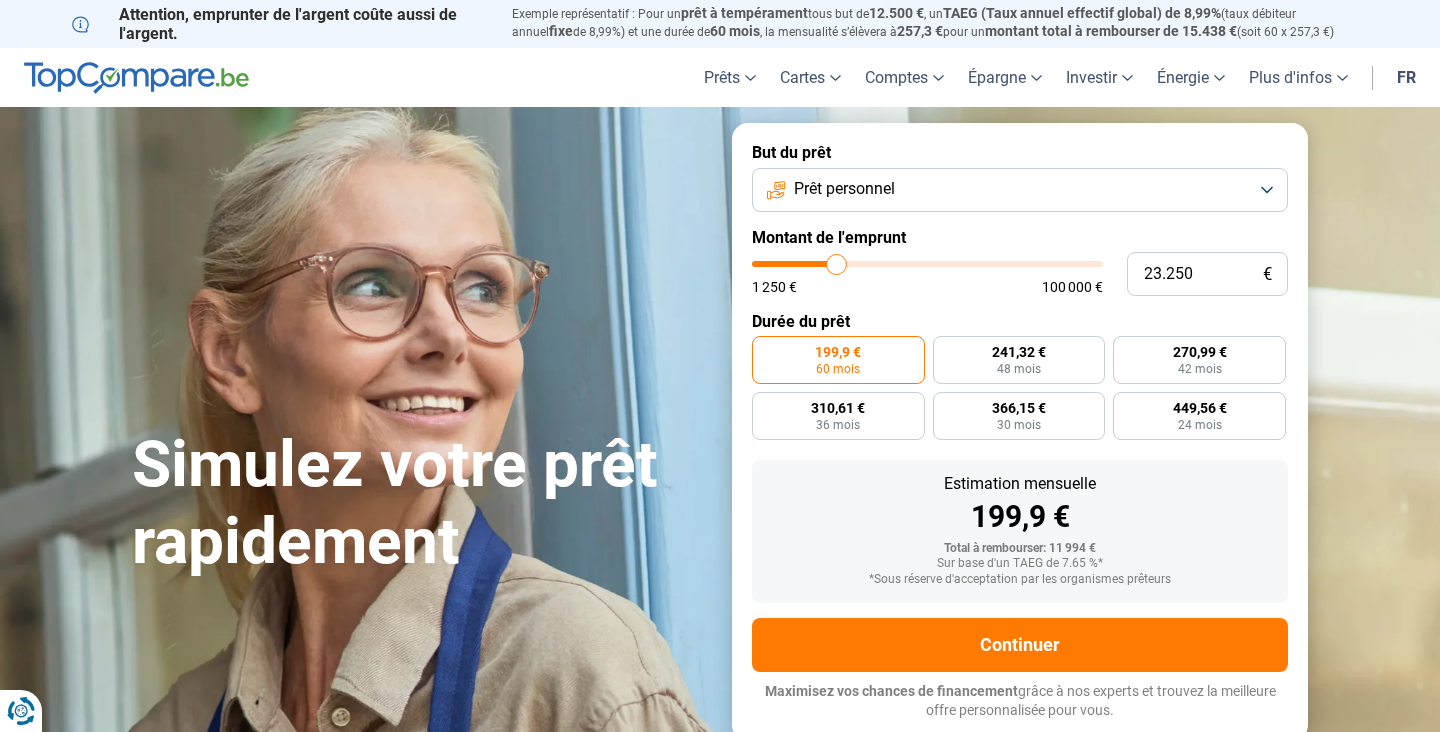 type on "23.500" 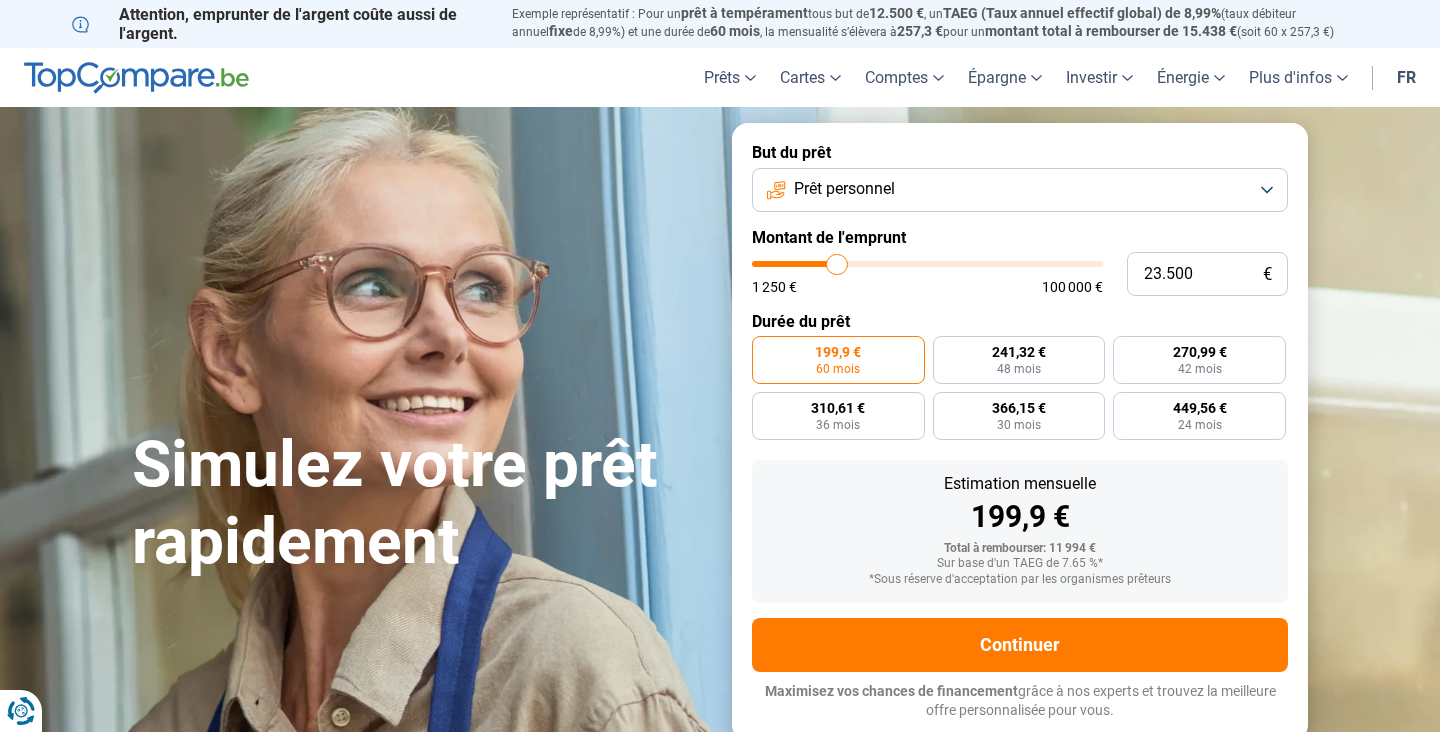 type on "23.750" 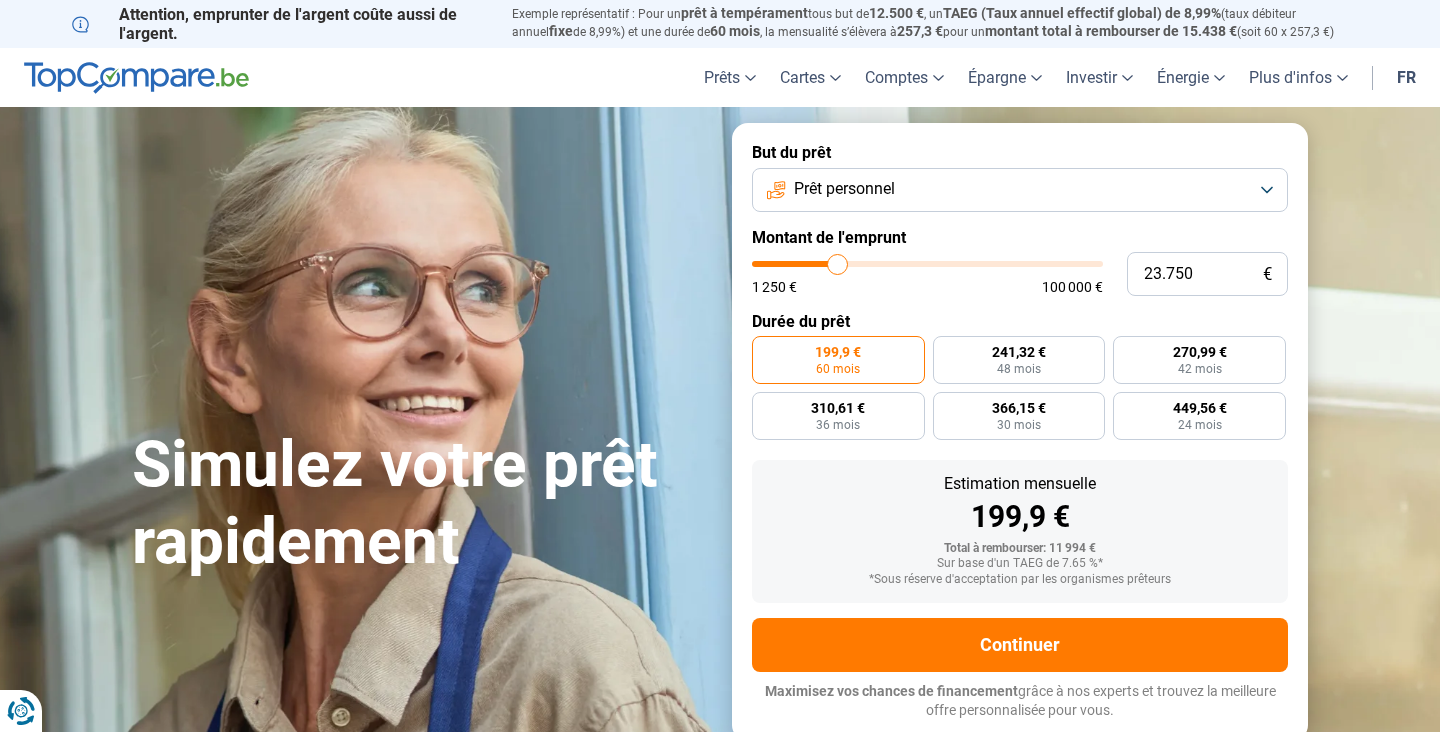 type on "24.000" 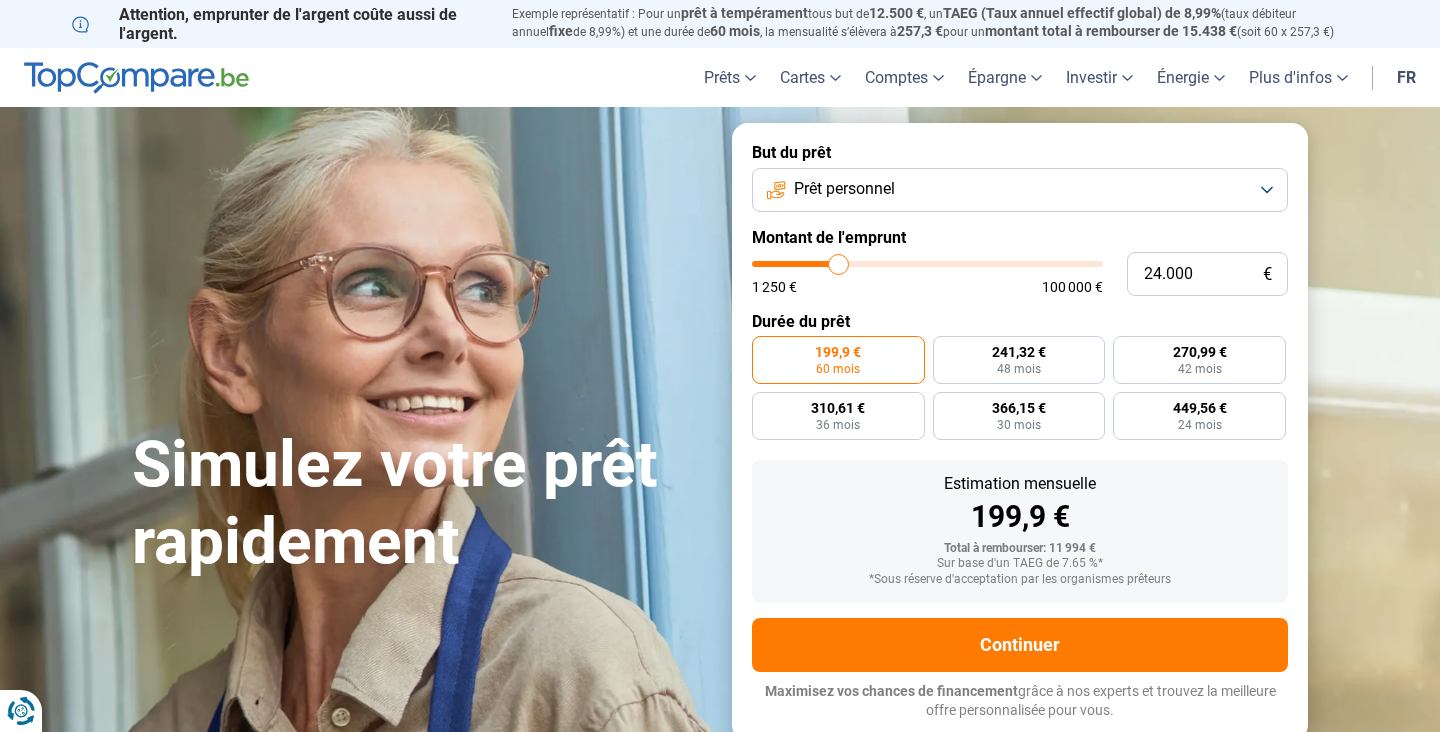 type on "24.250" 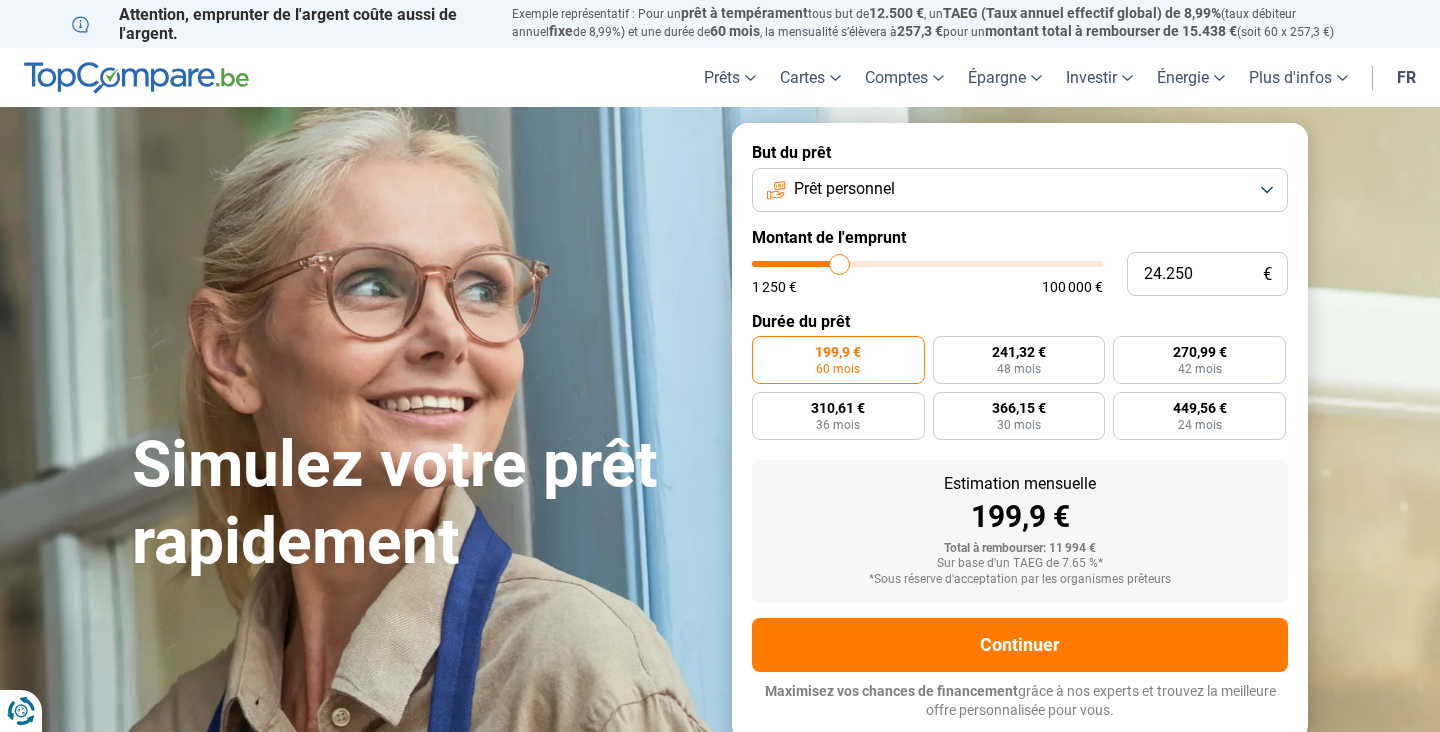 type on "24.500" 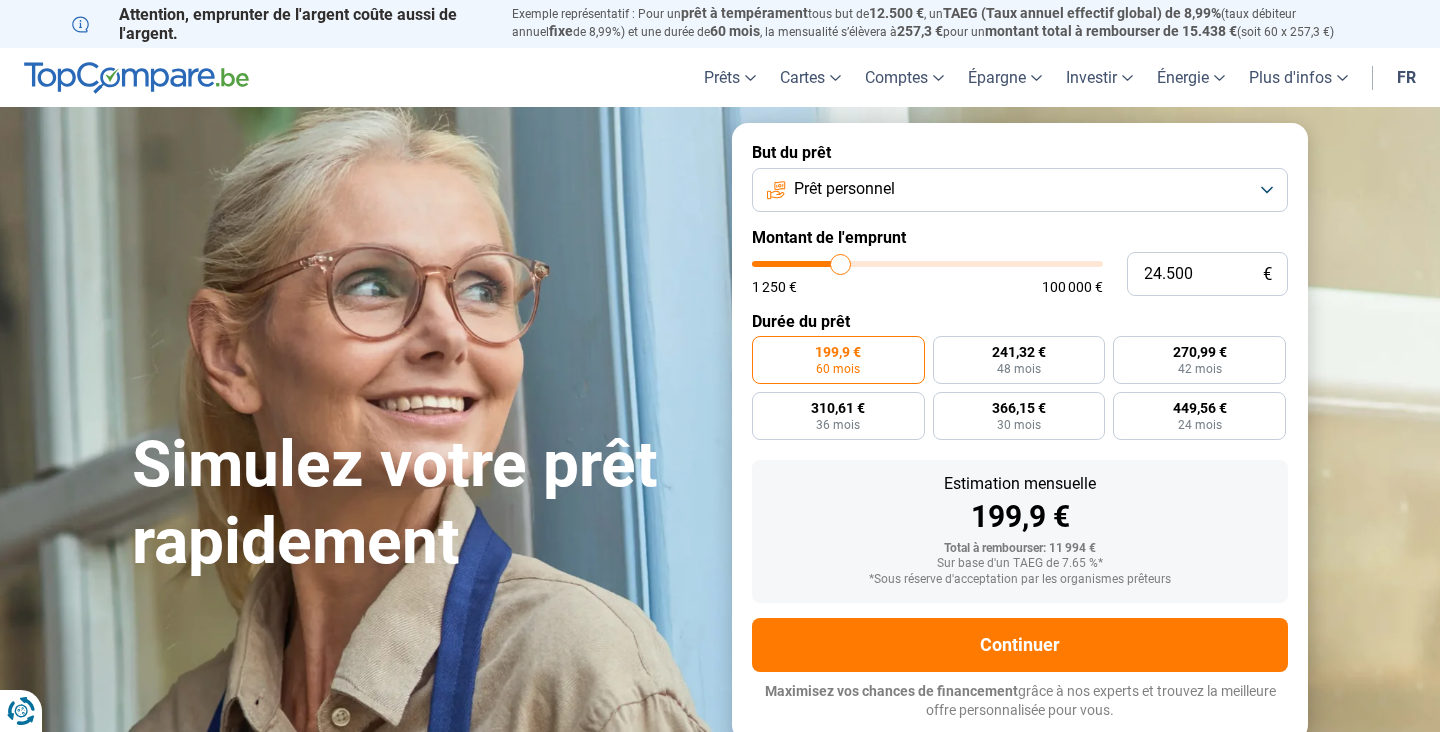 drag, startPoint x: 803, startPoint y: 256, endPoint x: 840, endPoint y: 287, distance: 48.270073 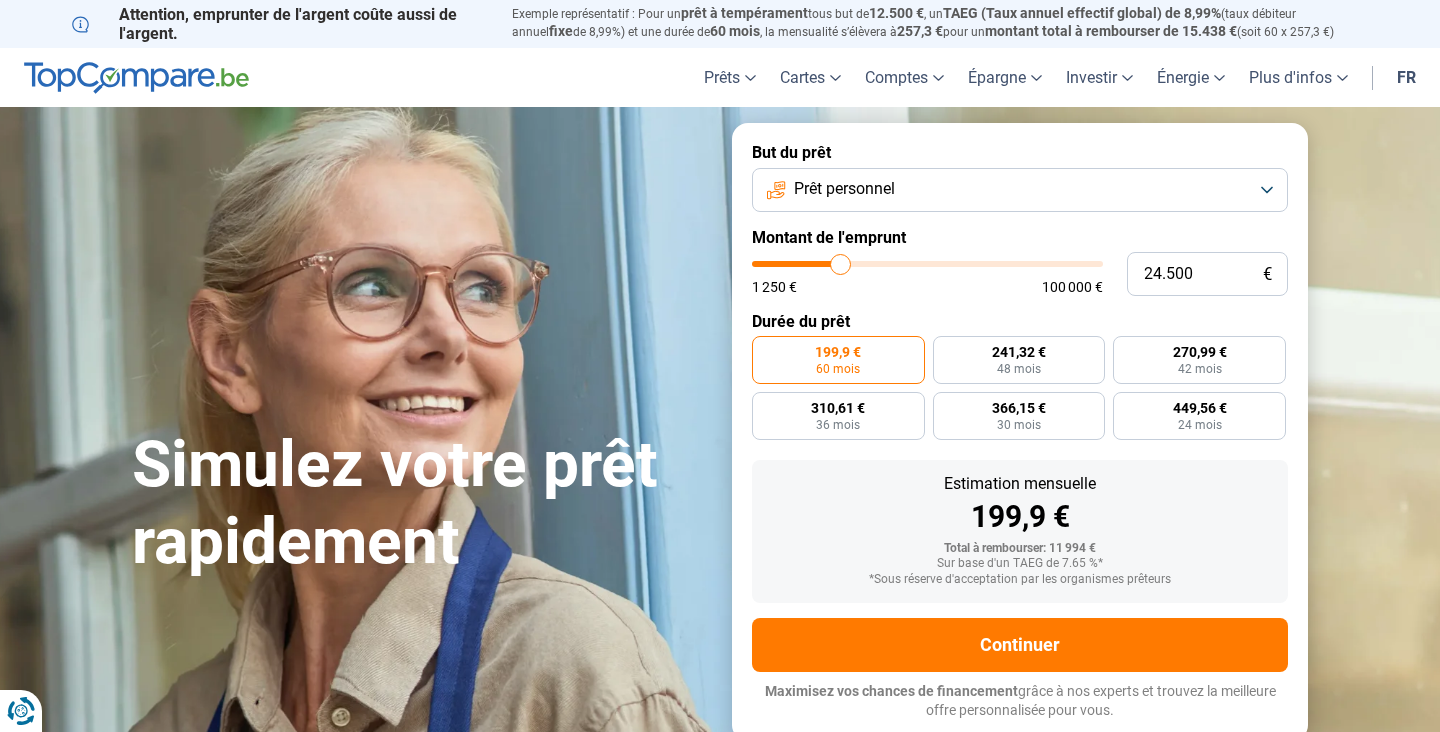 type on "24500" 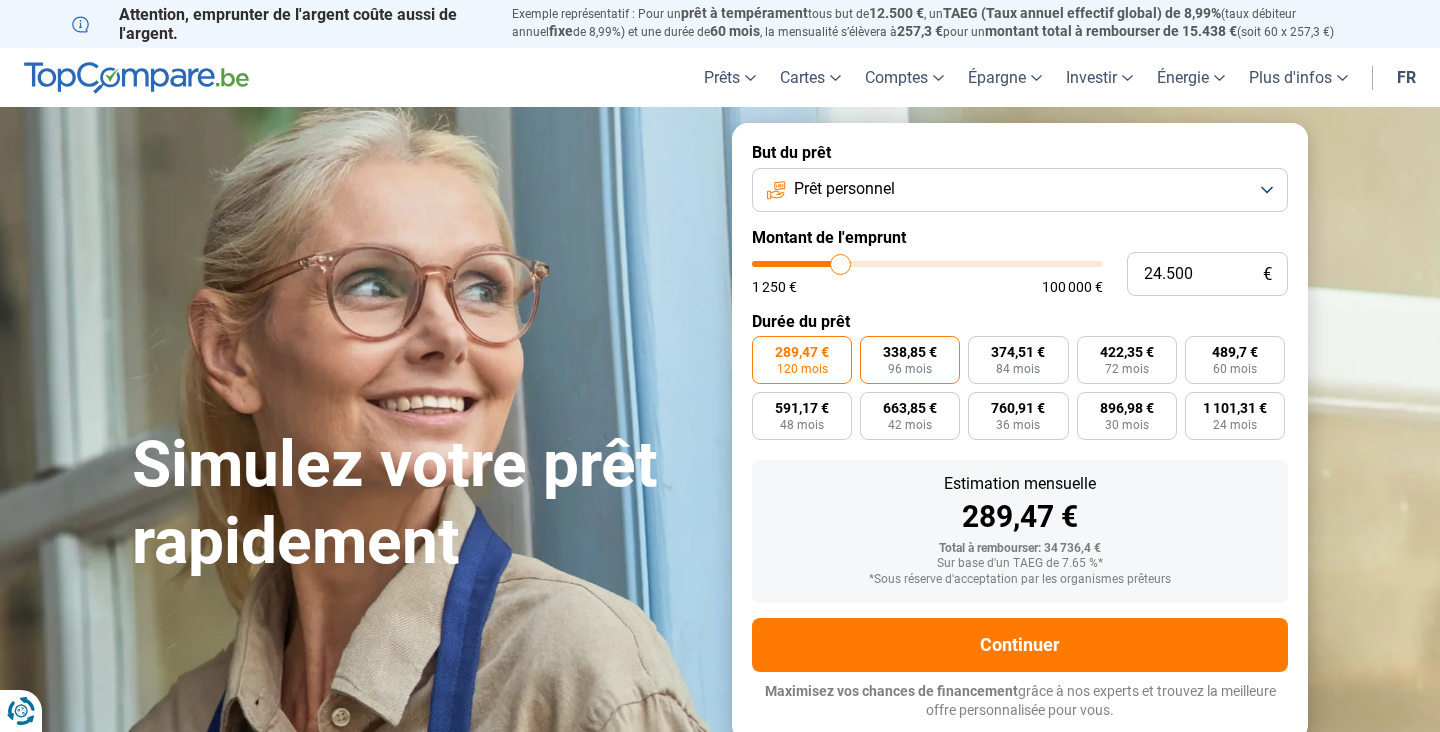 click on "338,85 € 96 mois" at bounding box center (910, 360) 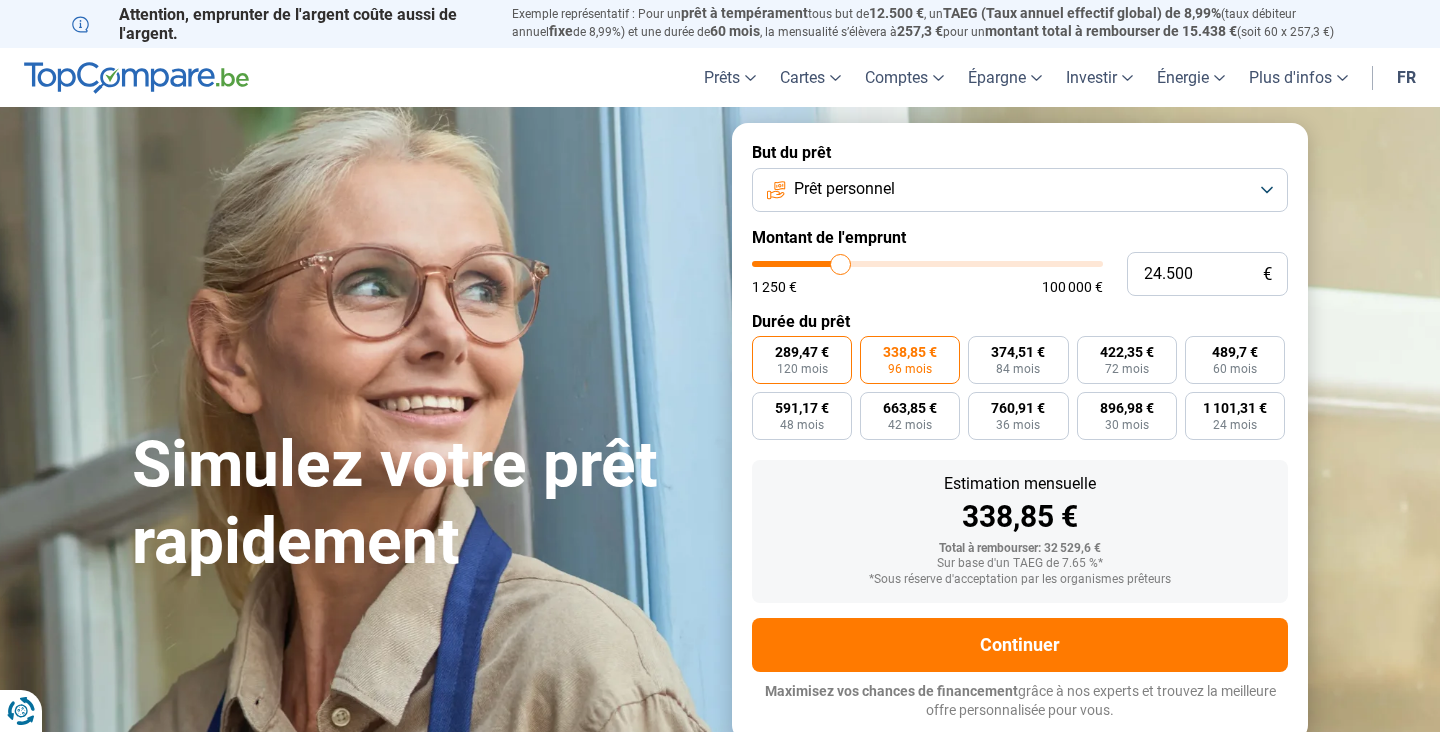 click on "289,47 €" at bounding box center [802, 352] 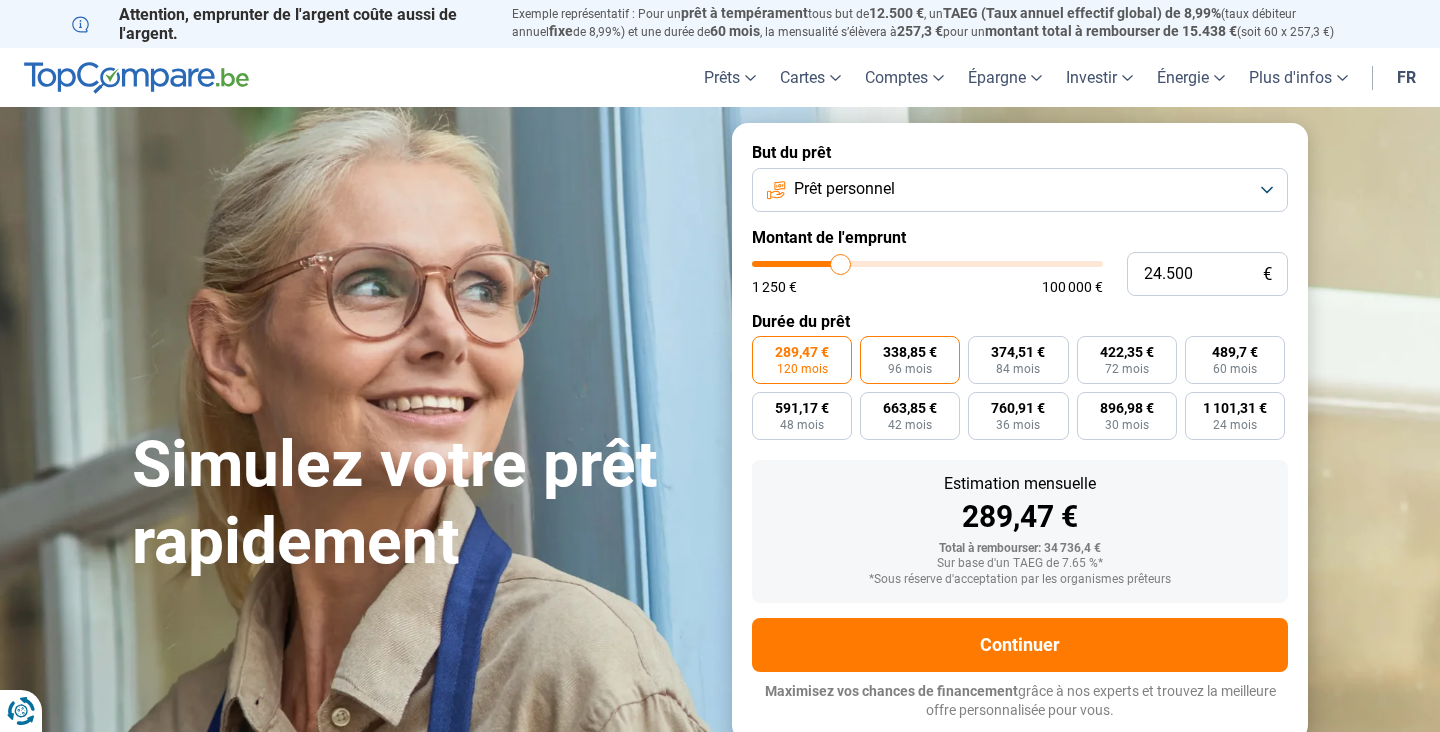 click on "338,85 €" at bounding box center [910, 352] 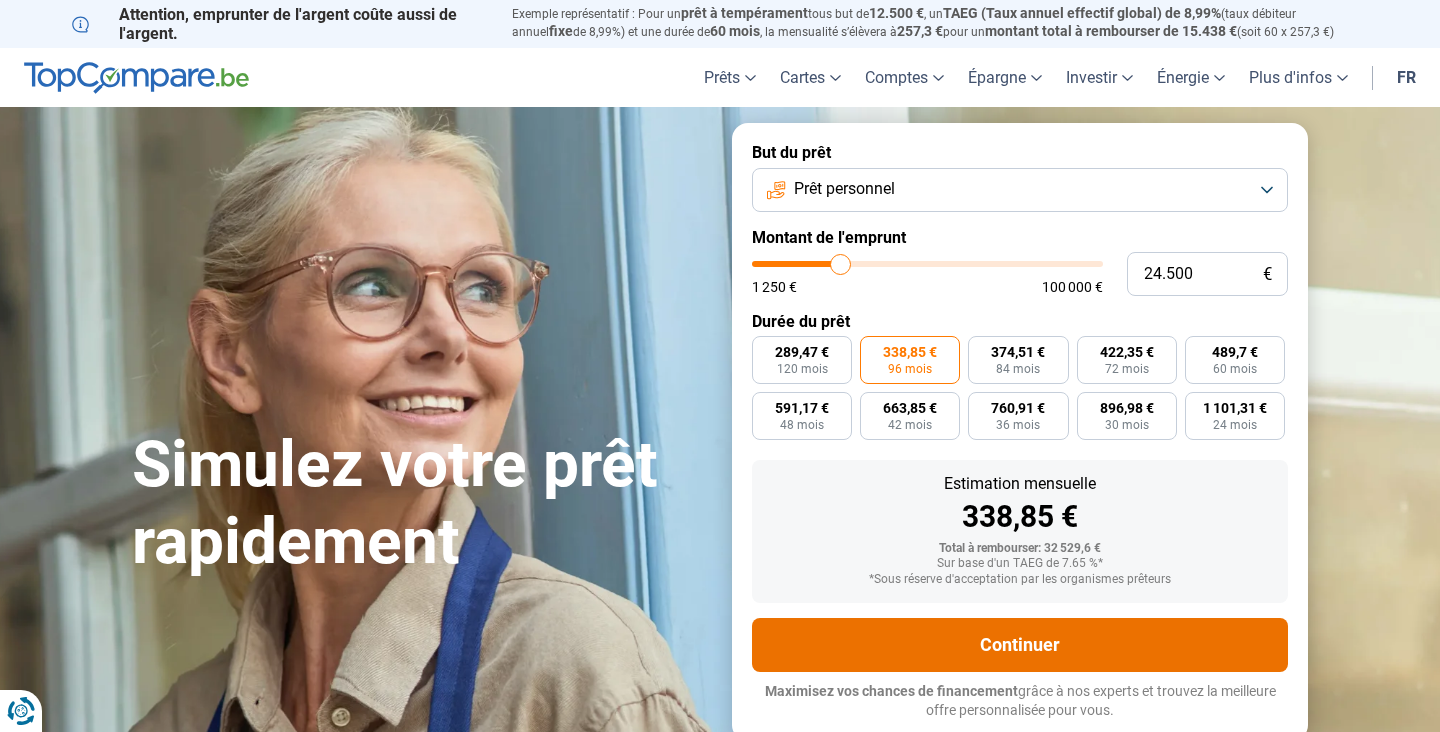 click on "Continuer" at bounding box center (1020, 645) 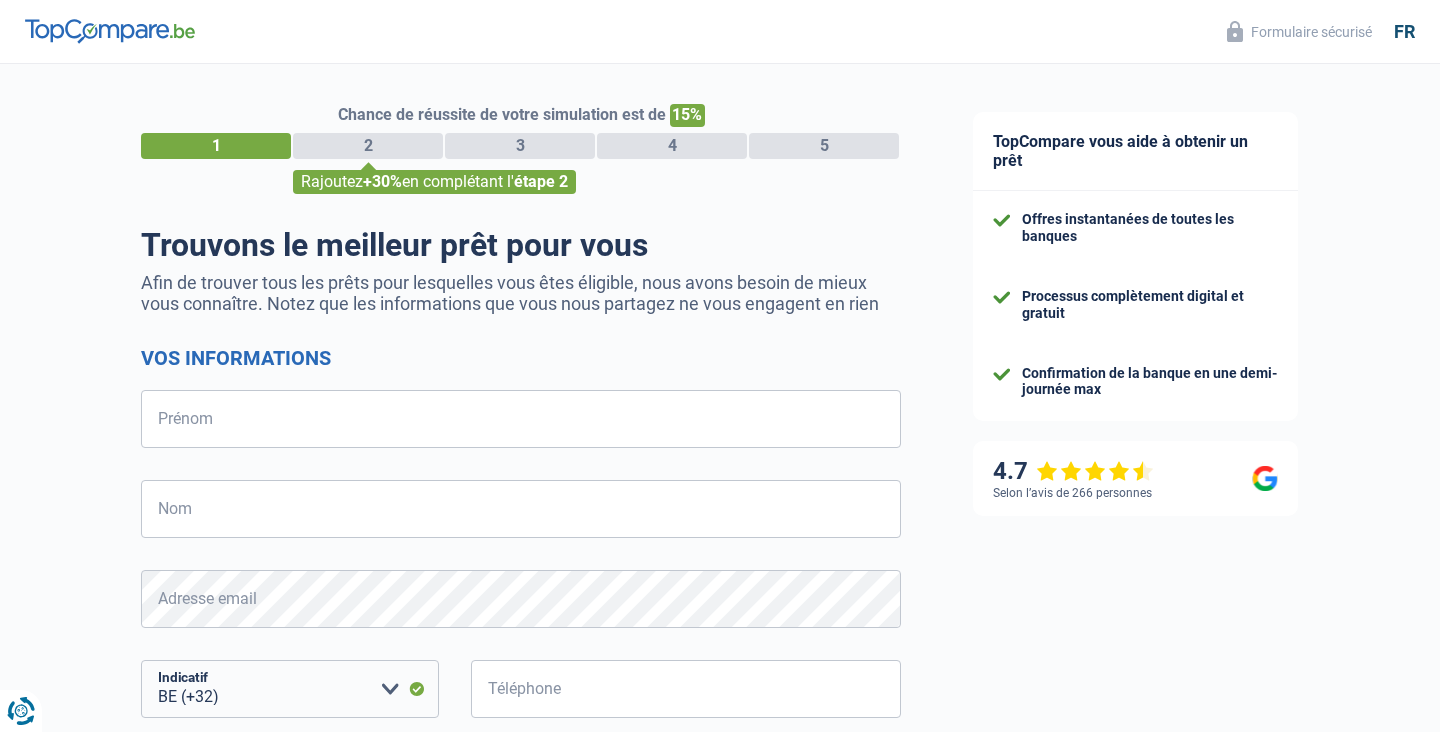 select on "32" 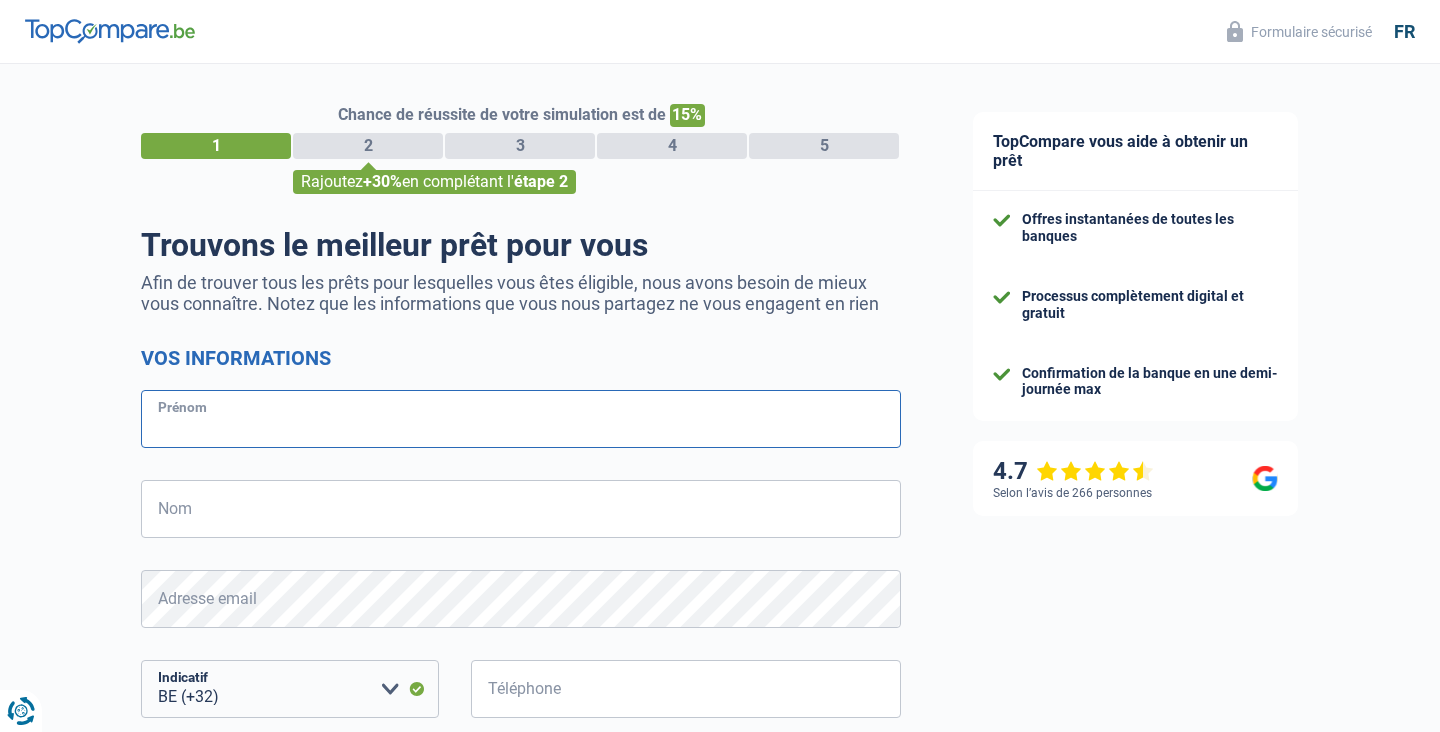 click on "Prénom" at bounding box center (521, 419) 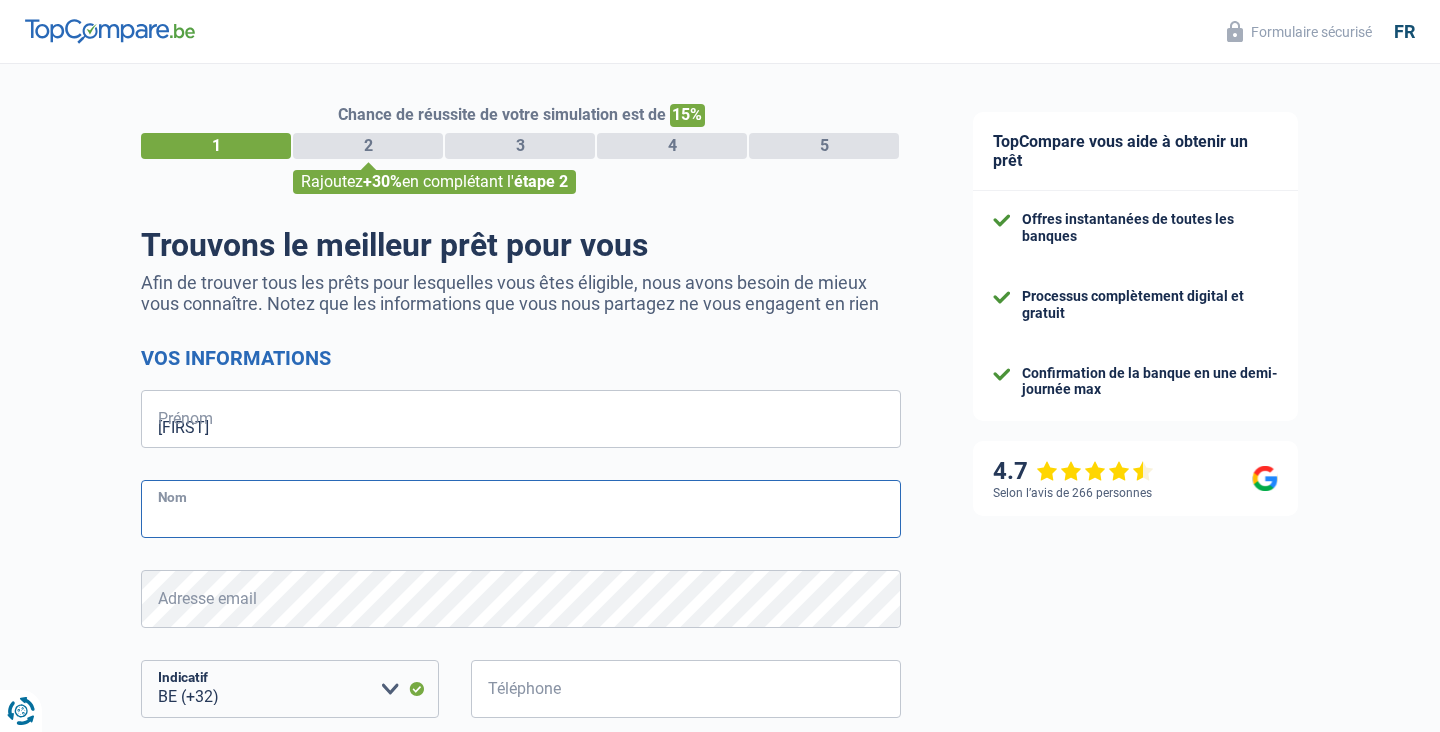 type on "[NAME]" 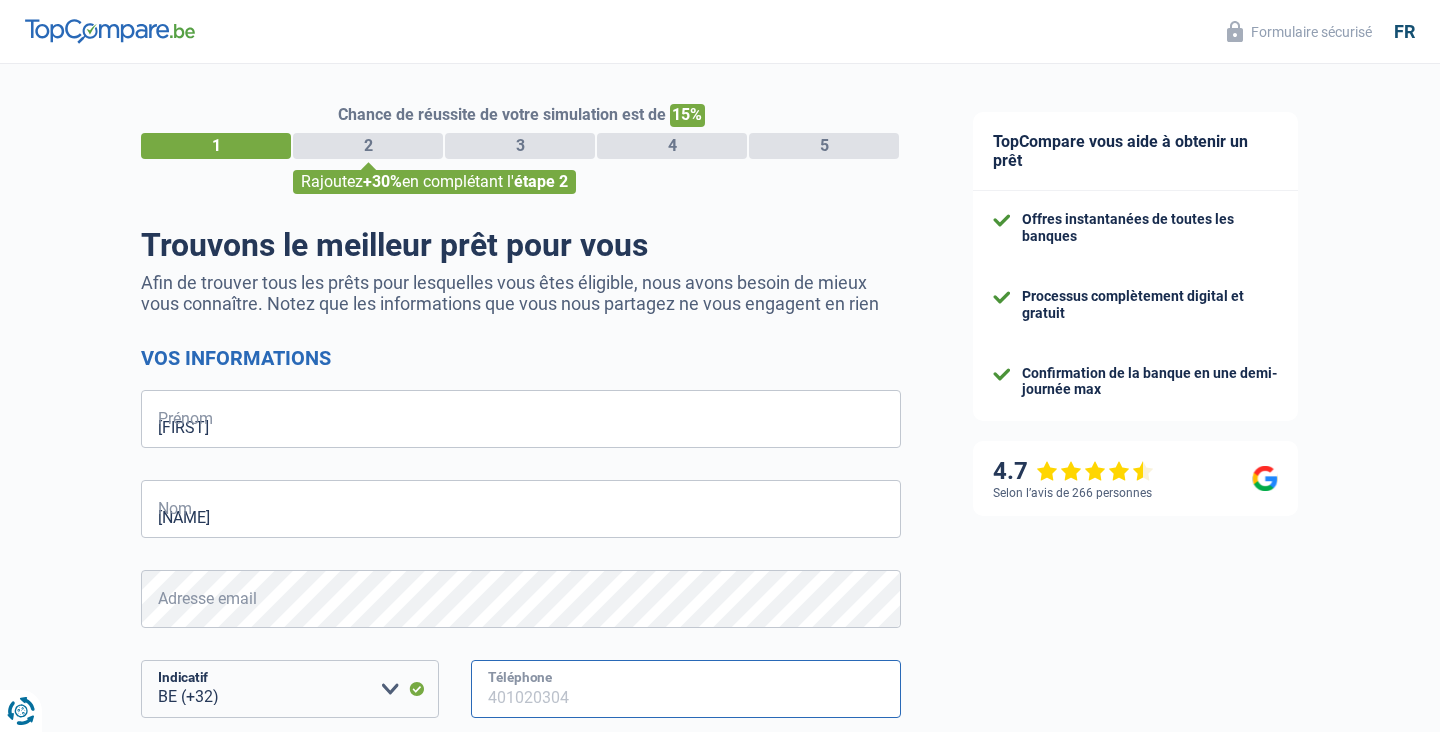 type on "[NUMBER]" 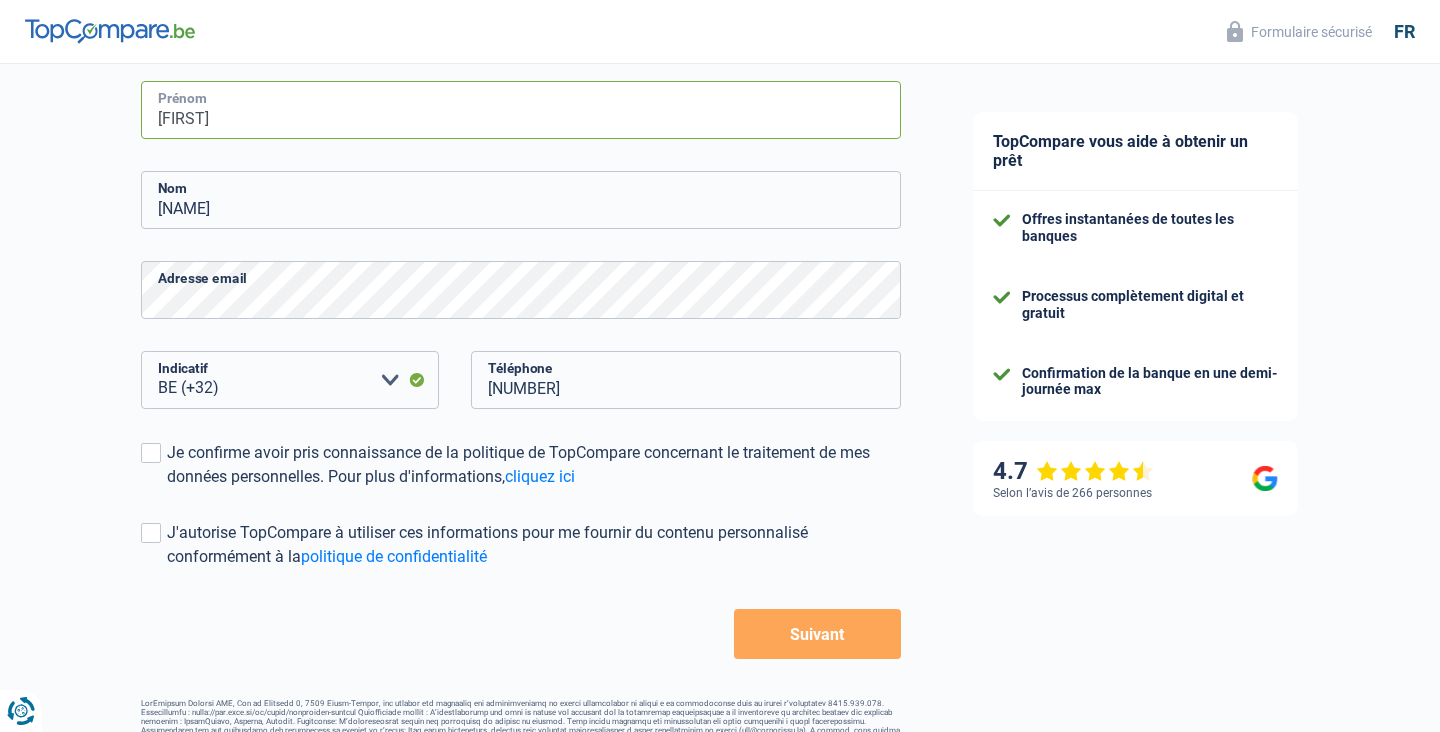 scroll, scrollTop: 312, scrollLeft: 0, axis: vertical 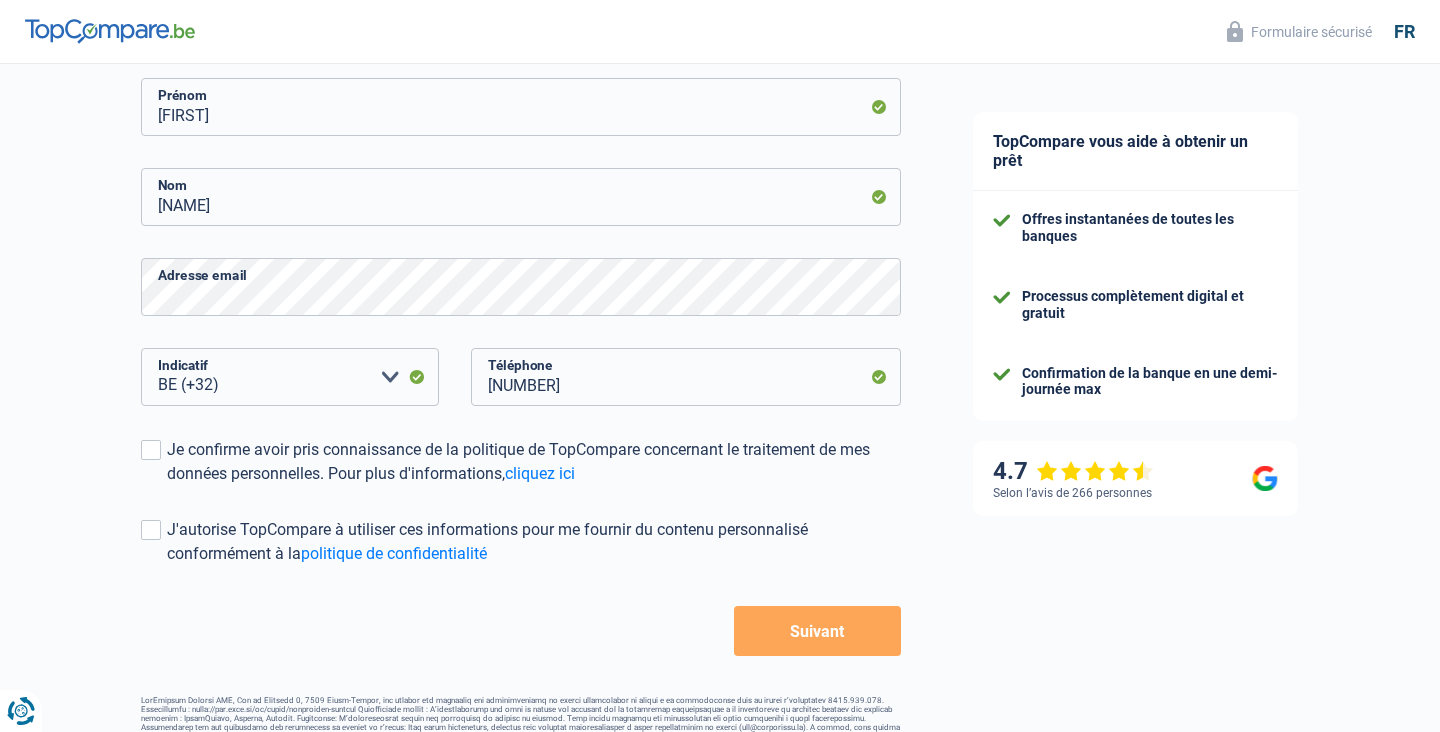click on "Vos informations
[FIRST]
Prénom
[FIRST]
Nom
Adresse email
BE (+32) LU (+352)
Veuillez sélectionner une option
Indicatif
[PHONE]
Téléphone
Je confirme avoir pris connaissance de la politique de TopCompare concernant le traitement de mes données personnelles. Pour plus d'informations,  cliquez ici       J'autorise TopCompare à utiliser ces informations pour me fournir du contenu personnalisé conformément à la  politique de confidentialité
Retour
Suivant" at bounding box center (521, 345) 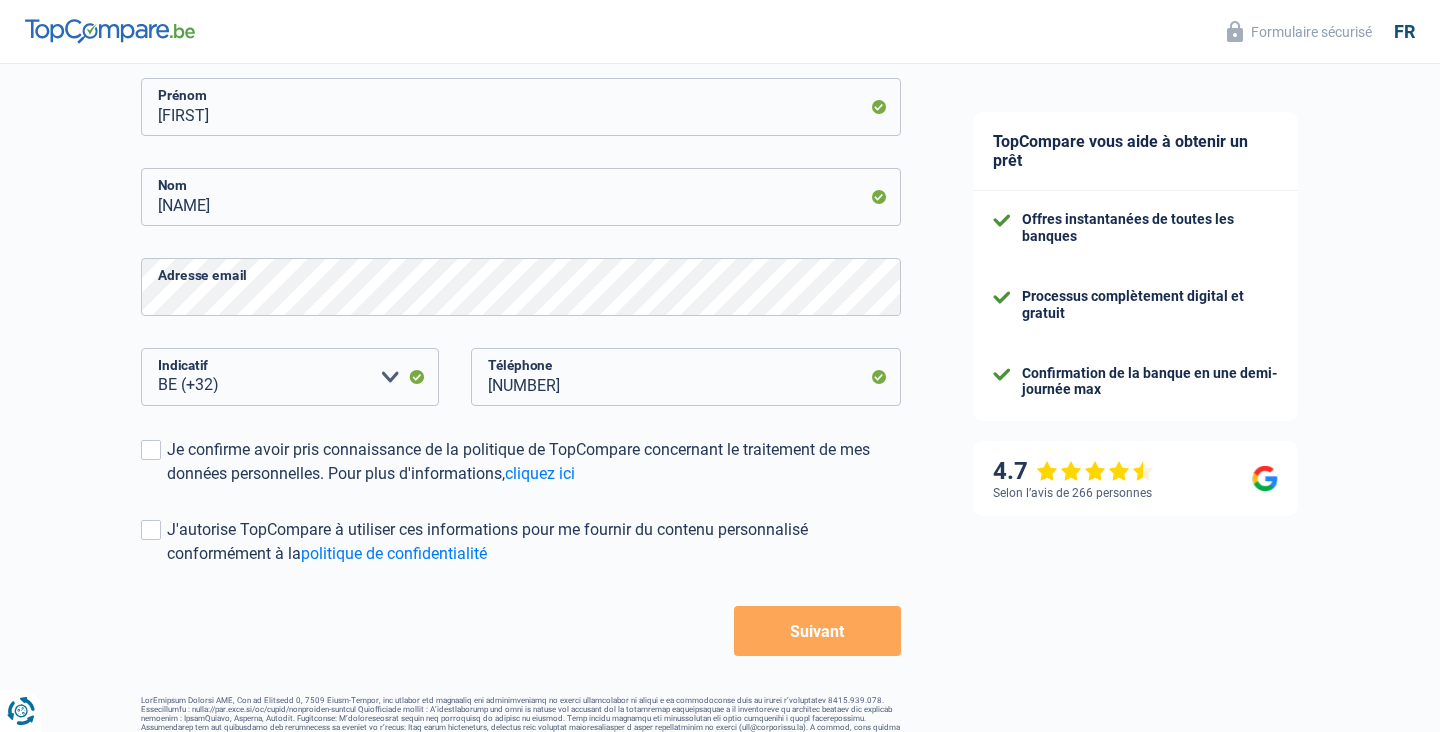 click on "Suivant" at bounding box center [817, 631] 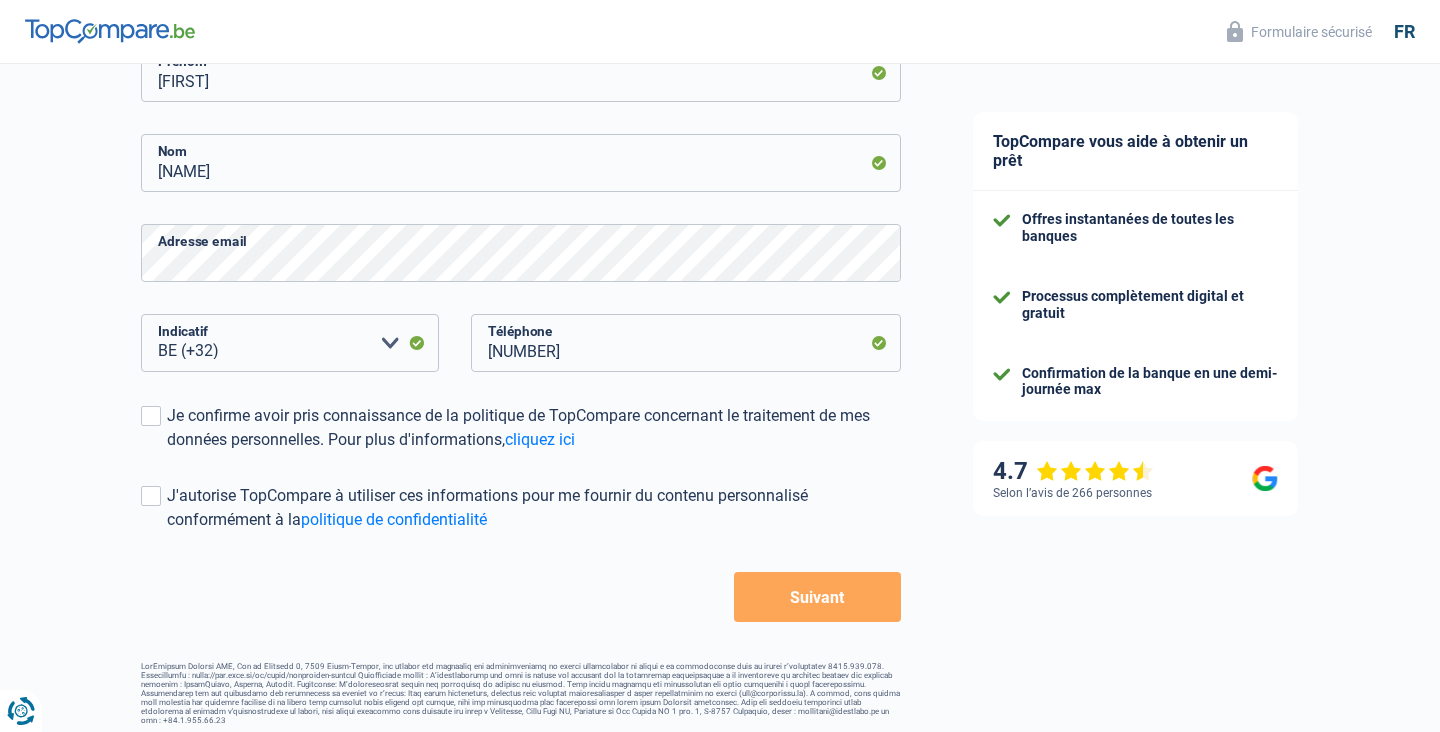 scroll, scrollTop: 349, scrollLeft: 0, axis: vertical 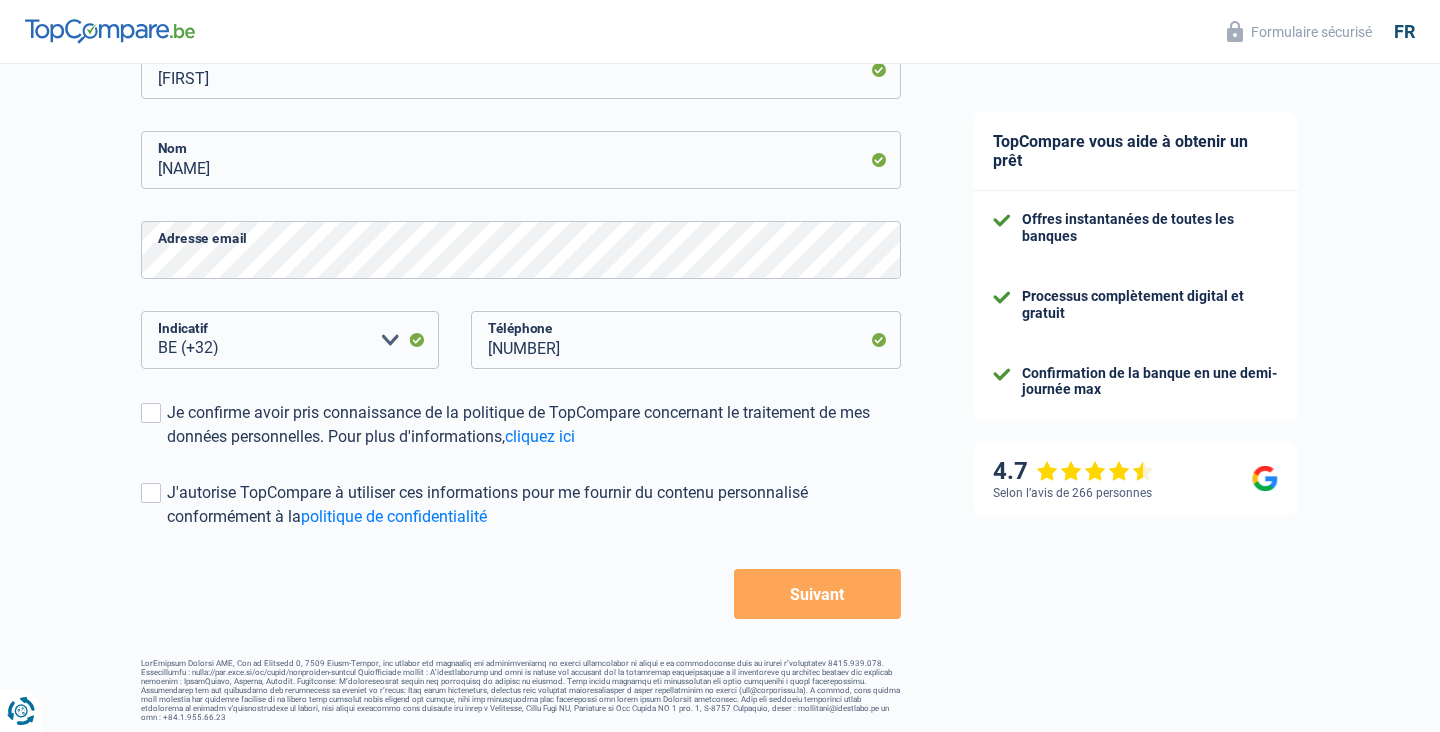 click on "Chance de réussite de votre simulation est de
15%
1
2
3
4
5
Rajoutez  +30%  en complétant l' étape 2
Trouvons le meilleur prêt pour vous
Afin de trouver tous les prêts pour lesquelles vous êtes éligible, nous avons besoin de mieux vous connaître. Notez que les informations que vous nous partagez ne vous engagent en rien
Vos informations
[FIRST]
Prénom
[FIRST]
Nom
Adresse email
BE (+32) LU (+352)
Veuillez sélectionner une option
Indicatif
[PHONE]" at bounding box center [468, 218] 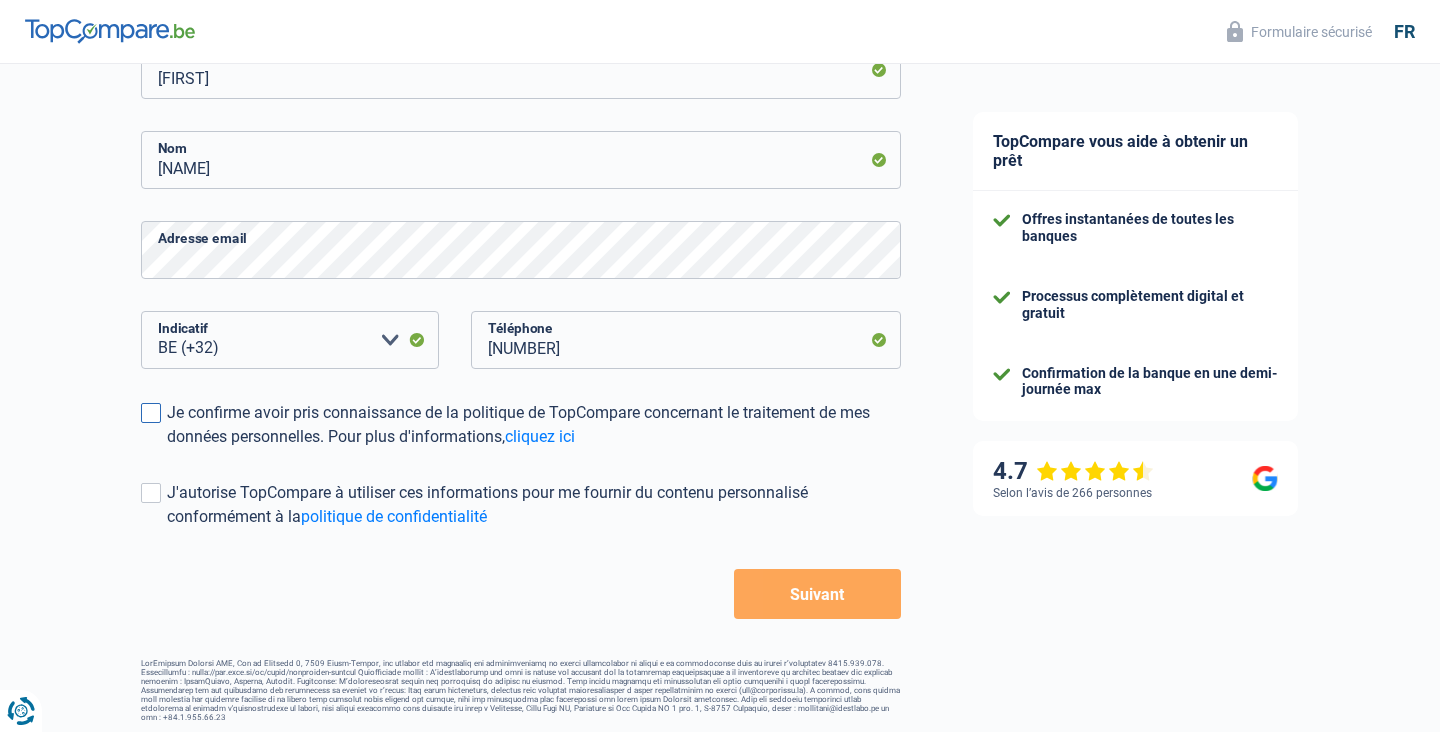 click at bounding box center [151, 413] 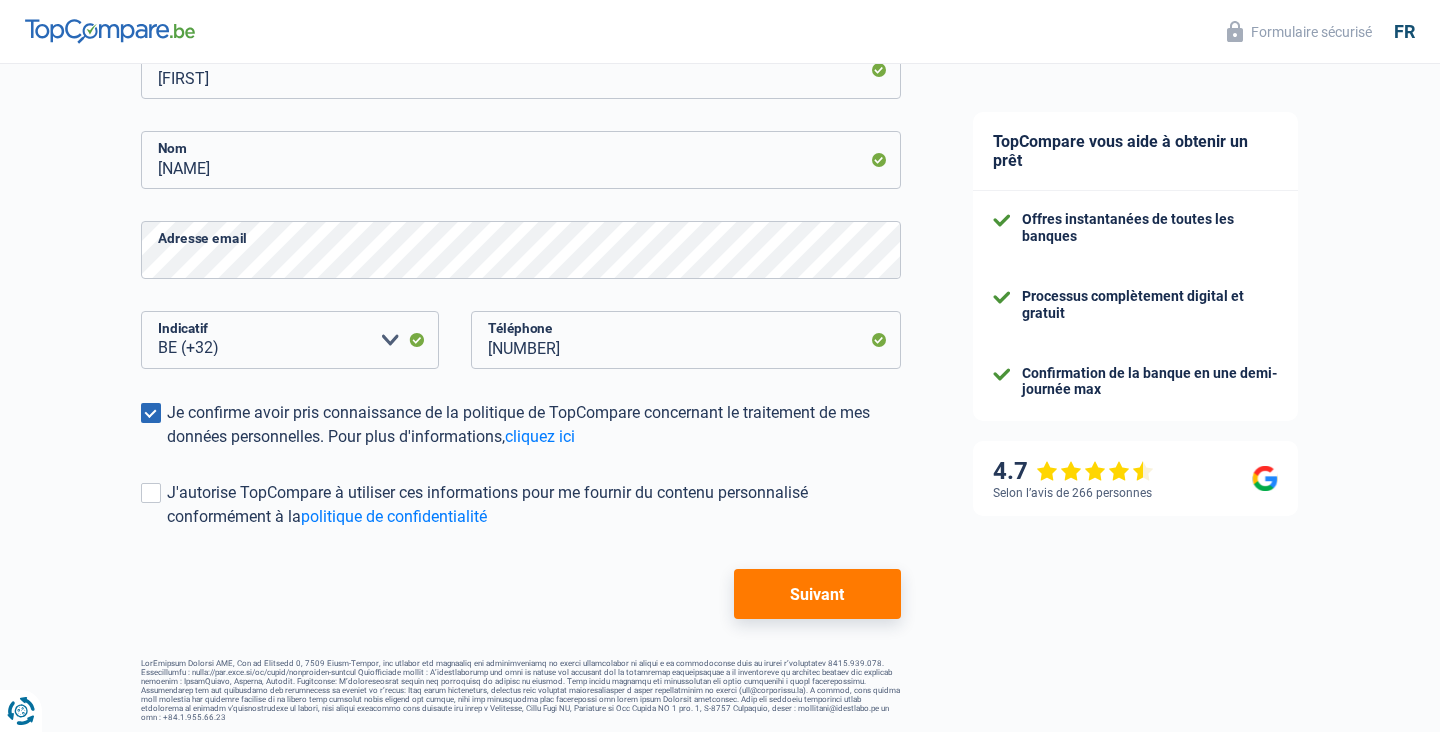 click on "Suivant" at bounding box center [817, 594] 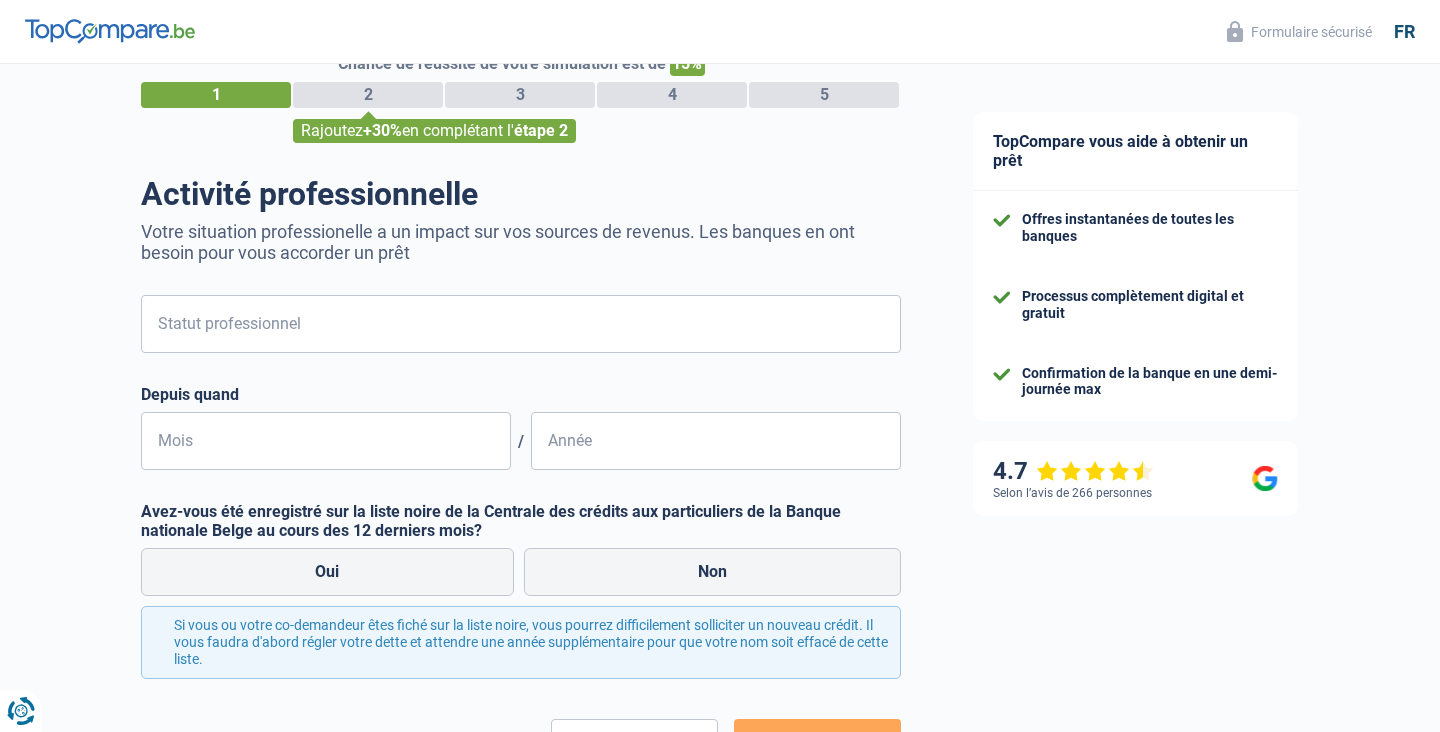 scroll, scrollTop: 0, scrollLeft: 0, axis: both 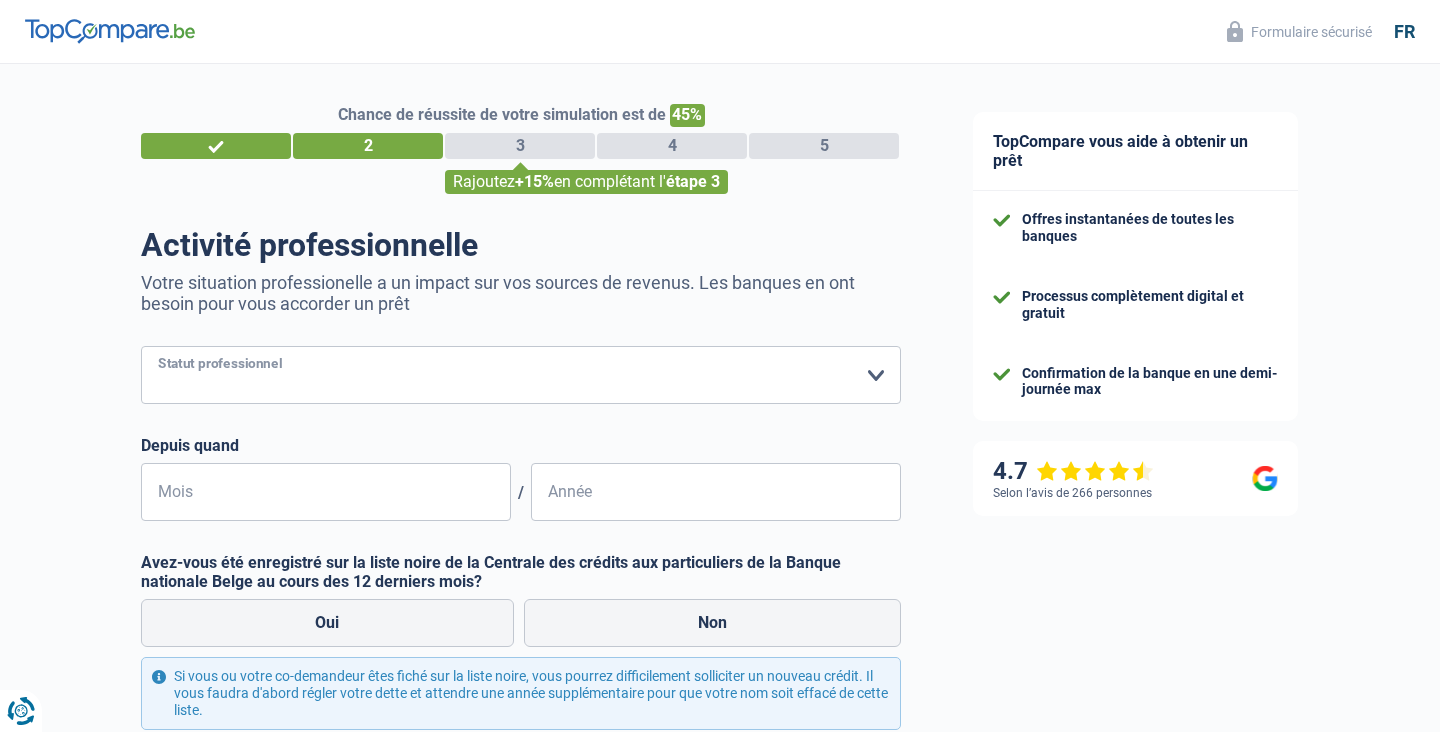 click on "Ouvrier Employé privé Employé public Invalide Indépendant Pensionné Chômeur Mutuelle Femme au foyer Sans profession Allocataire sécurité/Intégration social (SPF Sécurité Sociale, CPAS) Etudiant Profession libérale Commerçant Rentier Pré-pensionné
Veuillez sélectionner une option" at bounding box center [521, 375] 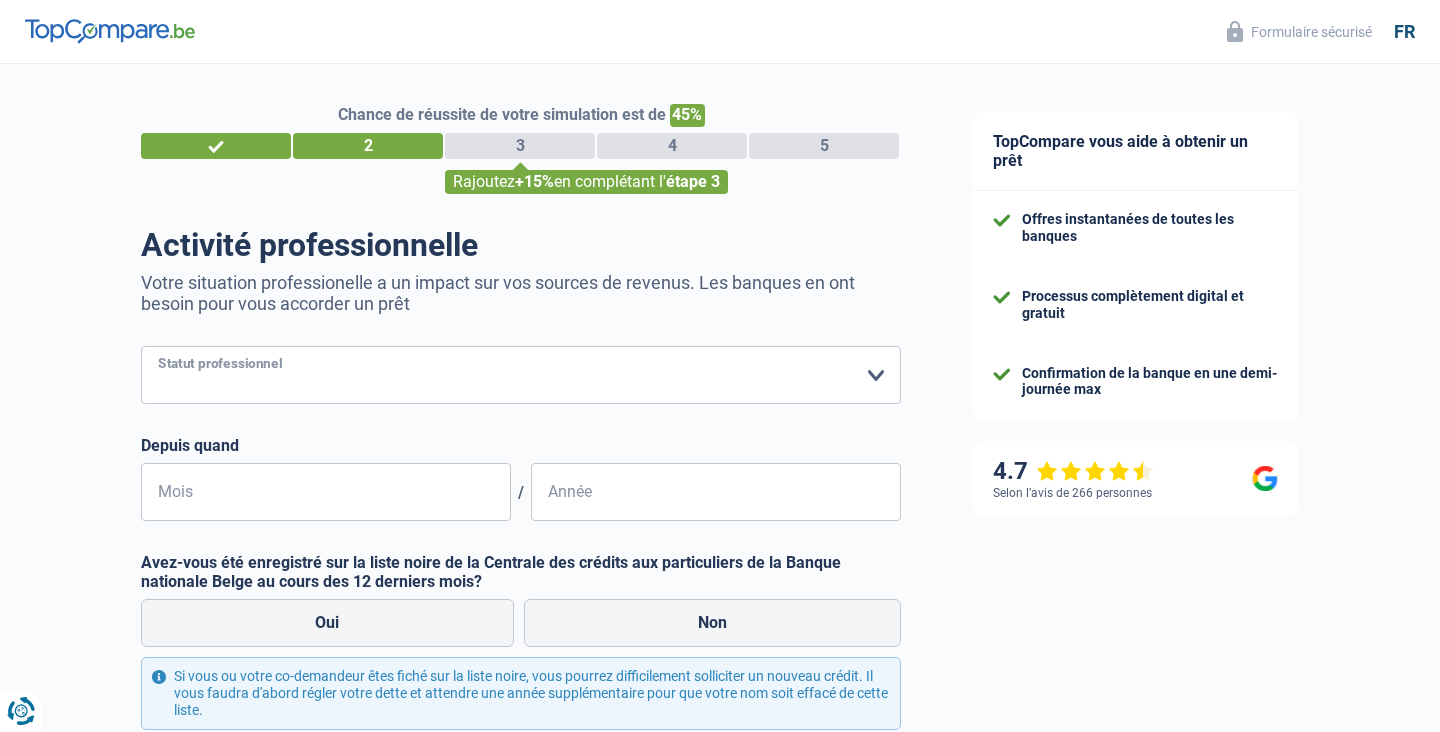 select on "independent" 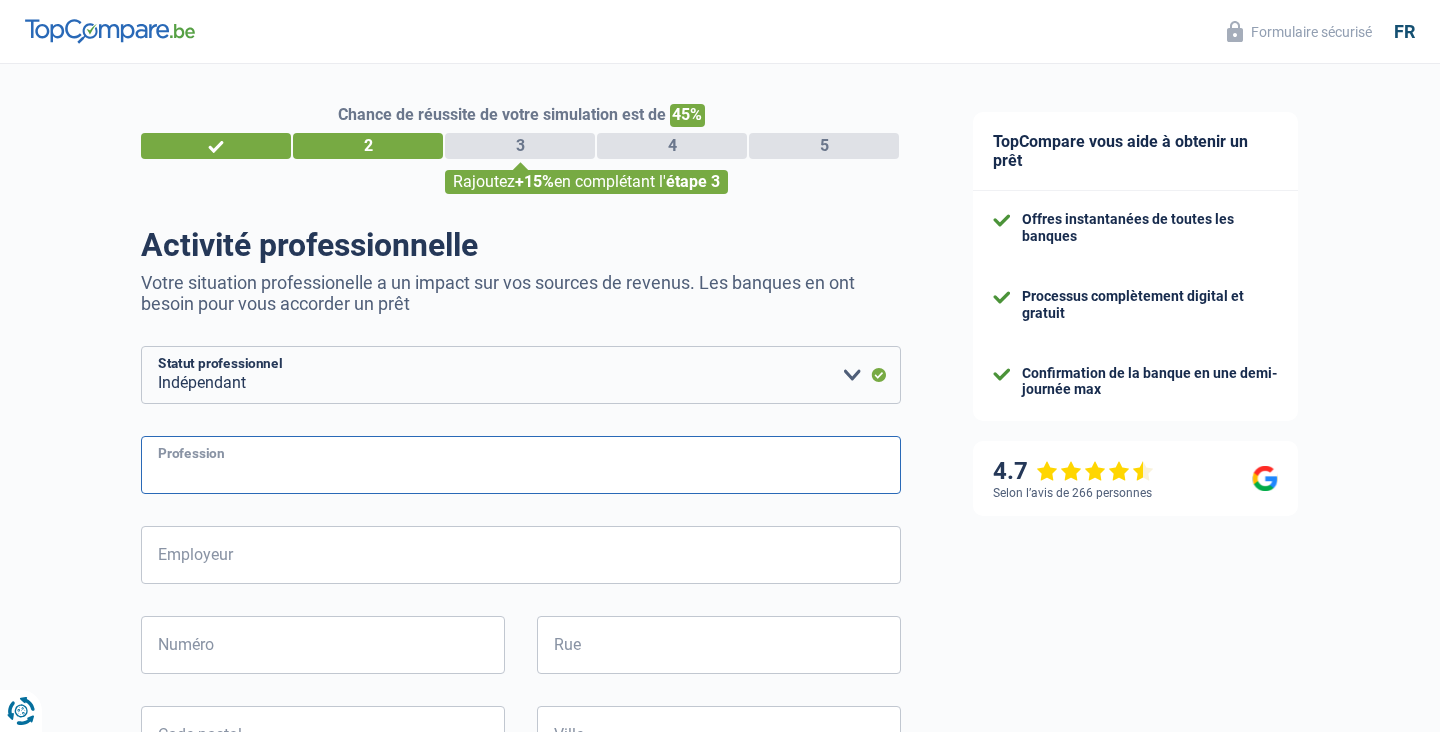 click on "Profession" at bounding box center [521, 465] 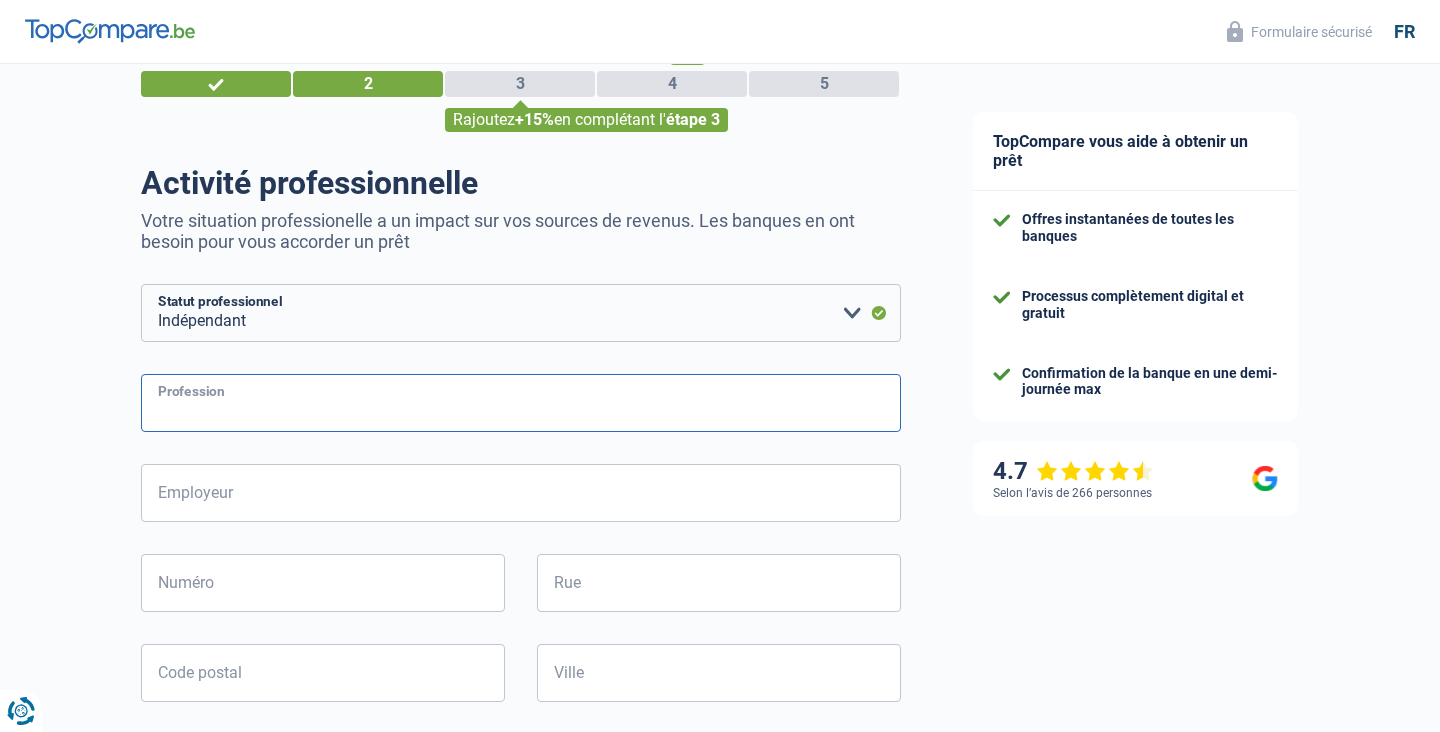 scroll, scrollTop: 67, scrollLeft: 0, axis: vertical 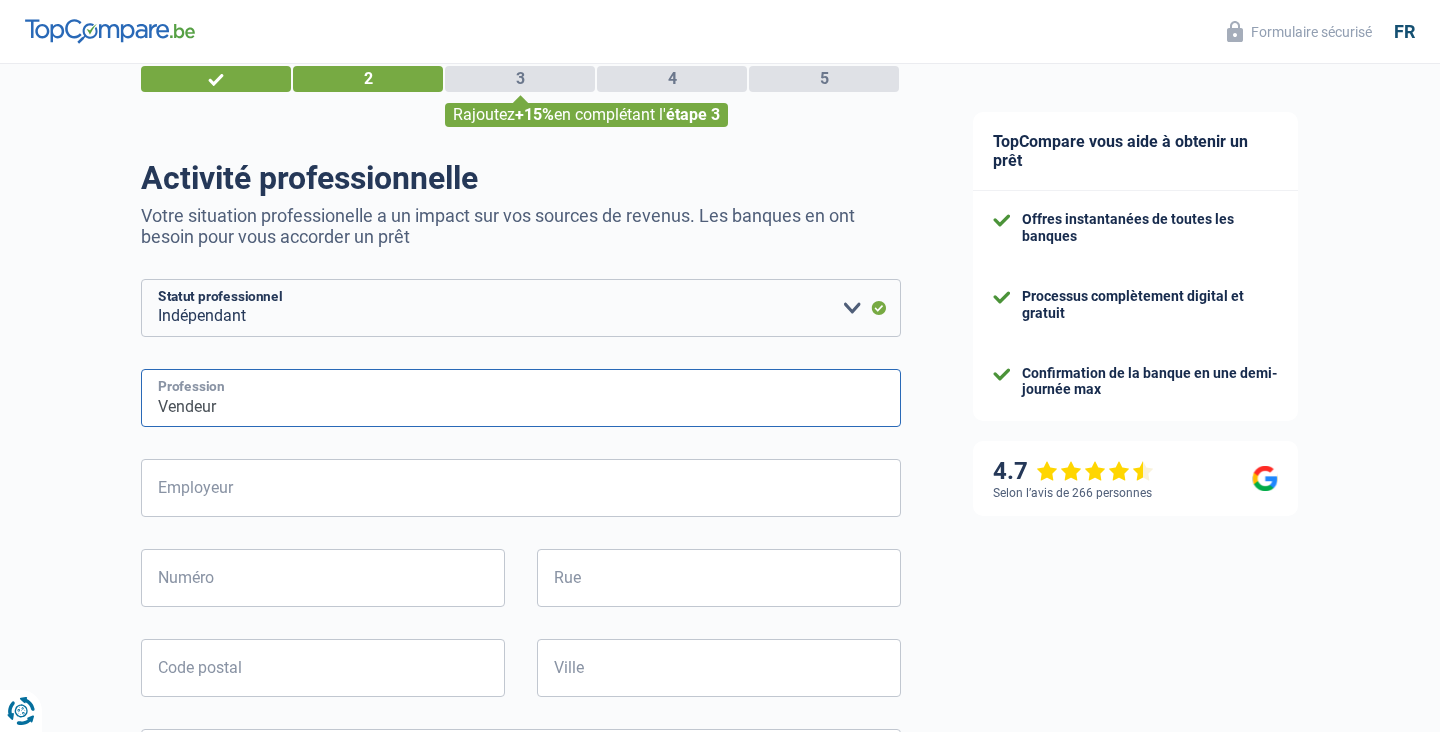 type on "Vendeur" 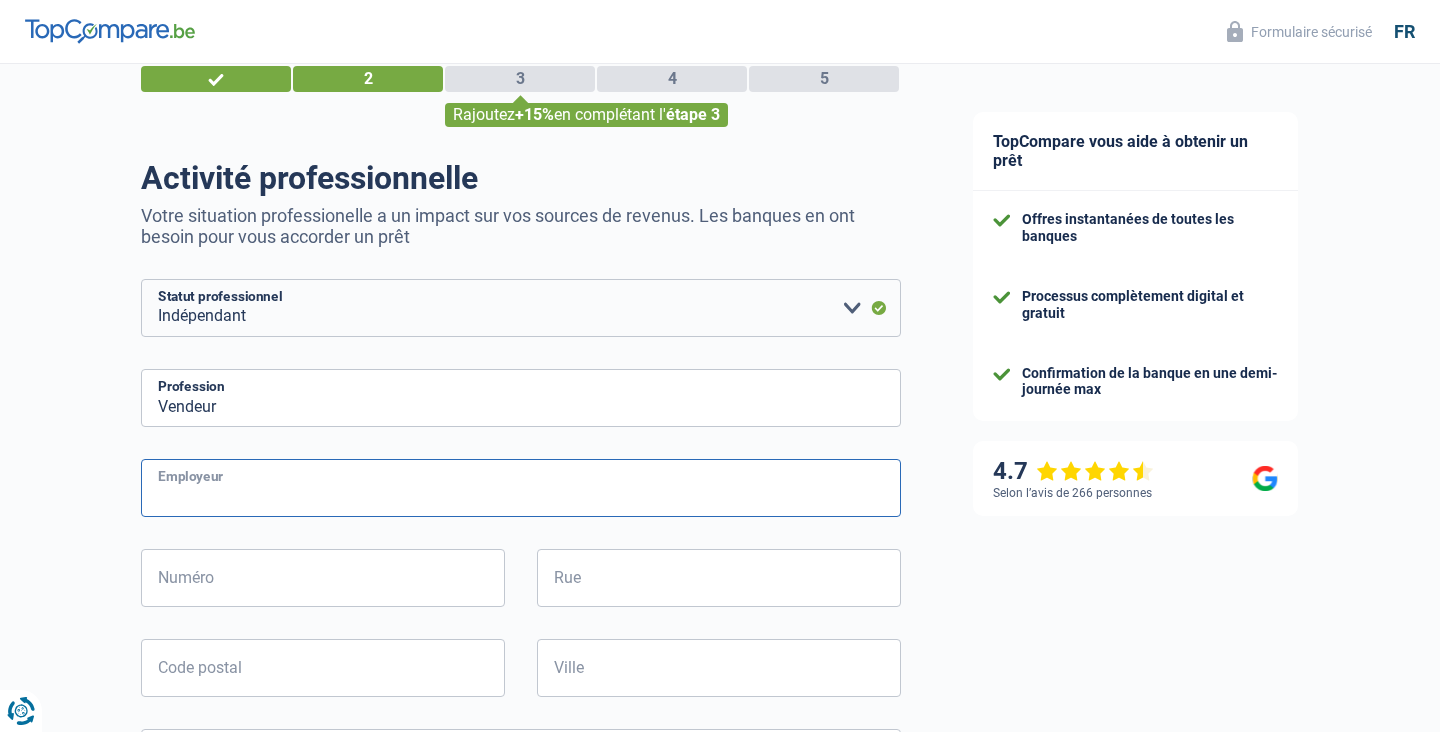 click on "Employeur" at bounding box center (521, 488) 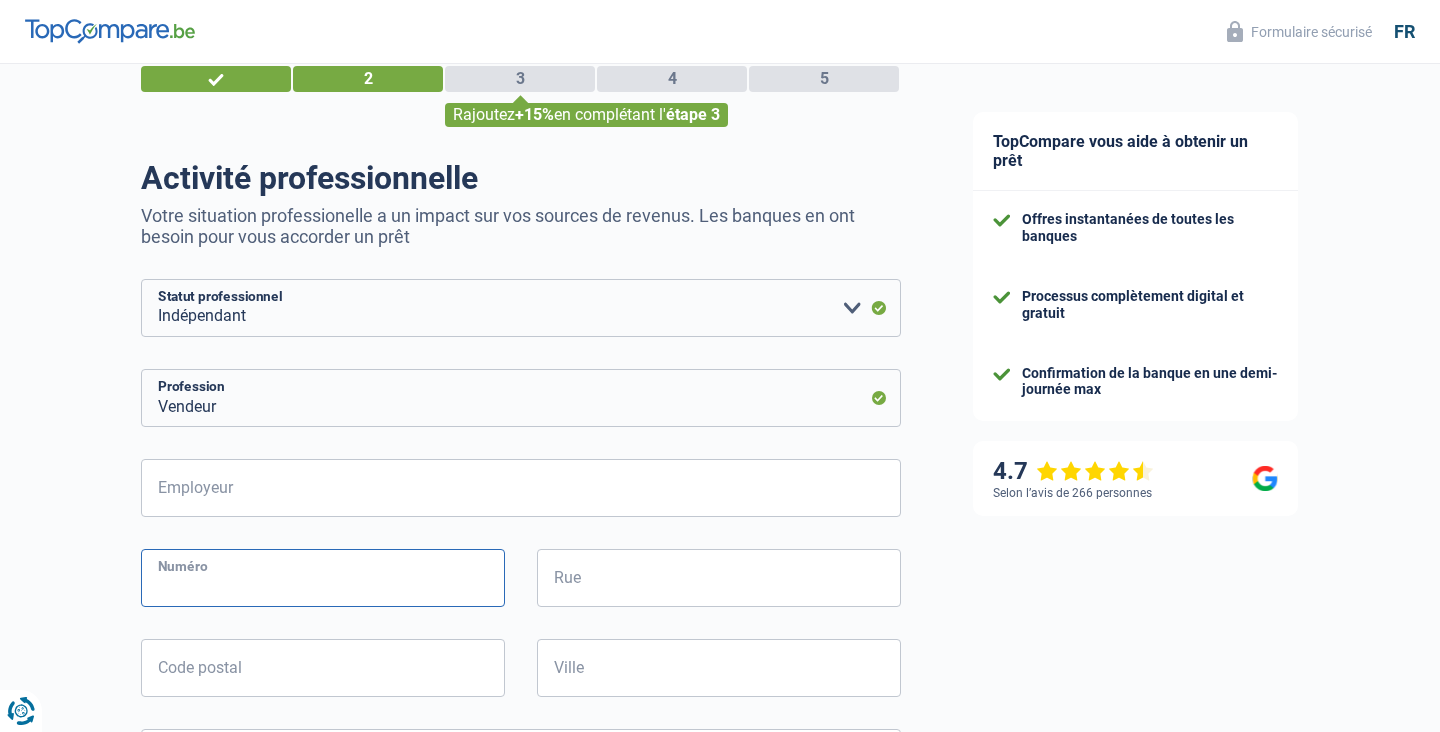 click on "Numéro" at bounding box center [323, 578] 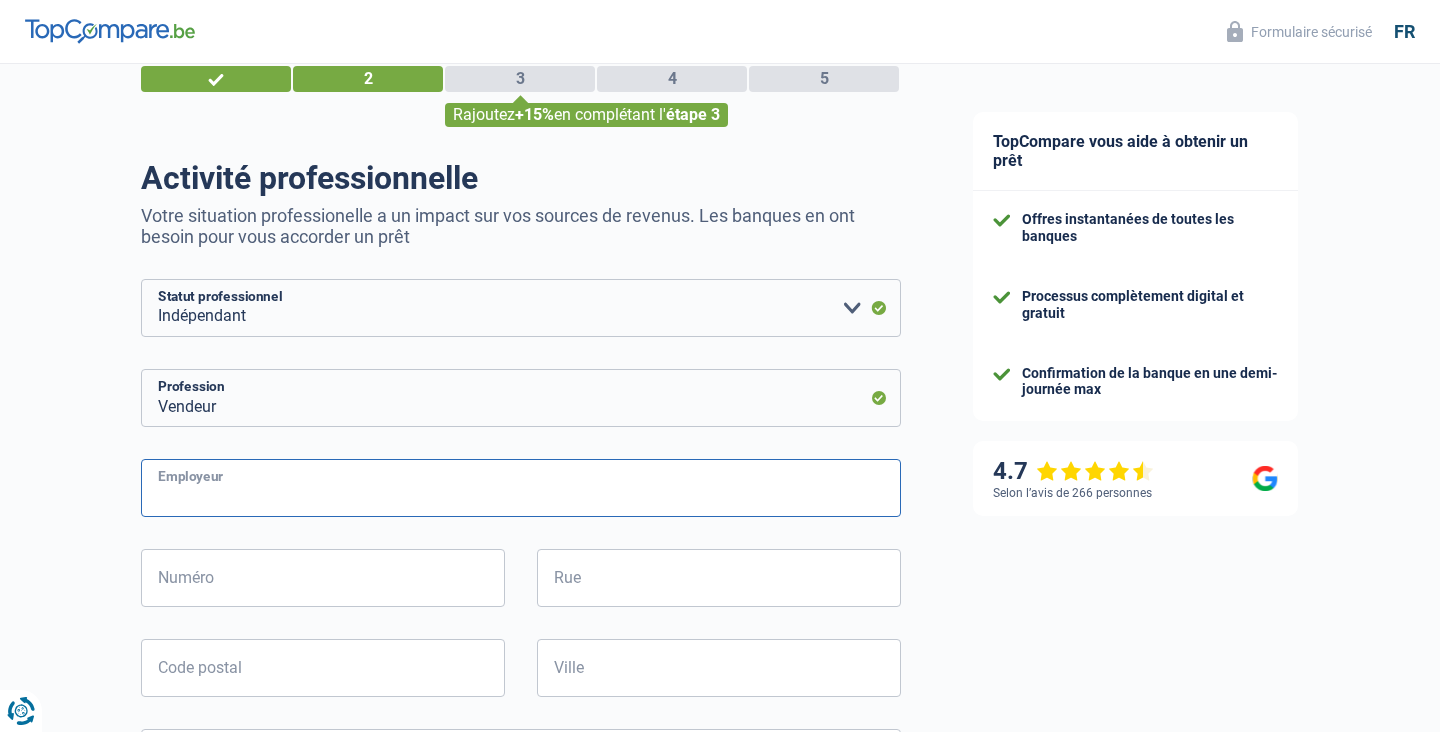 click on "Employeur" at bounding box center [521, 488] 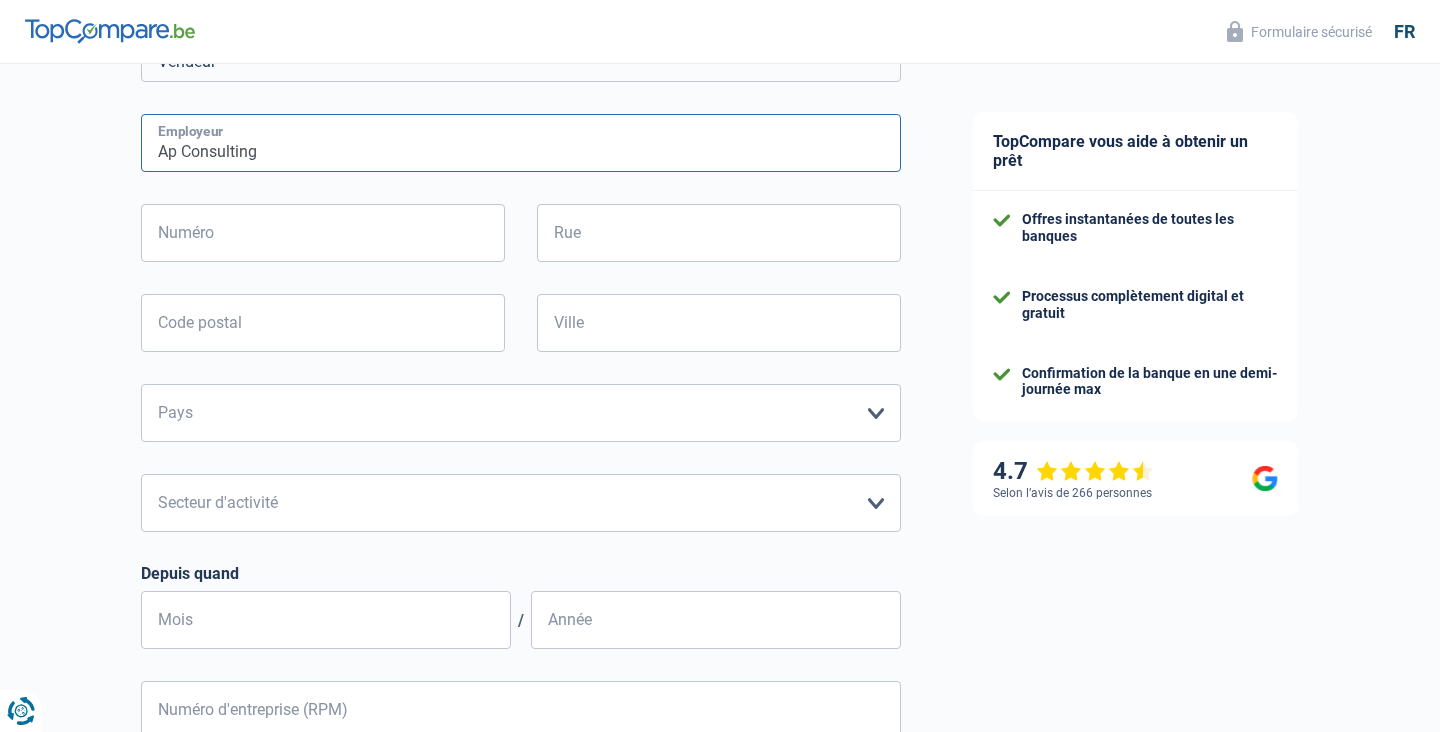 scroll, scrollTop: 413, scrollLeft: 0, axis: vertical 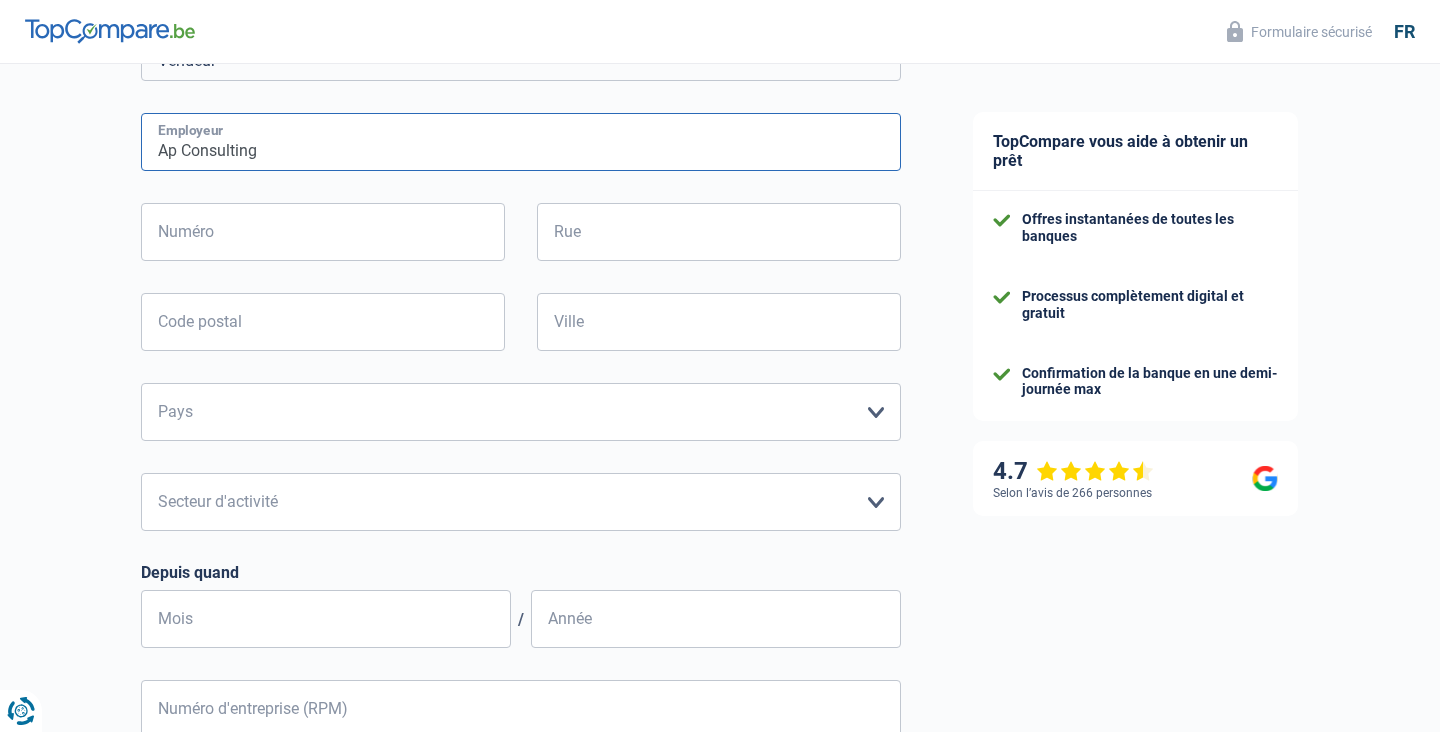 type on "Ap Consulting" 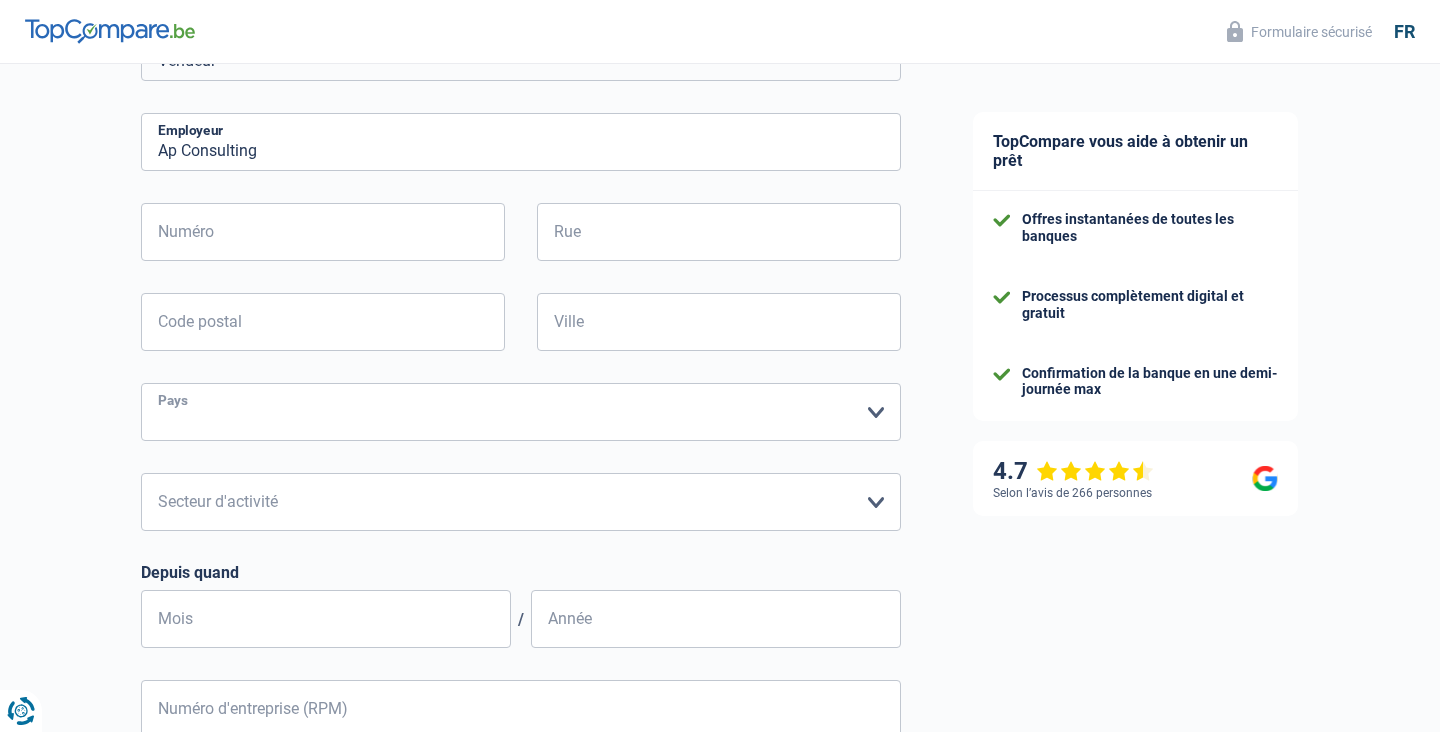 click on "Belgique Luxembourg
Veuillez sélectionner une option" at bounding box center (521, 412) 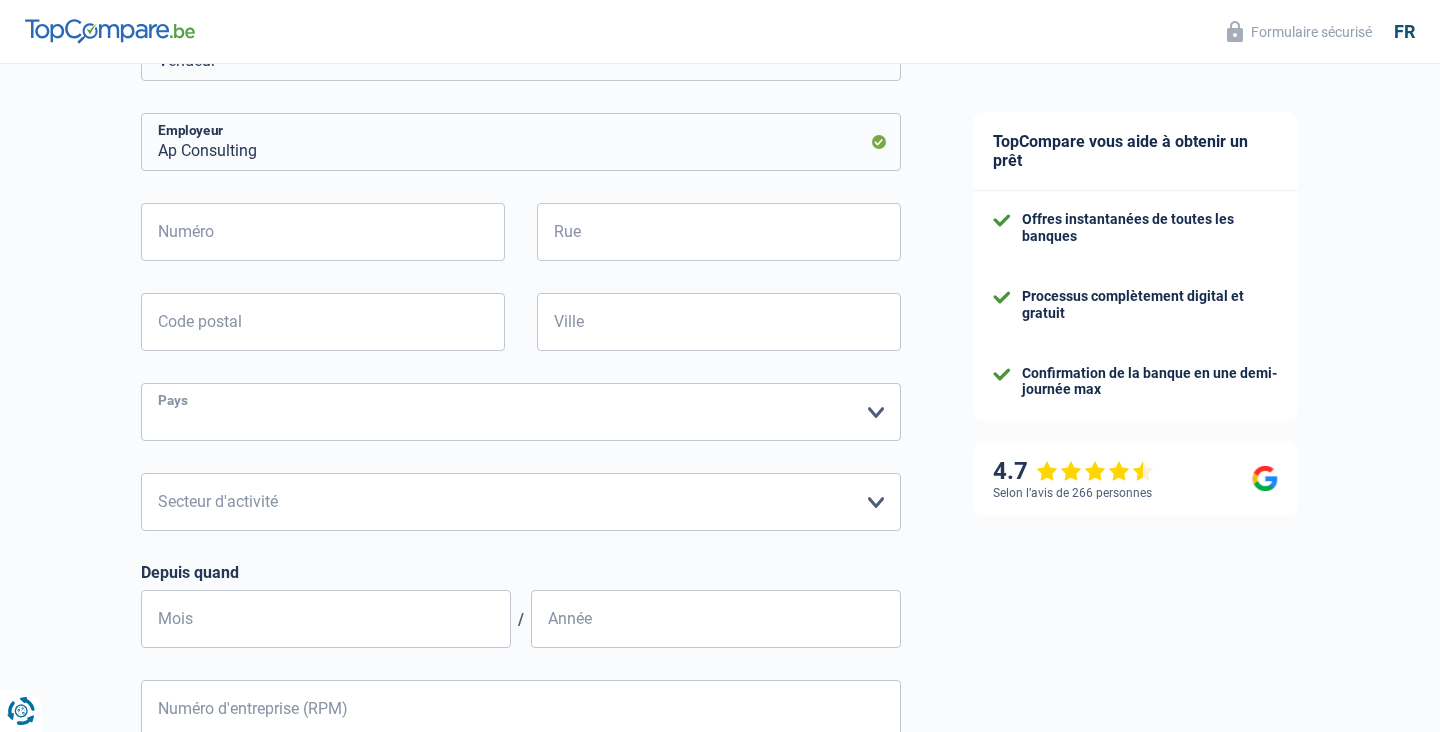 select on "BE" 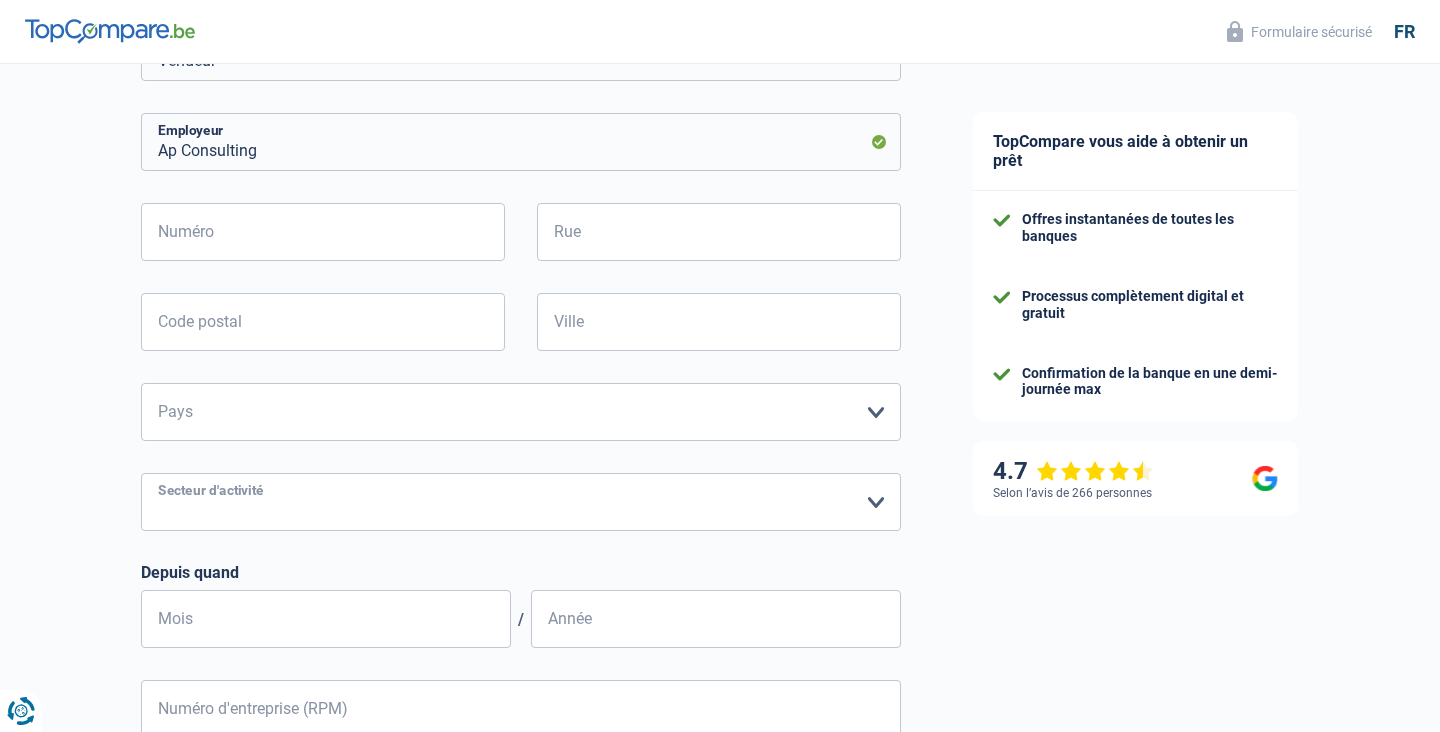 click on "Agriculture/Pêche Industrie Horeca Courier/Fitness/Taxi Construction Banques/Assurances Etat/Université ou Union Européenne Petites entreprises (-50pers) Grandes entreprises (+50pers) Autres institutions internationales
Veuillez sélectionner une option" at bounding box center [521, 502] 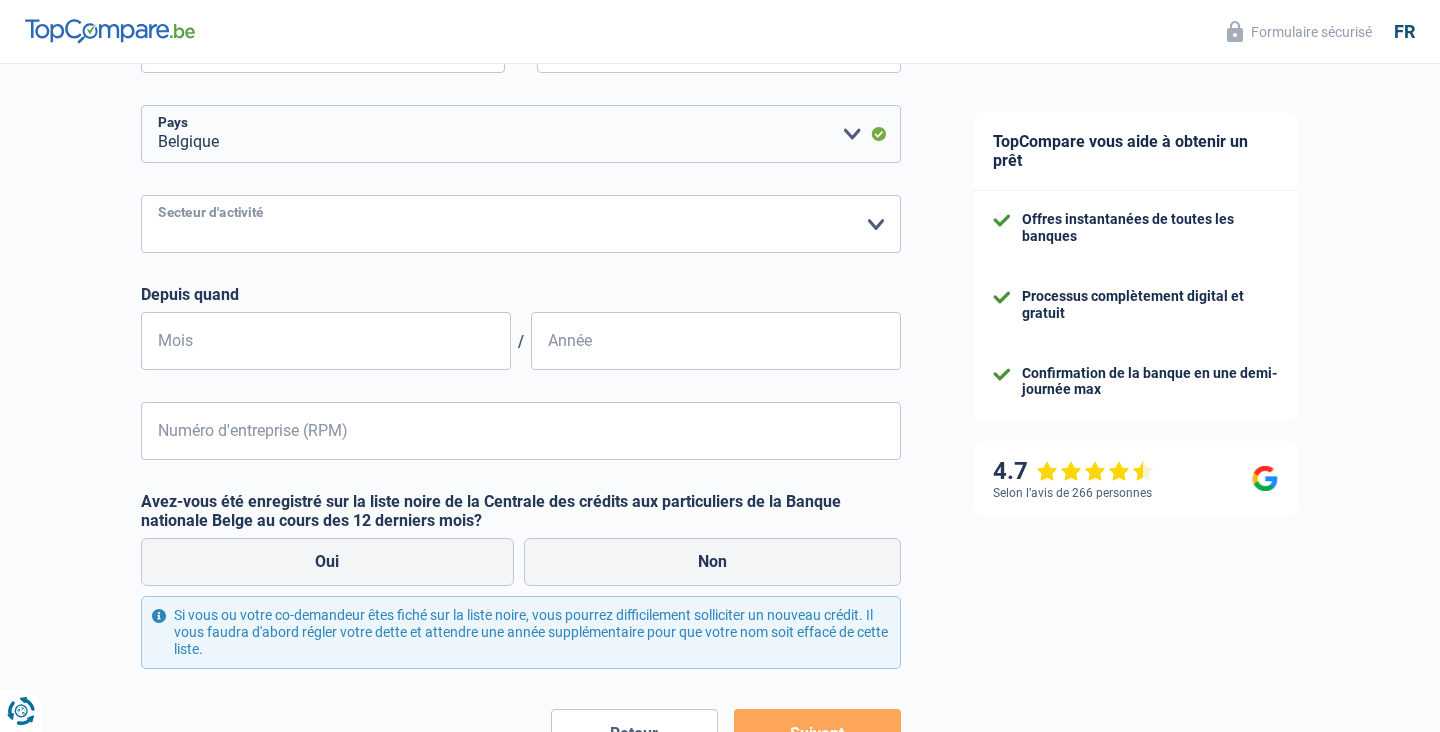 scroll, scrollTop: 817, scrollLeft: 0, axis: vertical 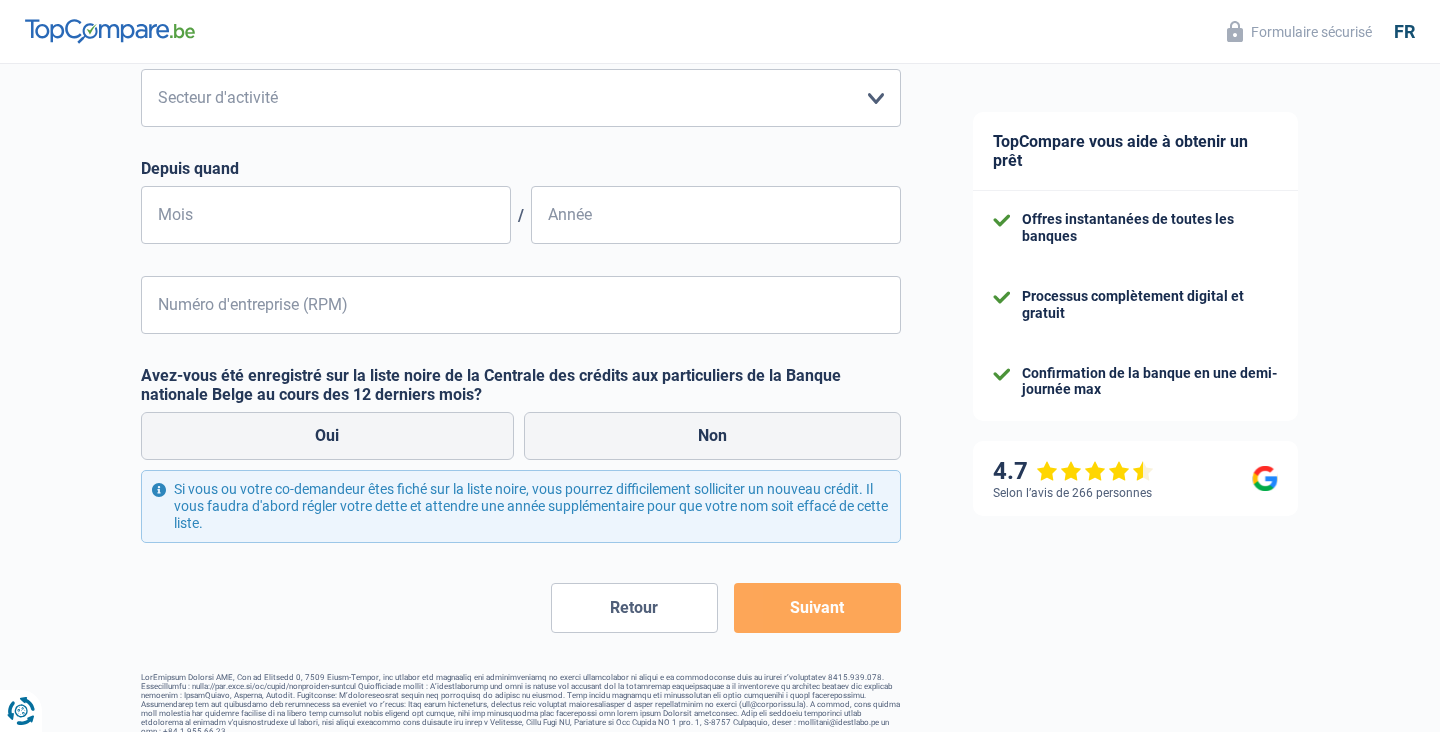 click on "Suivant" at bounding box center [817, 608] 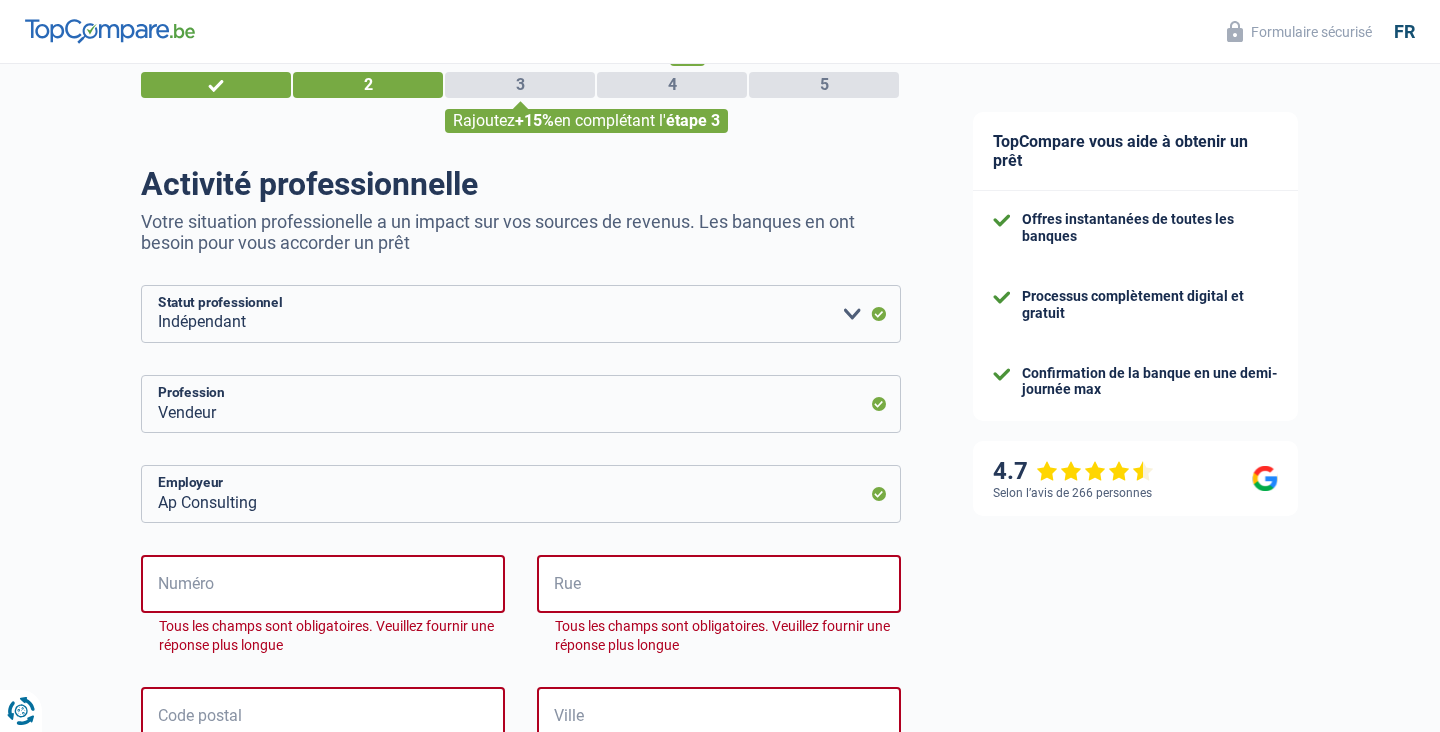 scroll, scrollTop: 0, scrollLeft: 0, axis: both 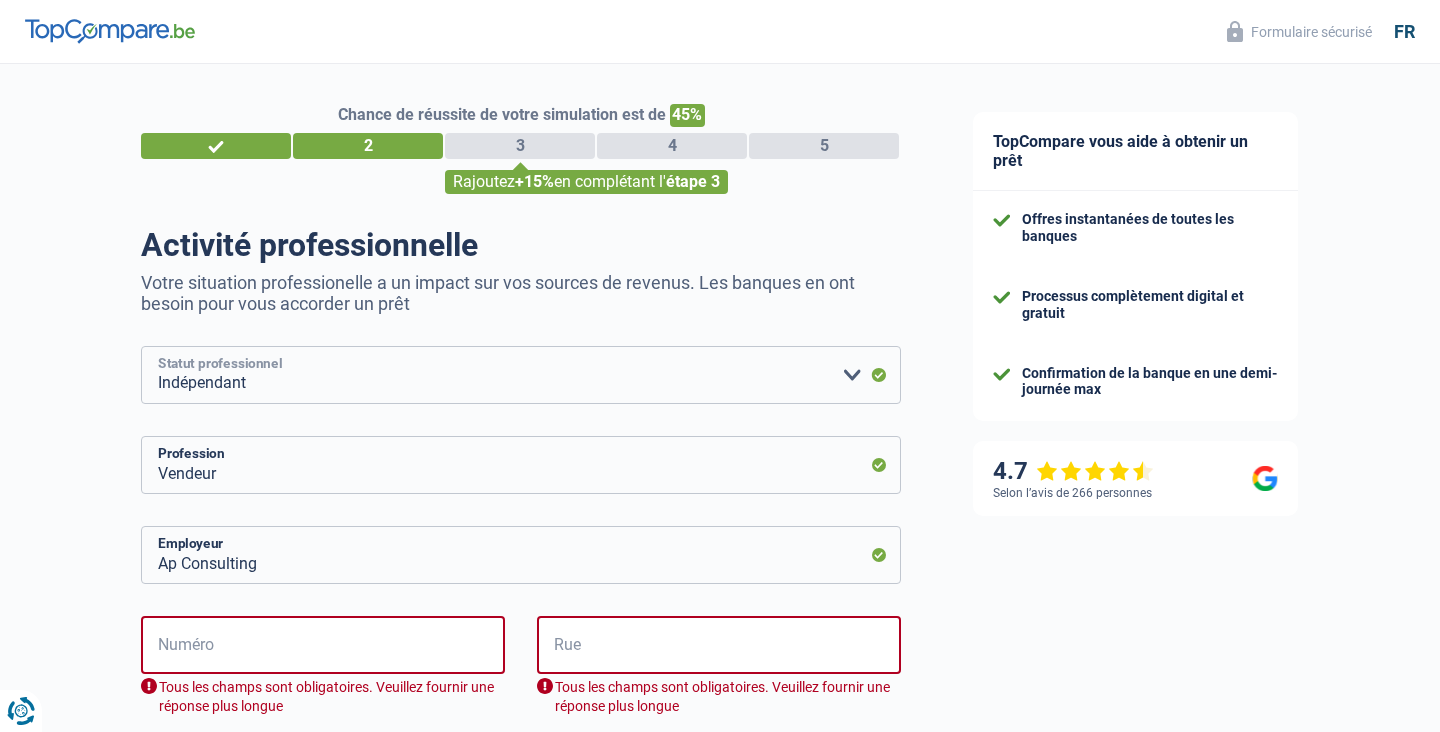 click on "Ouvrier Employé privé Employé public Invalide Indépendant Pensionné Chômeur Mutuelle Femme au foyer Sans profession Allocataire sécurité/Intégration social (SPF Sécurité Sociale, CPAS) Etudiant Profession libérale Commerçant Rentier Pré-pensionné
Veuillez sélectionner une option" at bounding box center (521, 375) 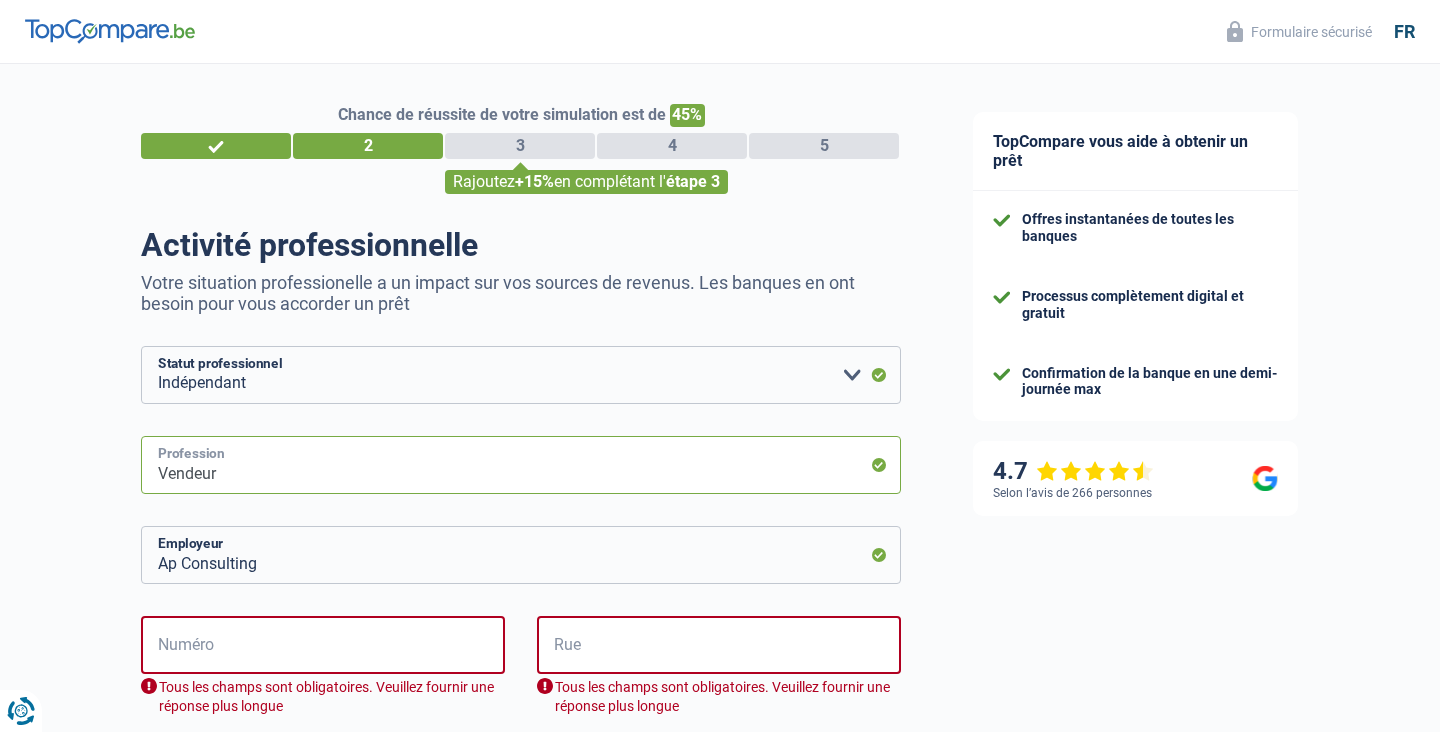 click on "Vendeur" at bounding box center [521, 465] 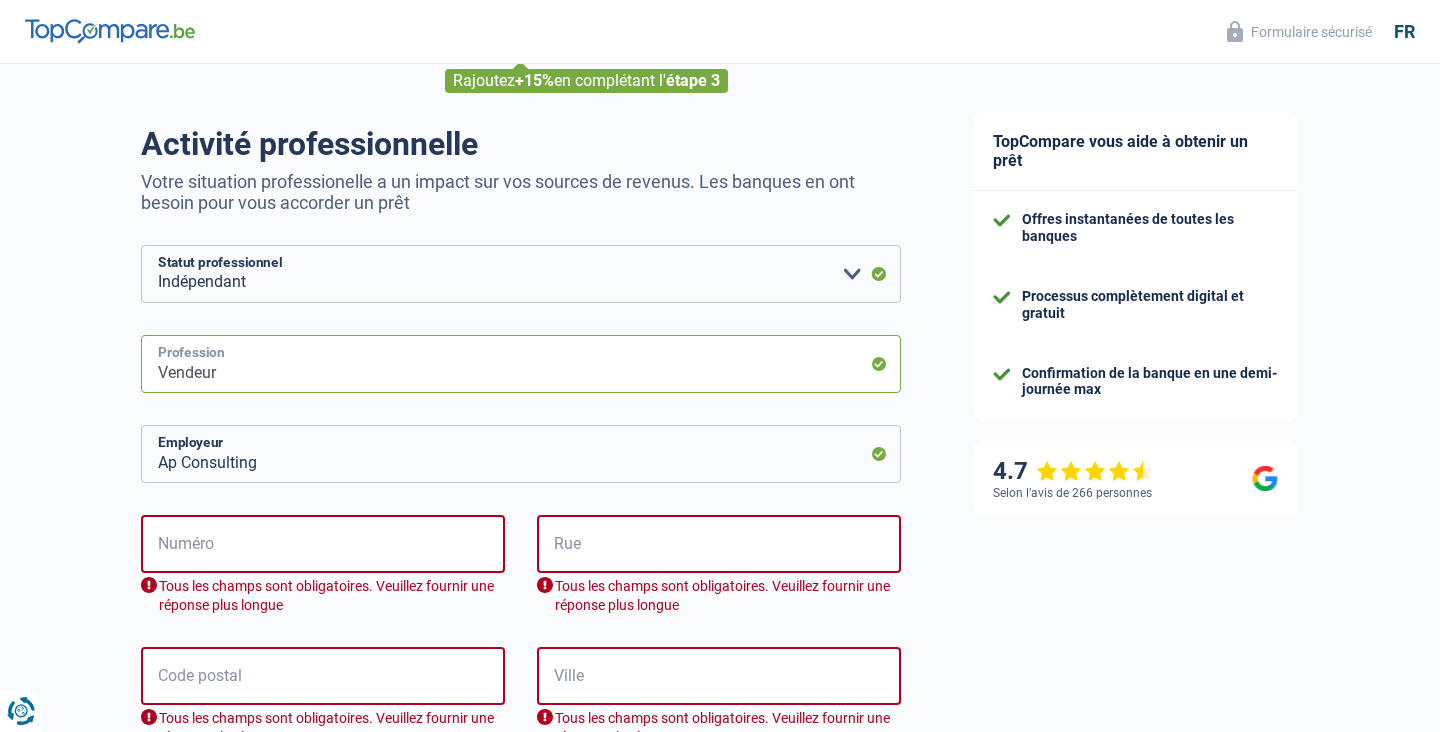 scroll, scrollTop: 97, scrollLeft: 0, axis: vertical 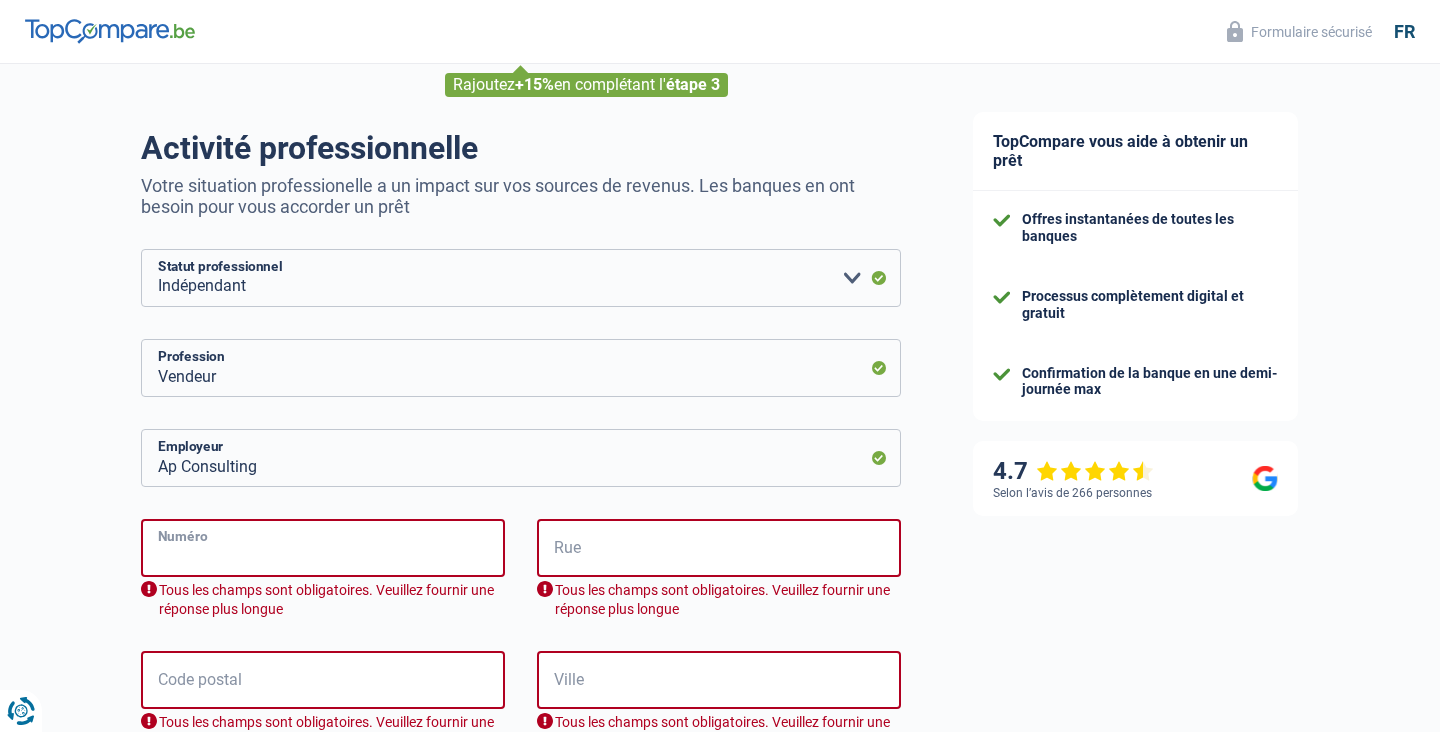 click on "Numéro" at bounding box center [323, 548] 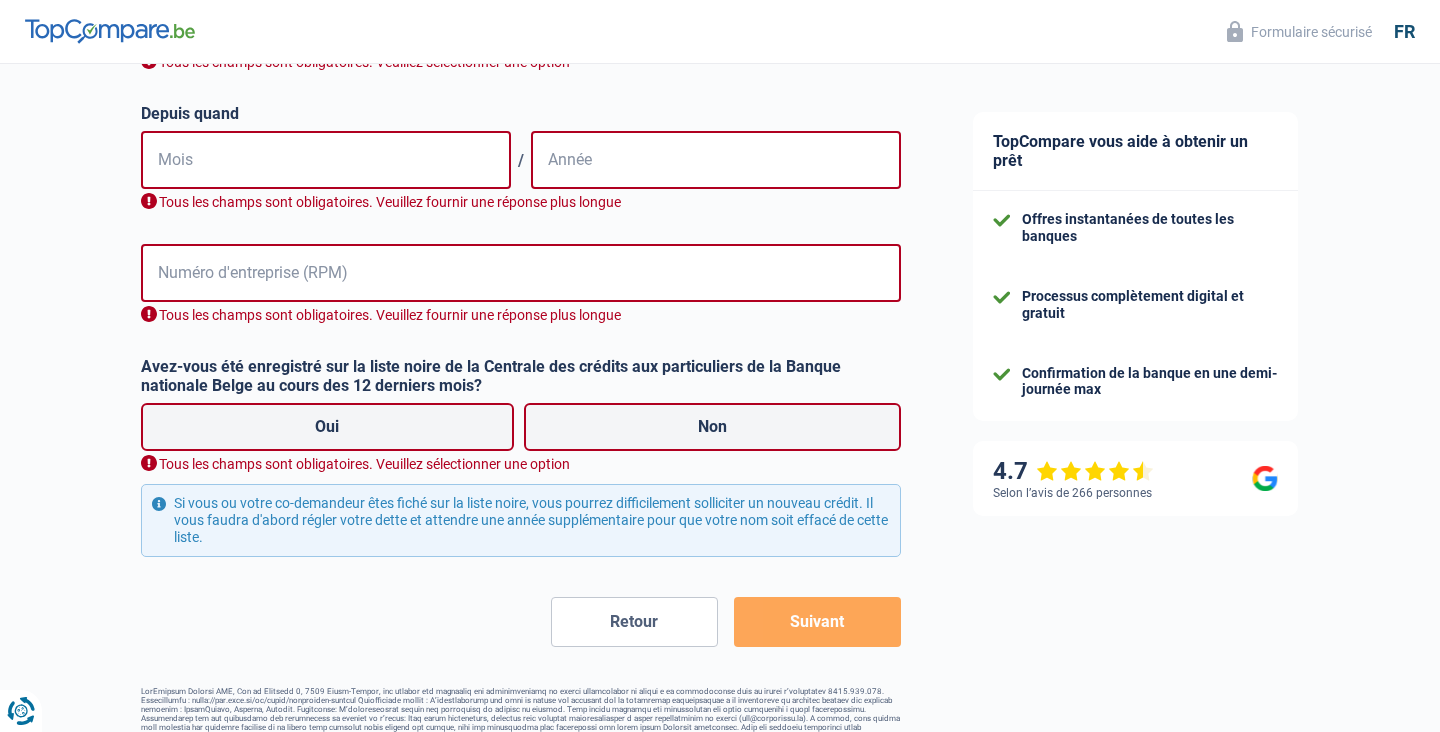 scroll, scrollTop: 1006, scrollLeft: 0, axis: vertical 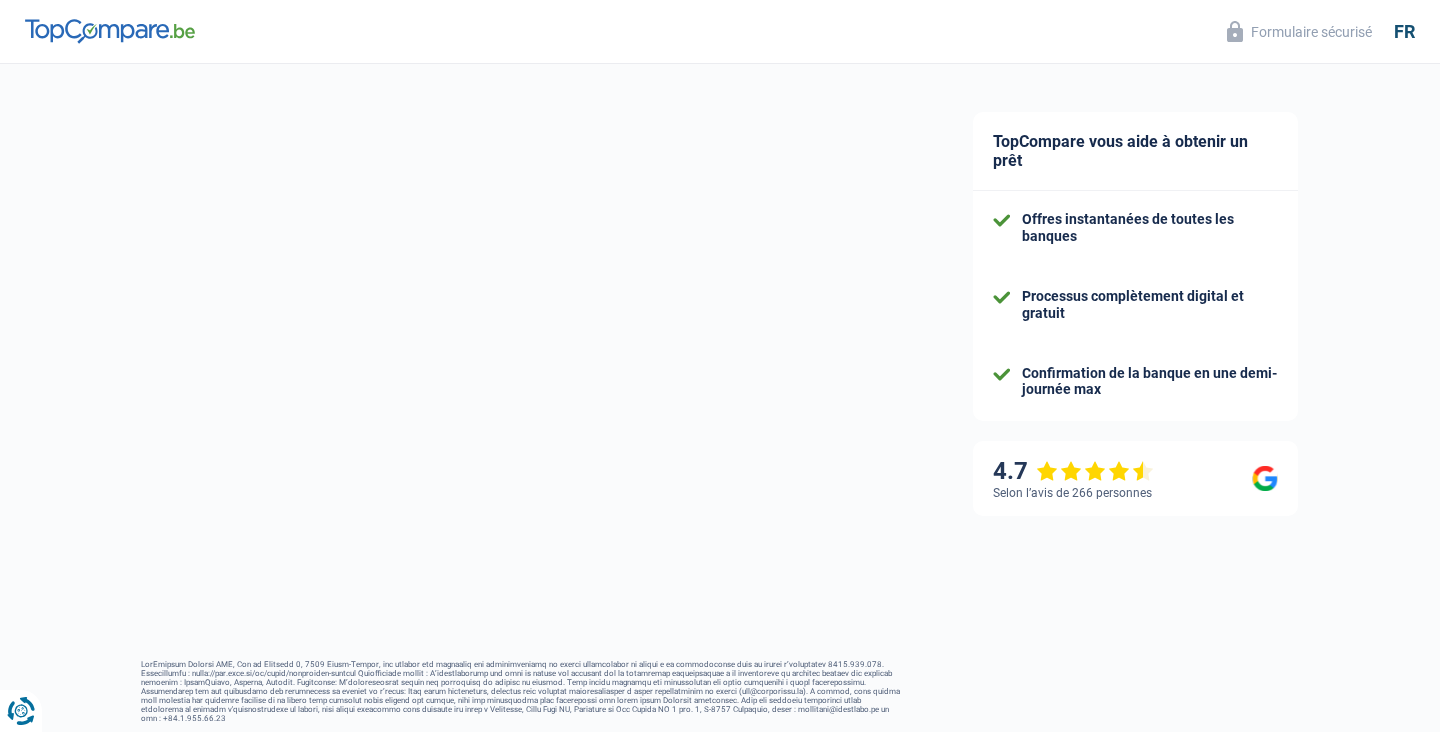 select on "32" 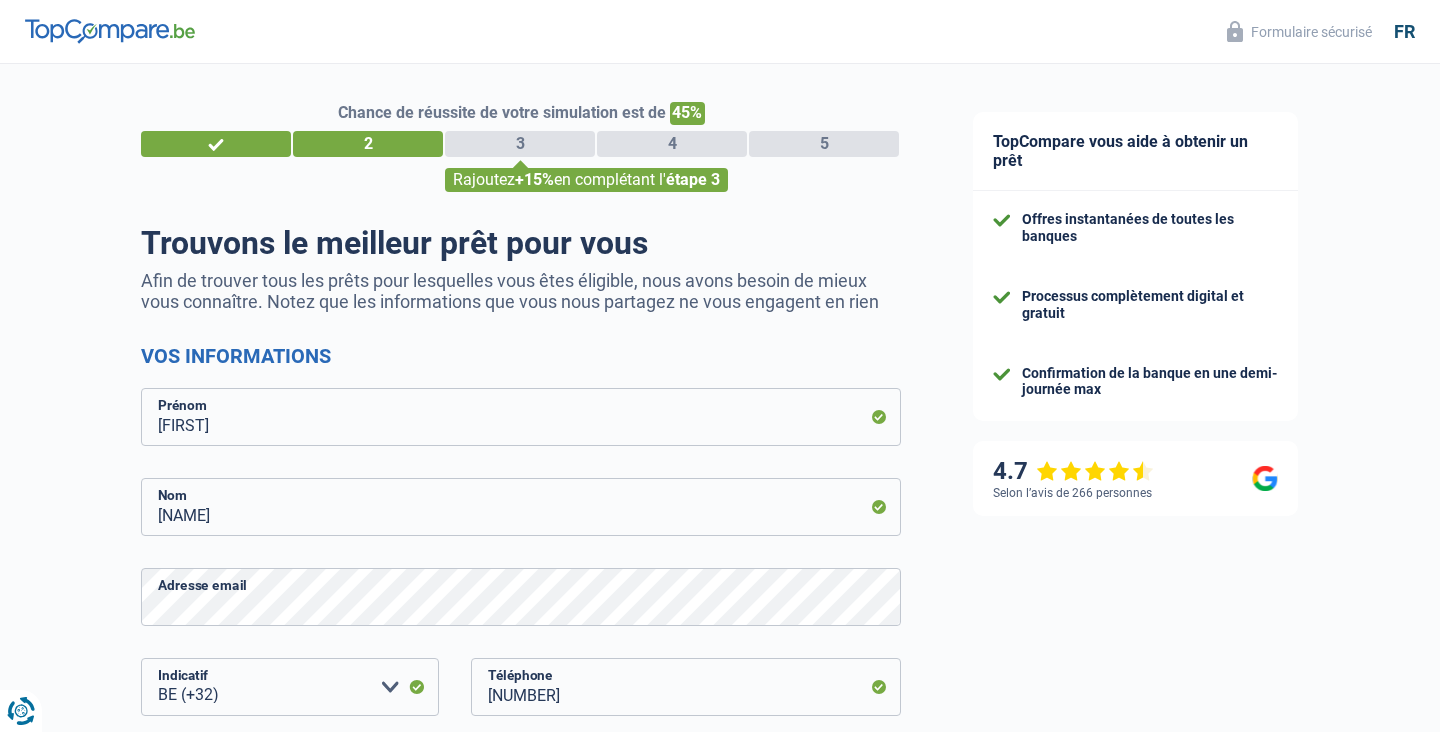scroll, scrollTop: 0, scrollLeft: 0, axis: both 